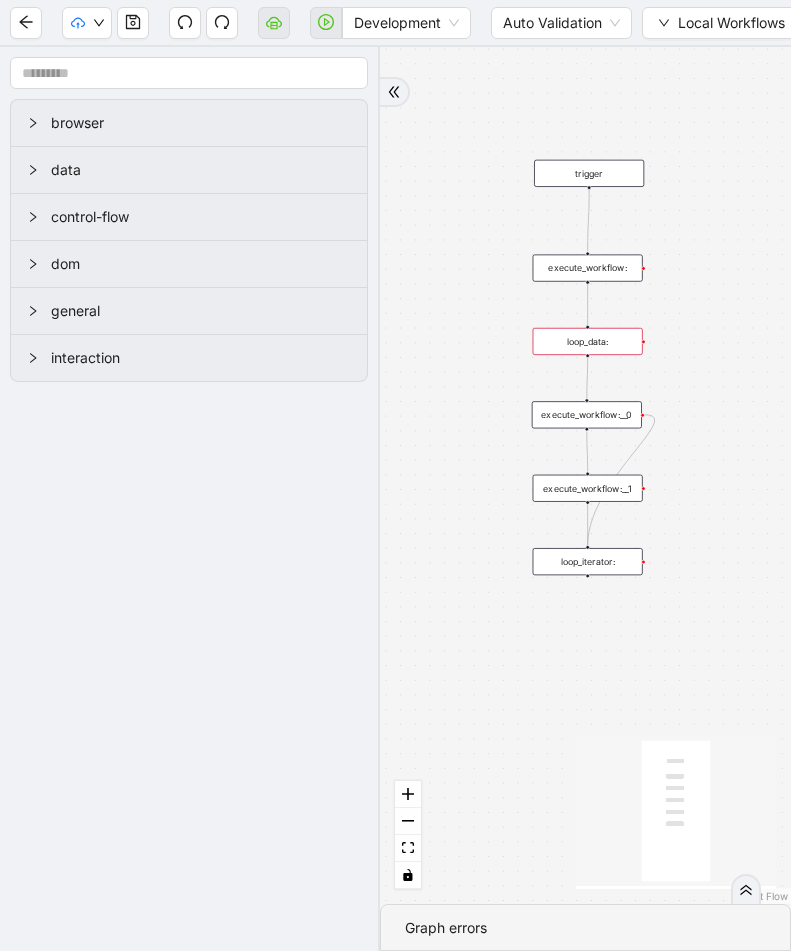 scroll, scrollTop: 0, scrollLeft: 0, axis: both 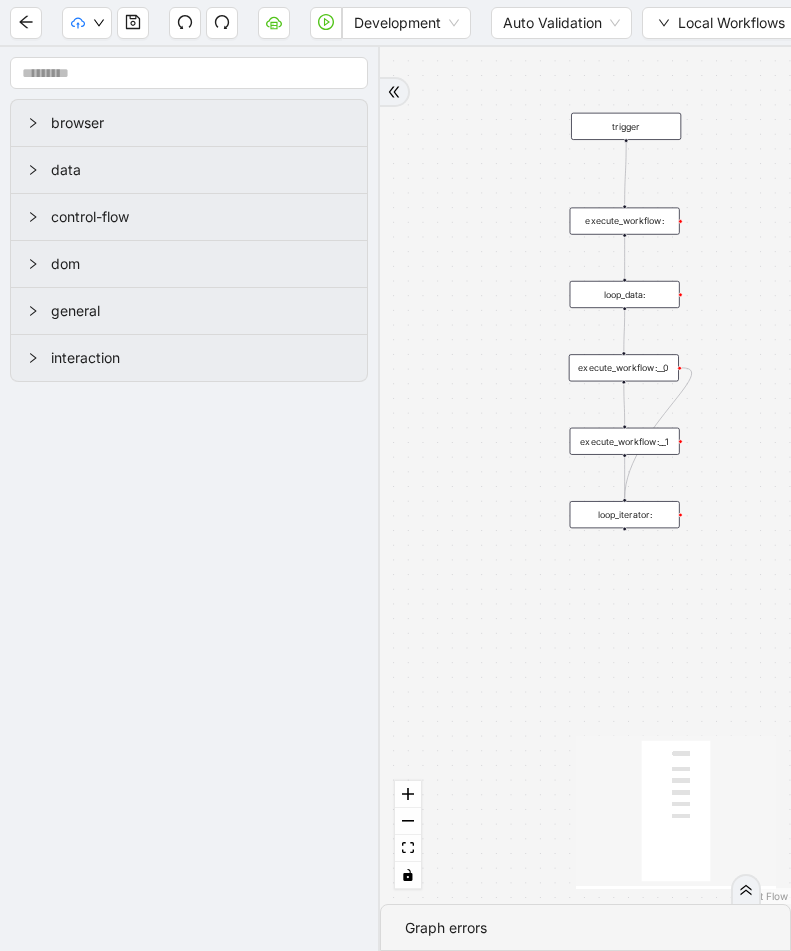 drag, startPoint x: 421, startPoint y: 190, endPoint x: 400, endPoint y: 194, distance: 21.377558 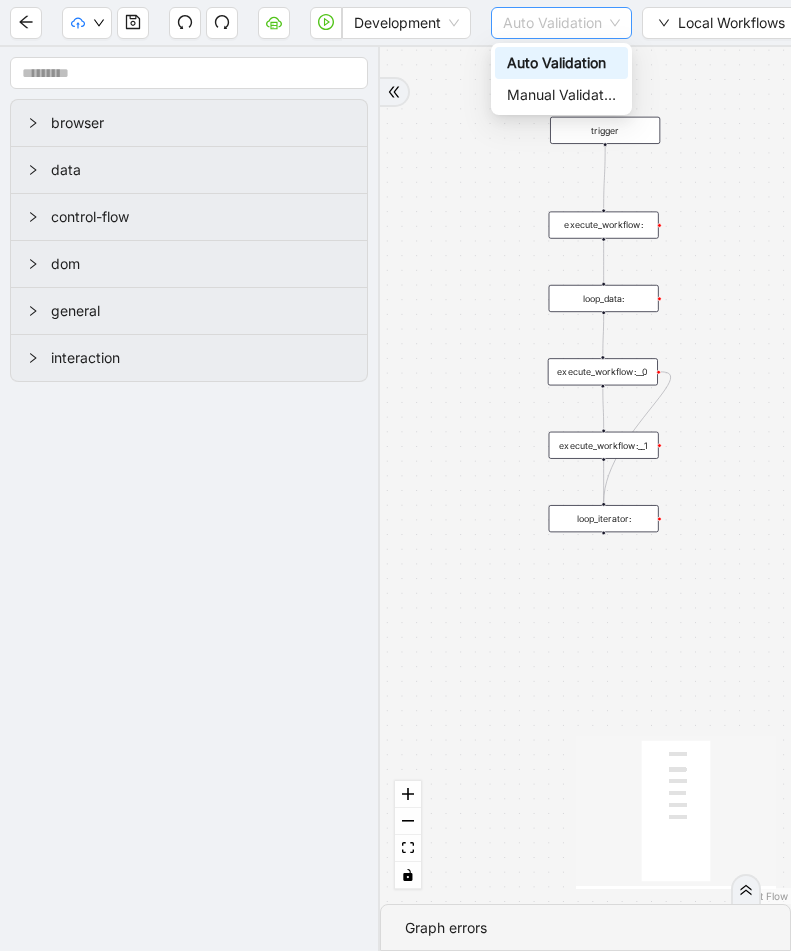 click on "Auto Validation" at bounding box center (561, 23) 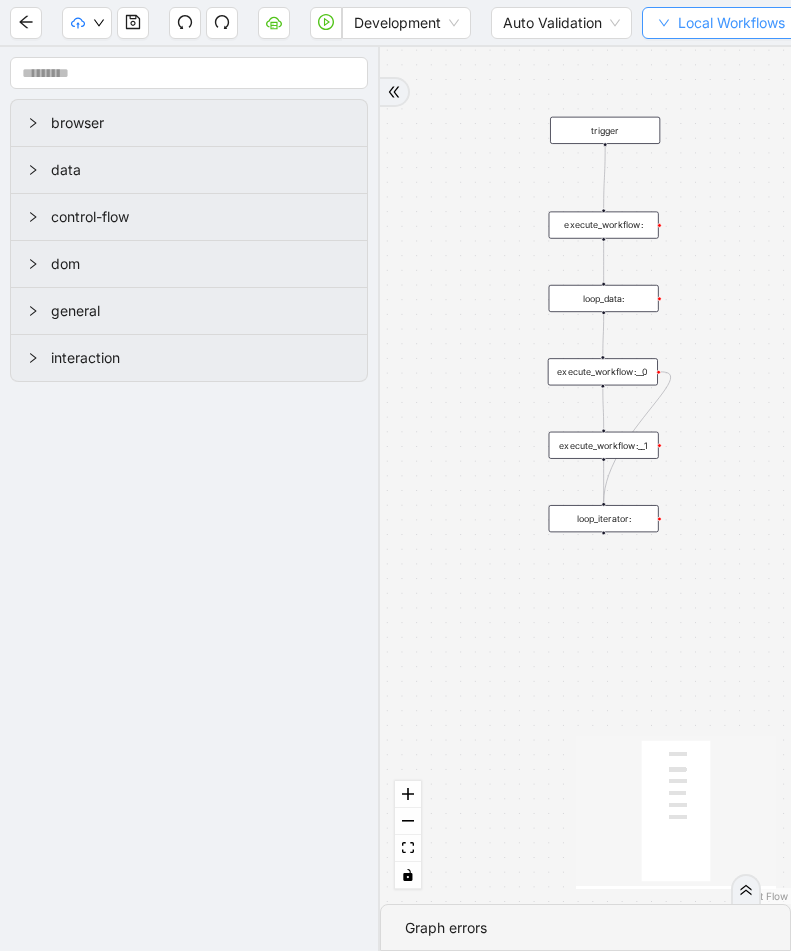 click on "Local Workflows" at bounding box center (99, 23) 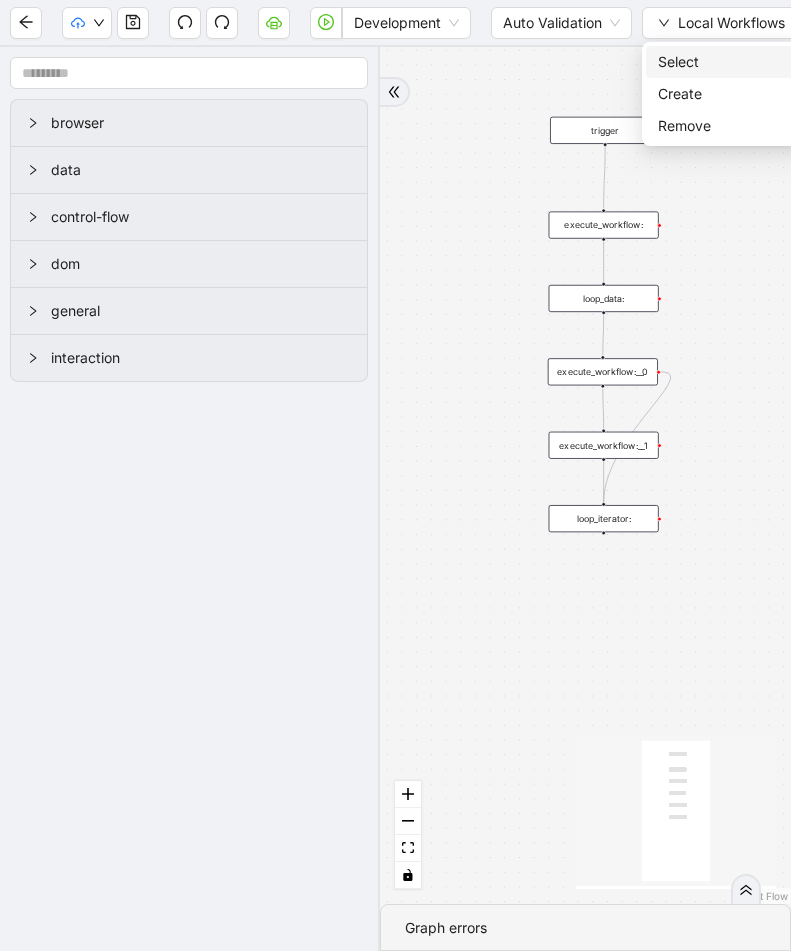click on "Select" at bounding box center (723, 62) 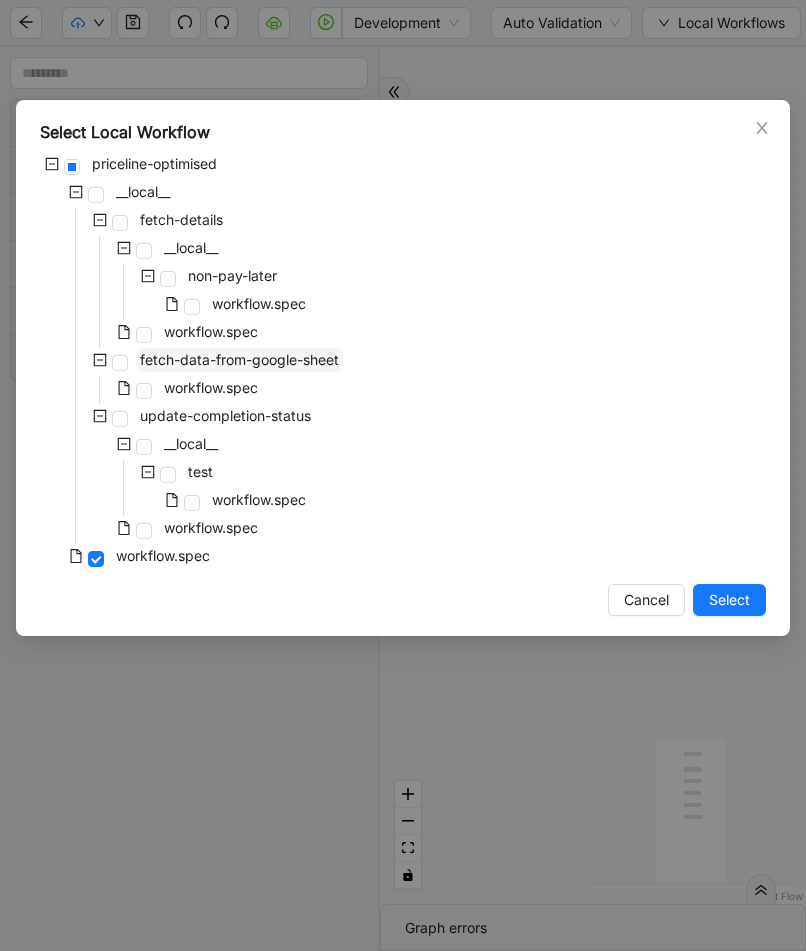 click on "fetch-data-from-google-sheet" at bounding box center (154, 163) 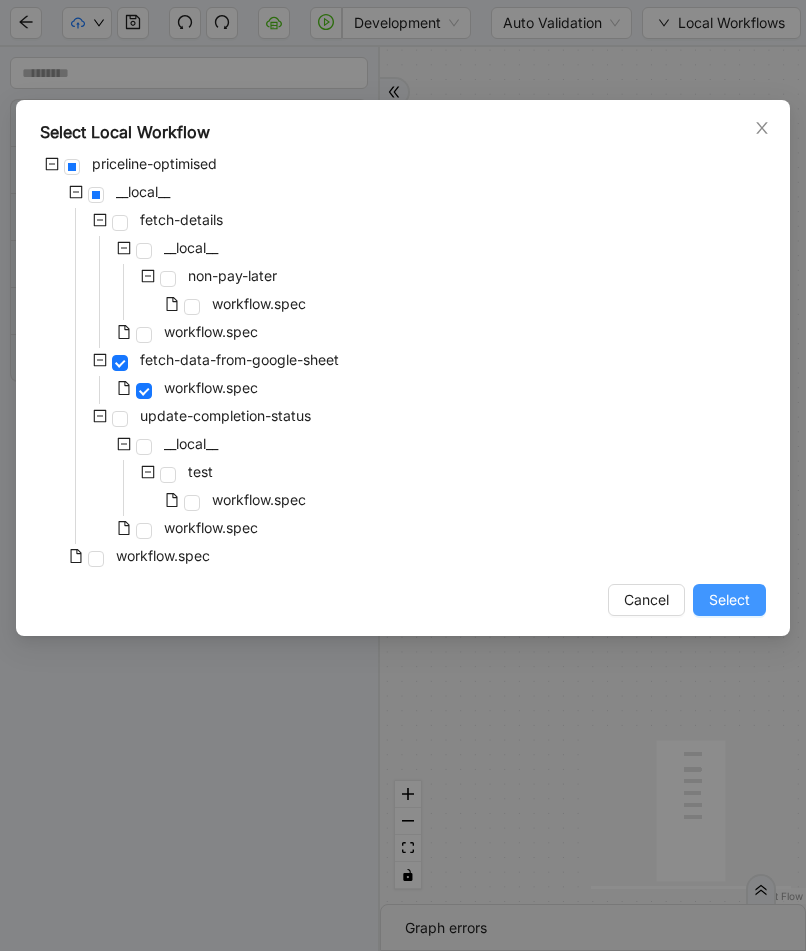 click on "Select" at bounding box center (729, 600) 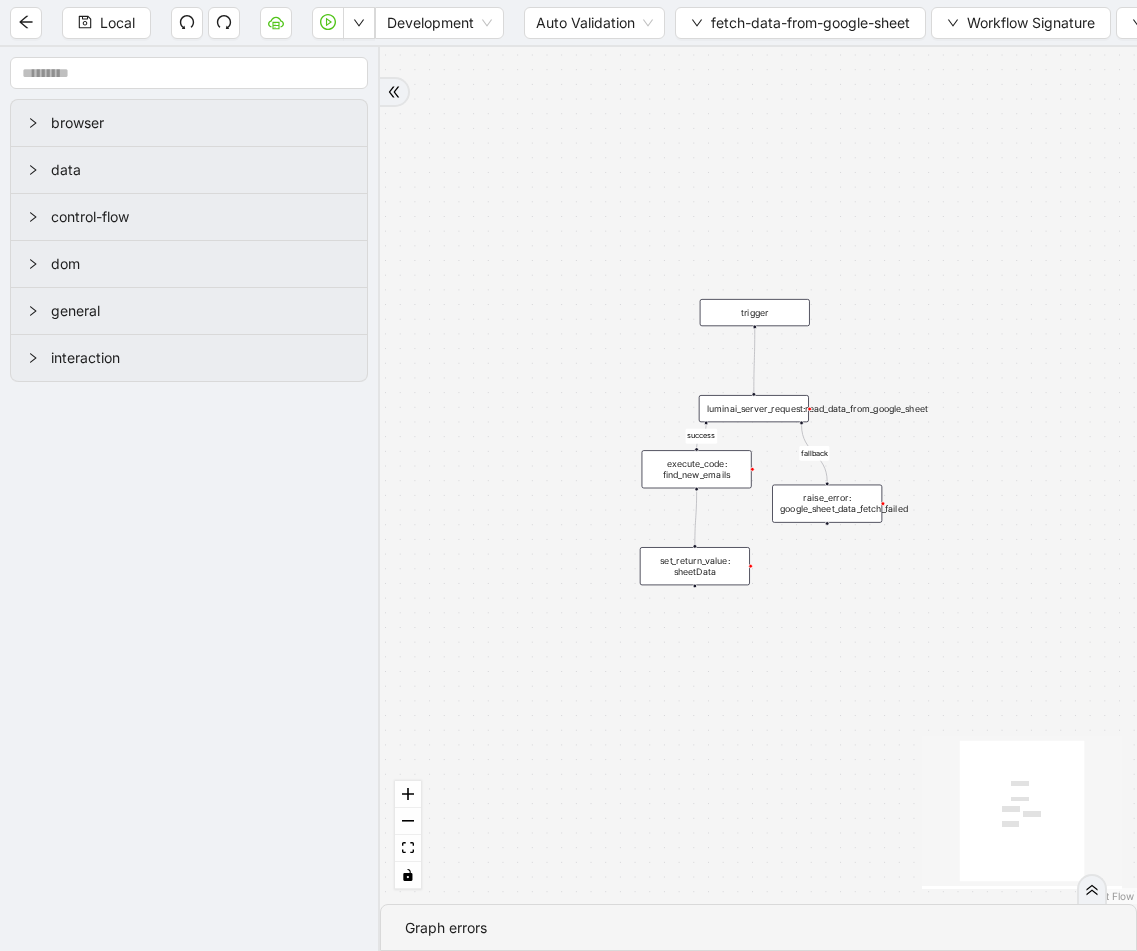 drag, startPoint x: 747, startPoint y: 467, endPoint x: 801, endPoint y: 559, distance: 106.677086 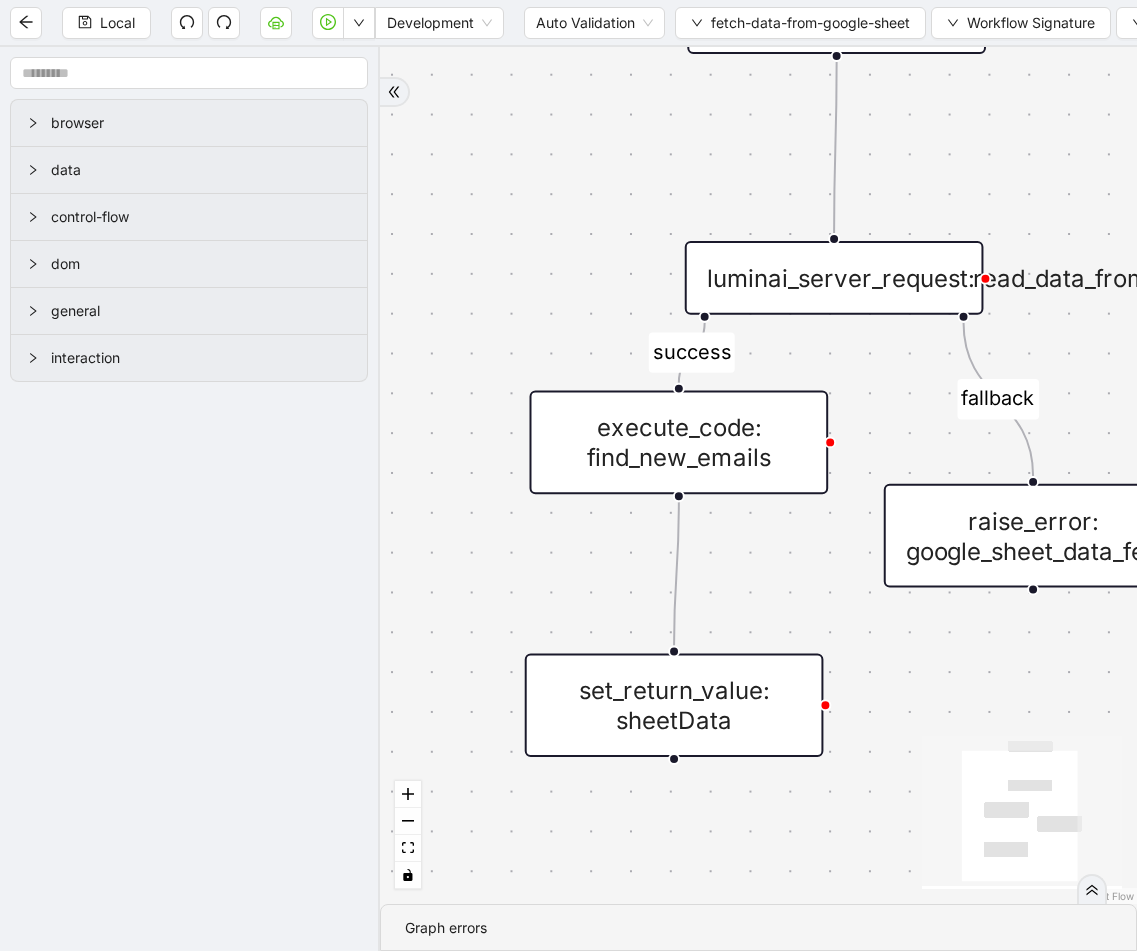click on "execute_code: find_new_emails" at bounding box center [679, 443] 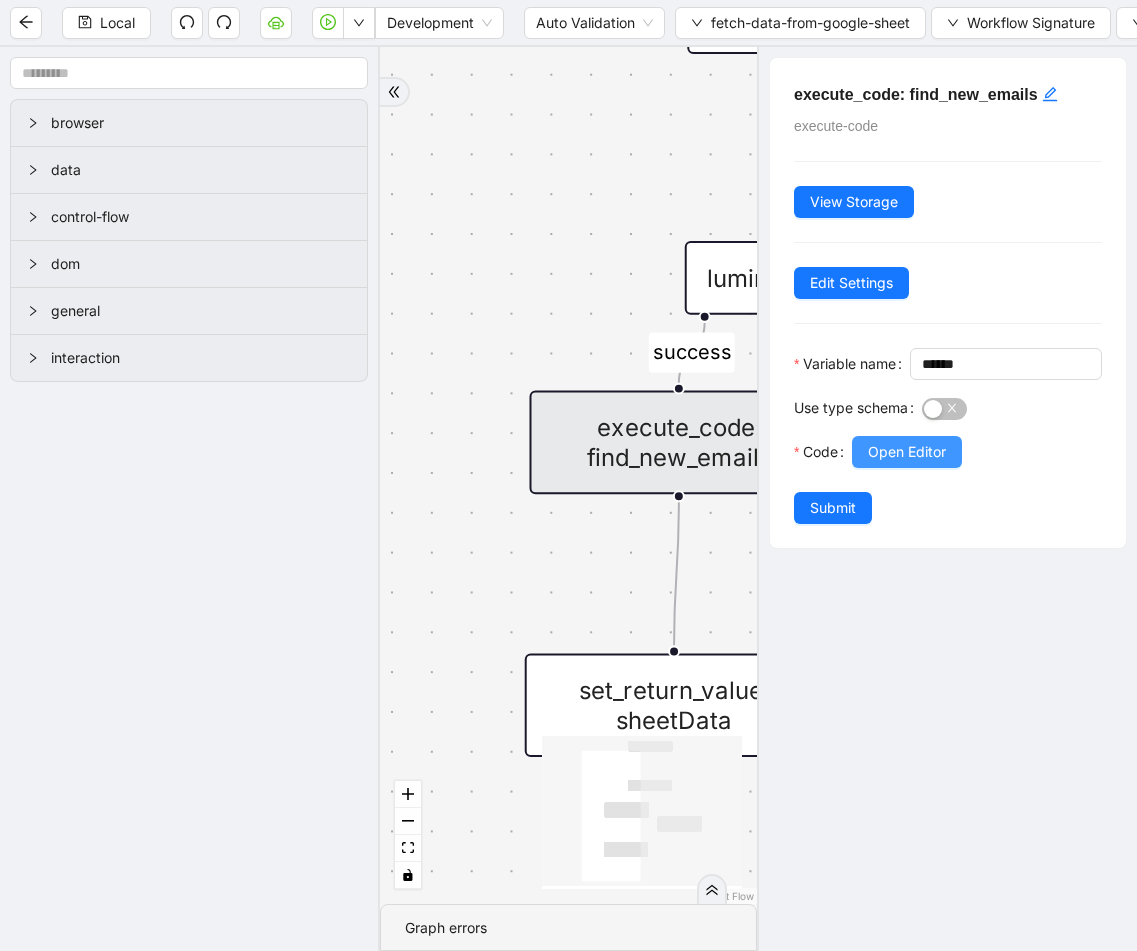 click on "Open Editor" at bounding box center (907, 452) 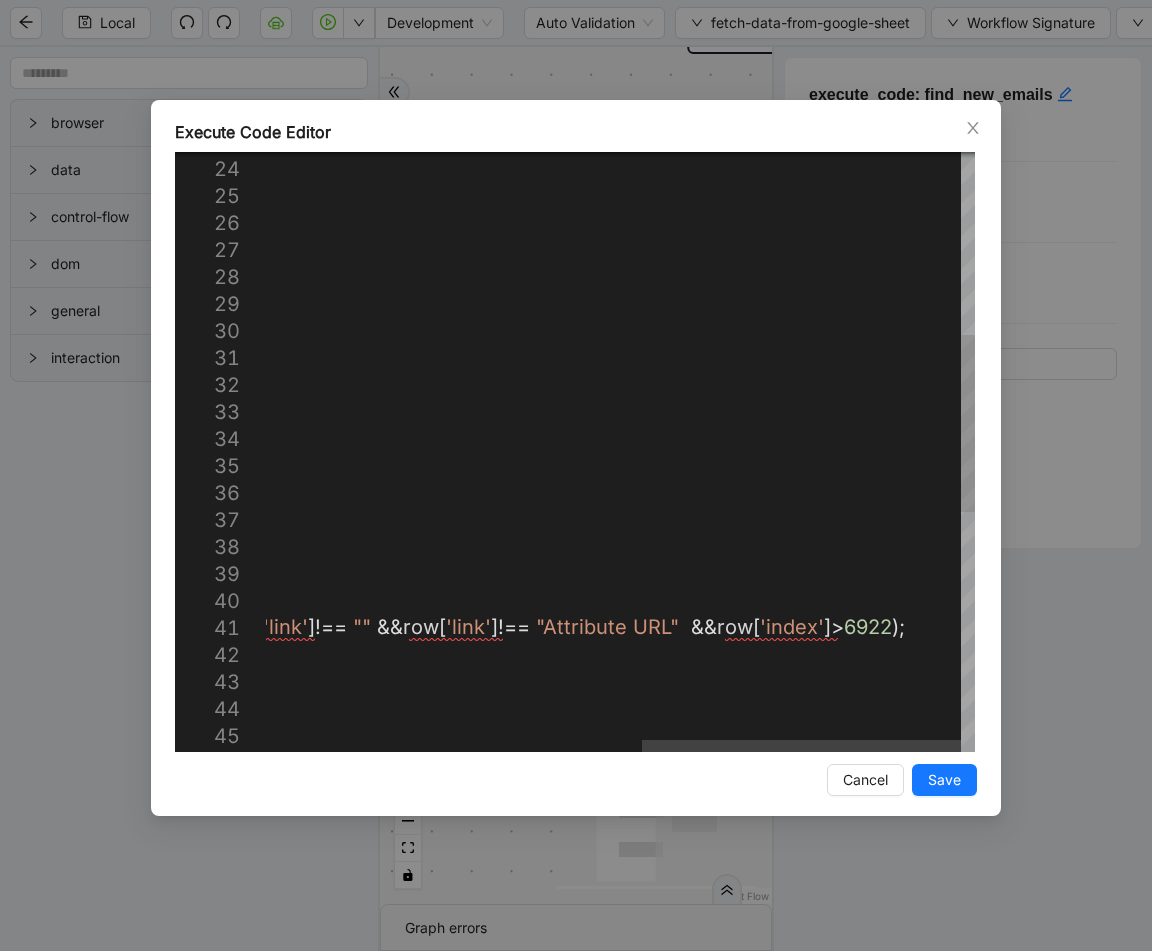 click on "function  convertRowsToObjectArray(rows:  Value[]):  object[]  {      if   ( rows . length  ===   0 )   {          return   [];      }      return  rows . map (( row , rowIndex )   =>   {          const  obj :   {   [ key :   string ]:  string   |  number   |  boolean   }  =   {};         predefinedKeys . forEach (( key ,  index )   =>   {             obj [ key ]  =  row [ index ];             obj [ 'index' ]= rowIndex + 1 ;   //google sheet row starts from 3          });          return  obj ;      }); } // function to filter arrray from google sheet bas ed on condition function  filterValuesByCondition ( values : object []): object []{      return  values . filter (( row )   =>            ( row [ 'completionStatus' ]   ===   ""   ||  row [ 'completionStatus' ]   ===   undefined )   &&  row [ 'link' ]!==   ""   &&  row [ 'link' ]!==      && [" at bounding box center (203, 549) 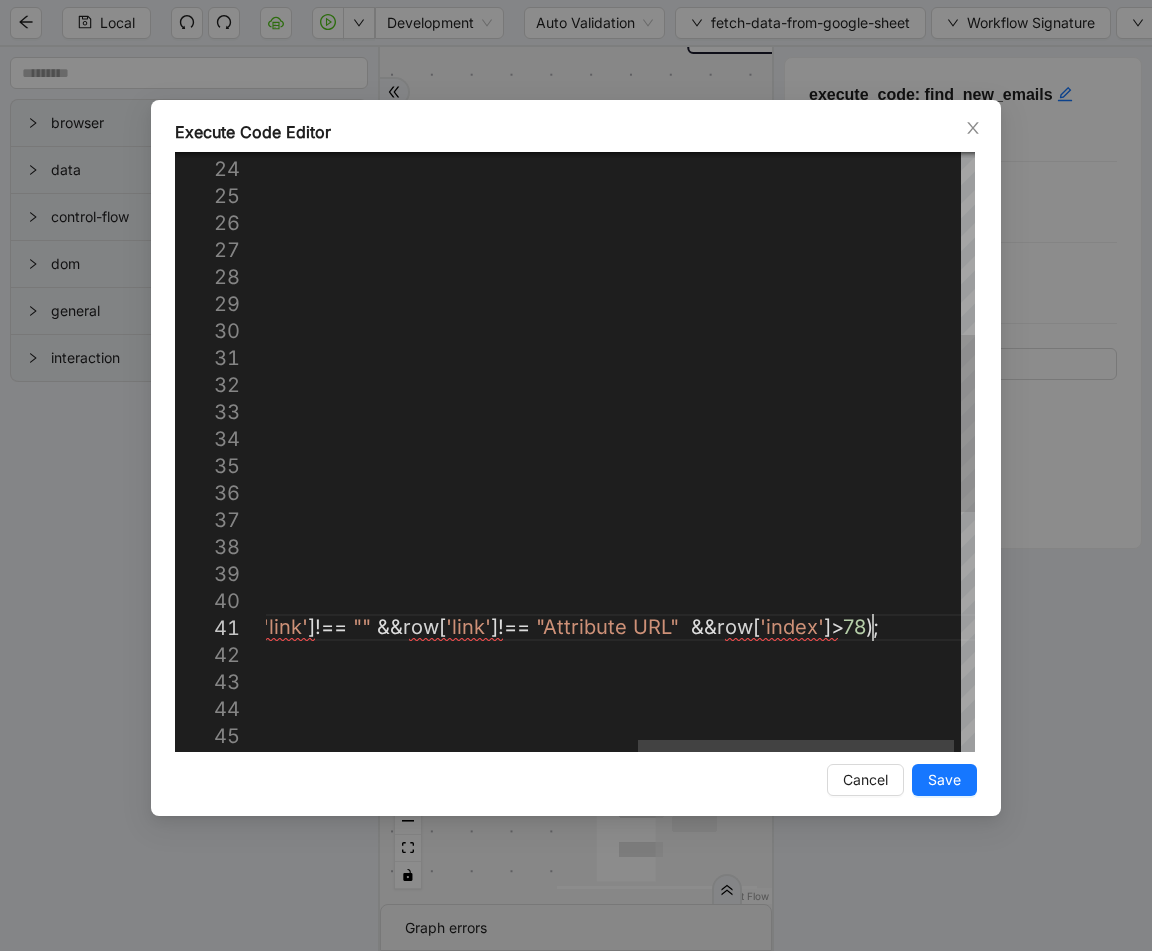 scroll, scrollTop: 1, scrollLeft: 1902, axis: both 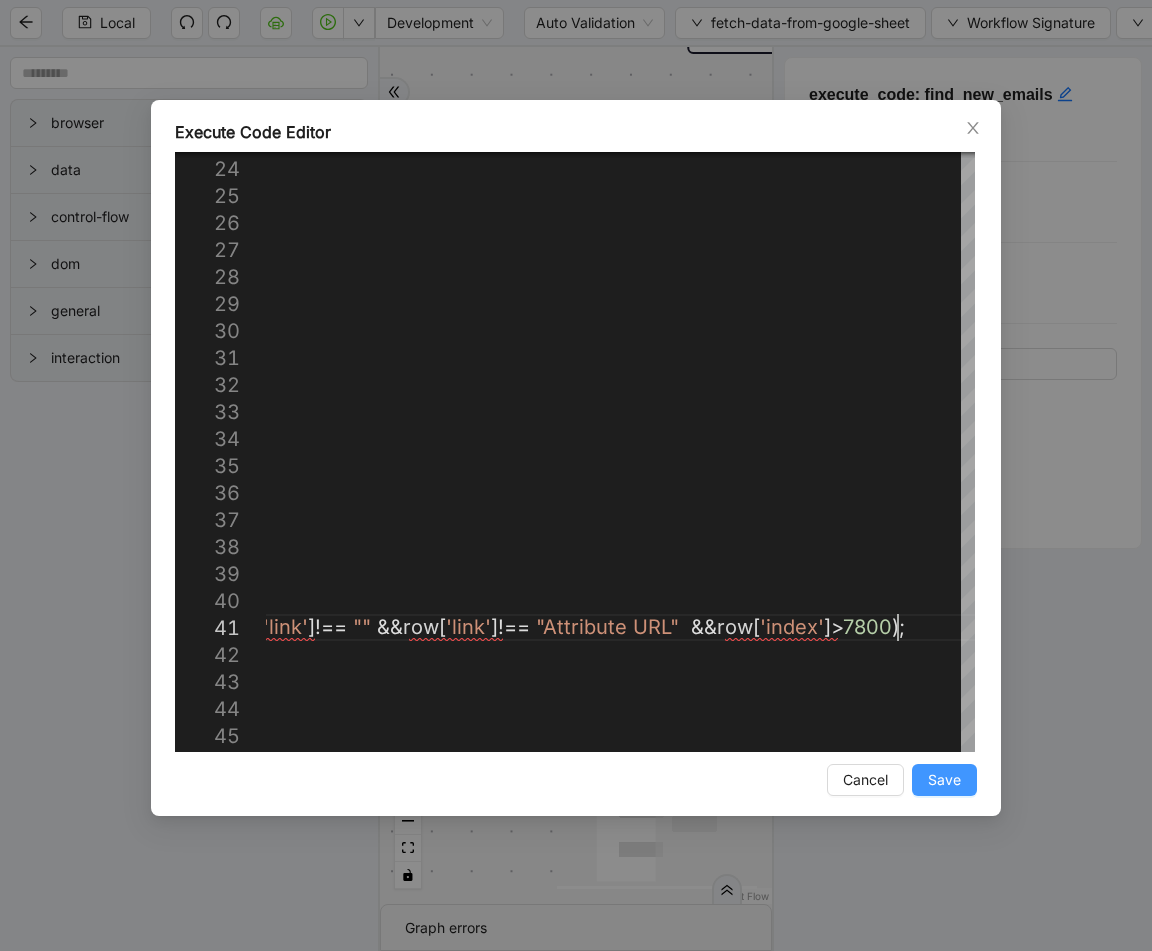type on "**********" 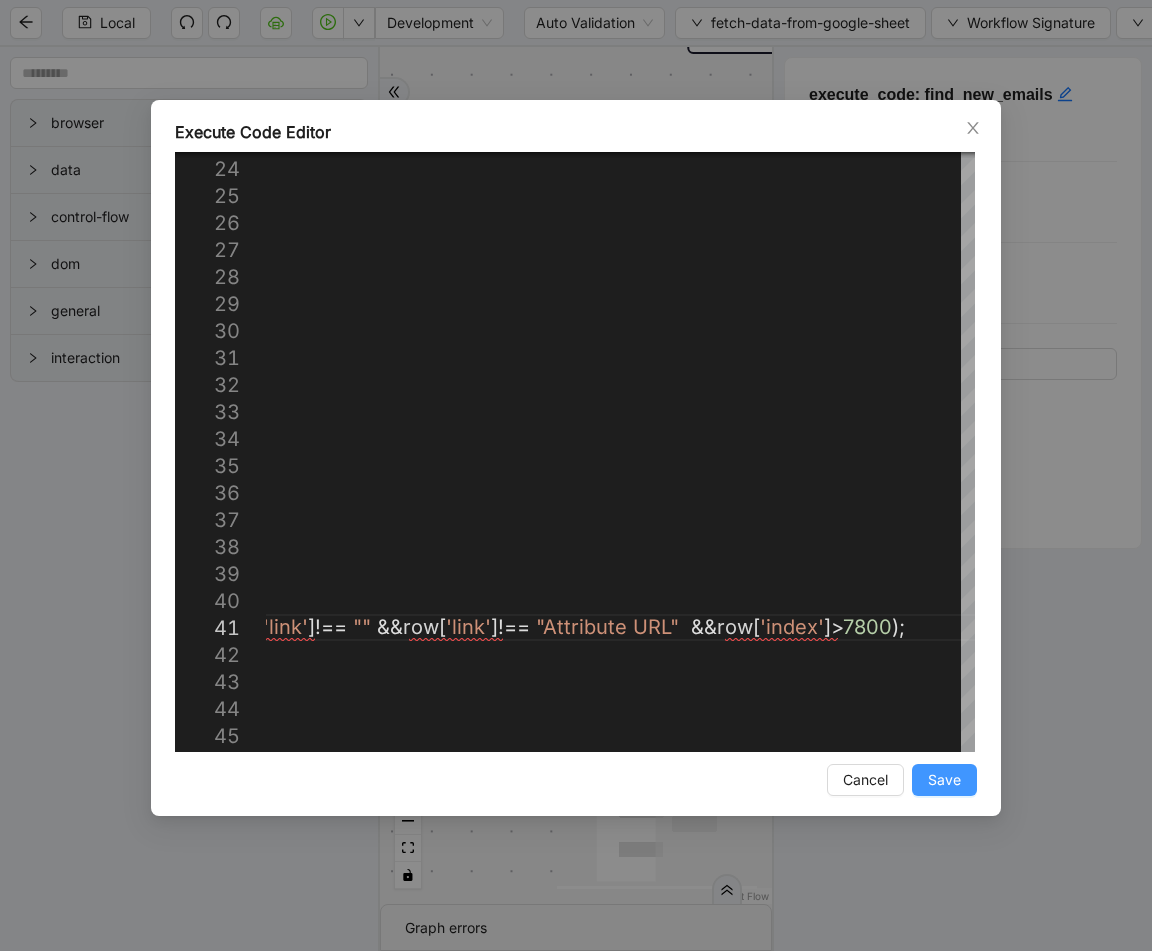 click on "Save" at bounding box center [944, 780] 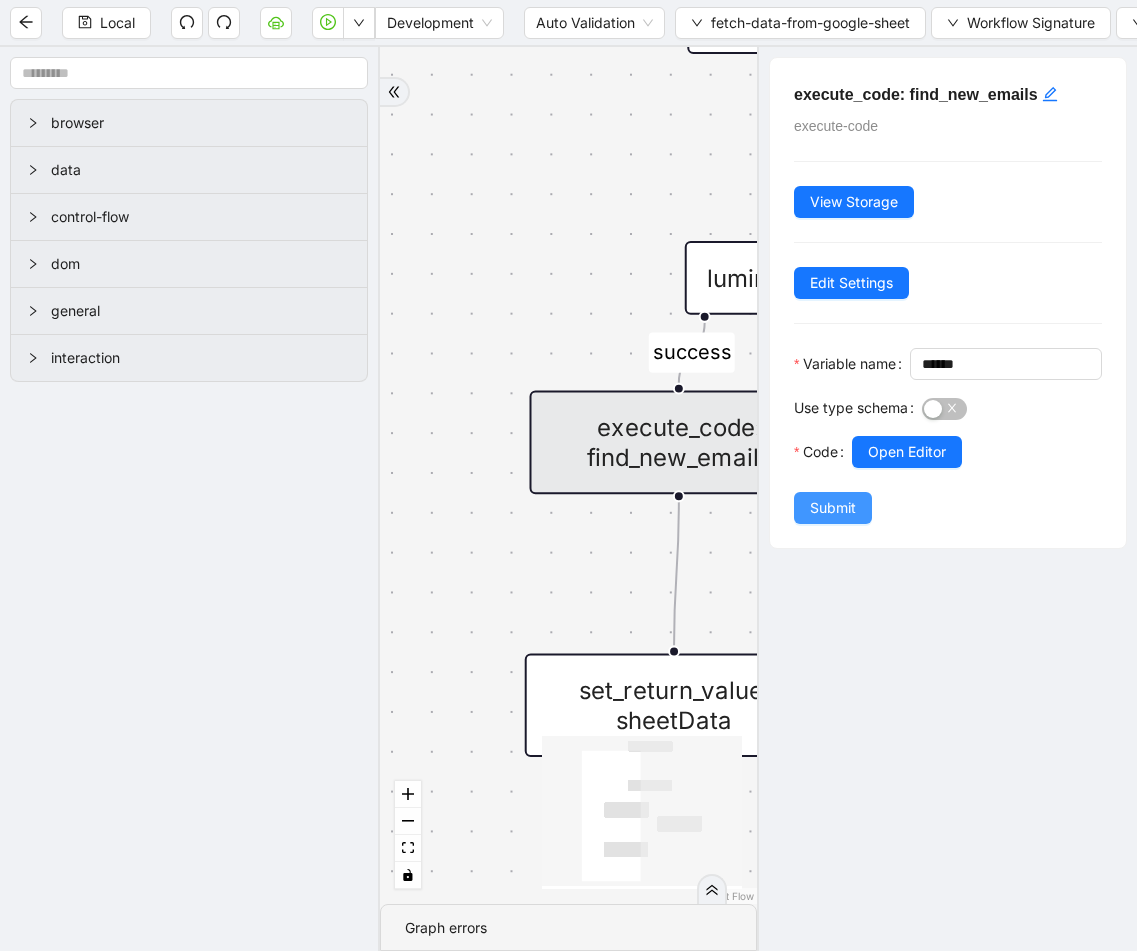 click on "Submit" at bounding box center [833, 508] 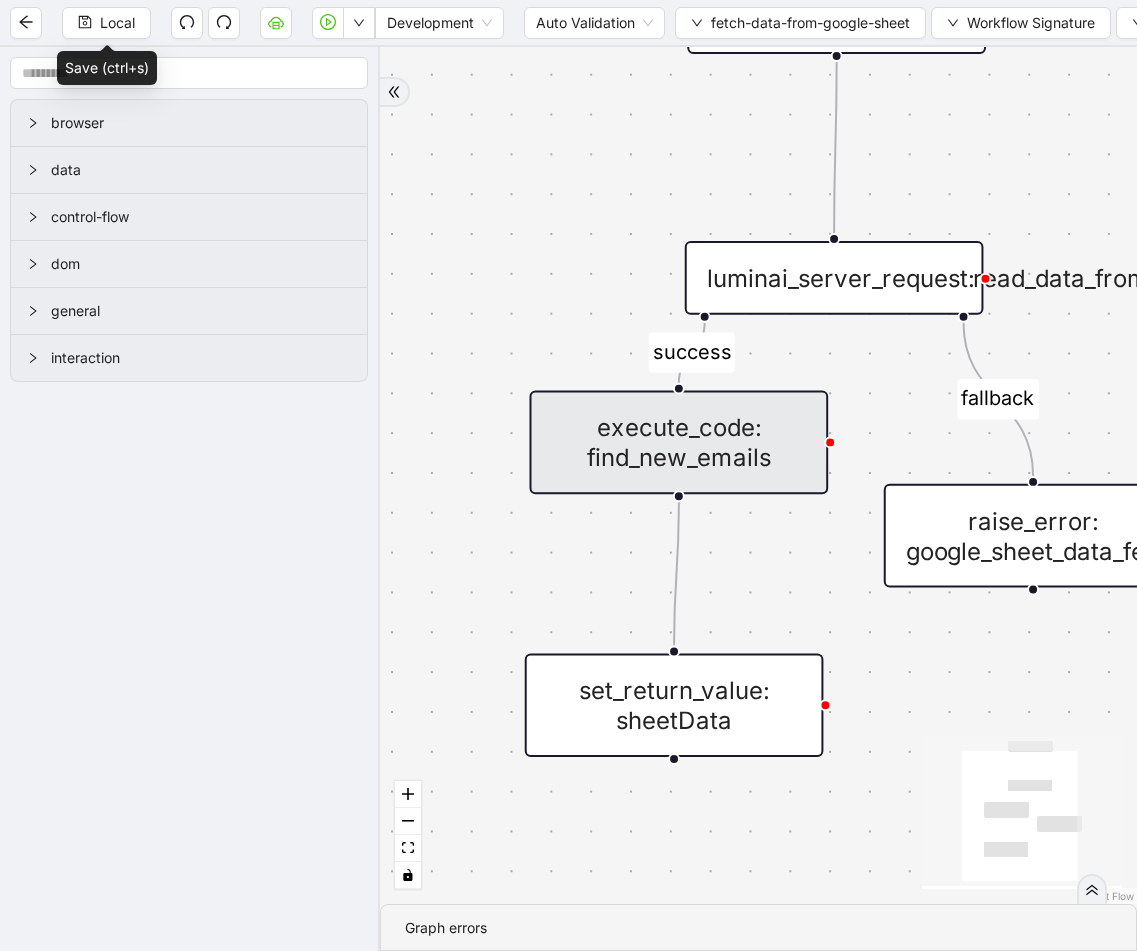 click on "Local Development Auto Validation fetch-data-from-google-sheet Workflow Signature Workflow Settings" at bounding box center (568, 22) 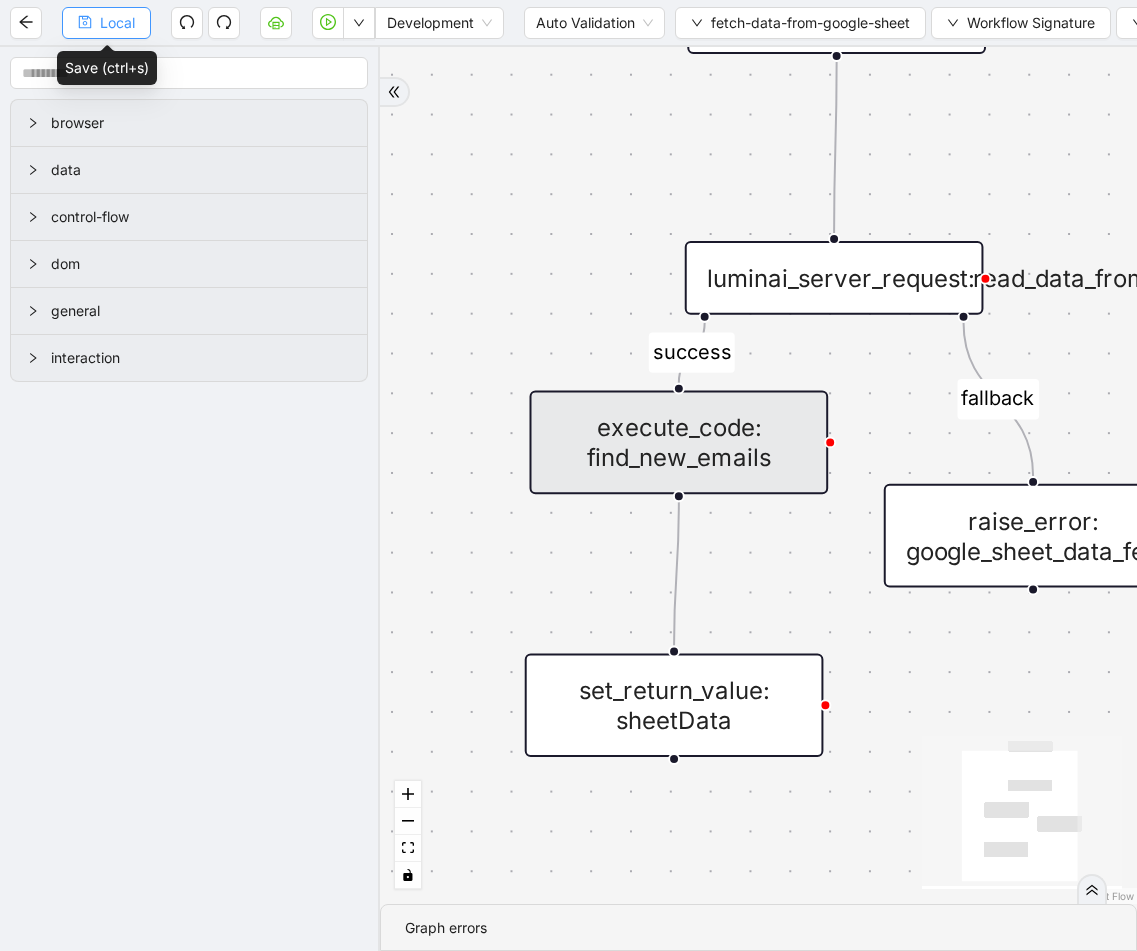 click on "Local" at bounding box center [117, 23] 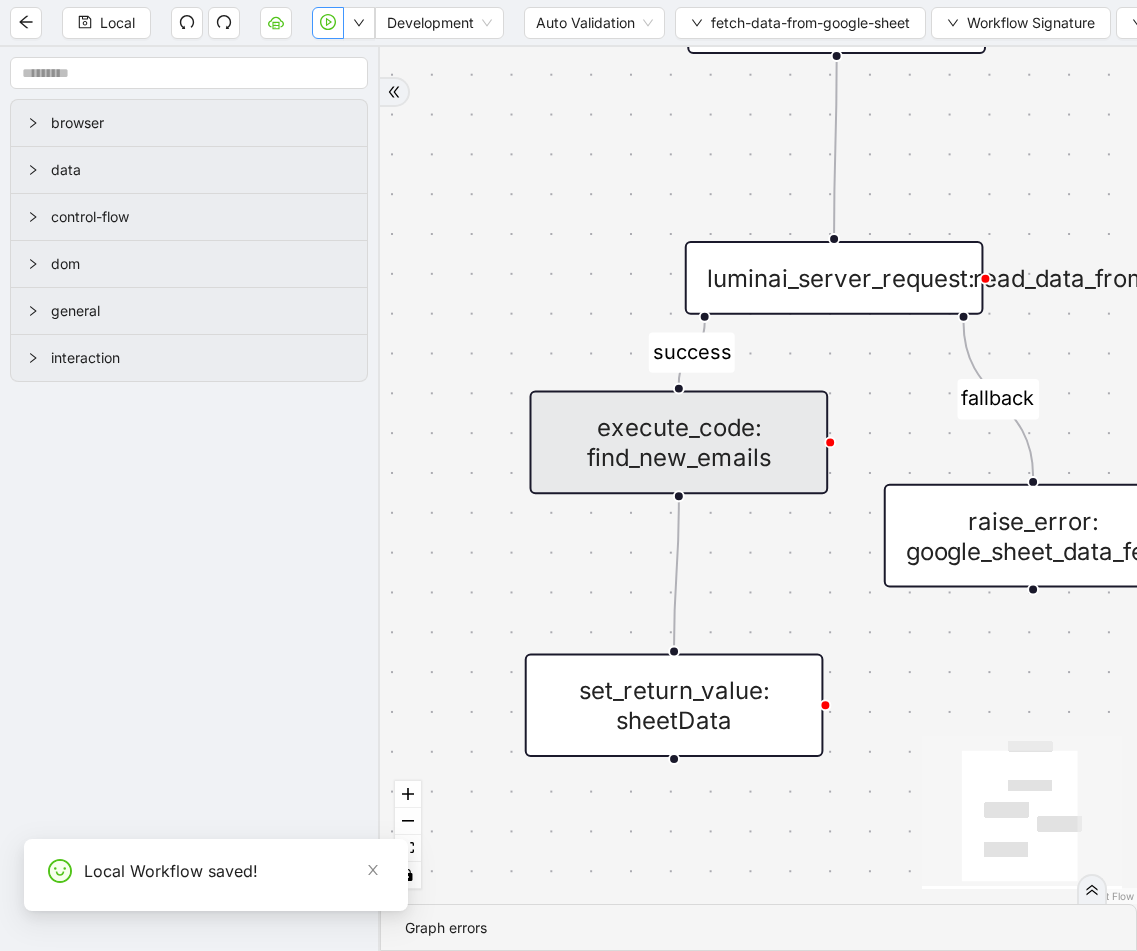 click at bounding box center (328, 22) 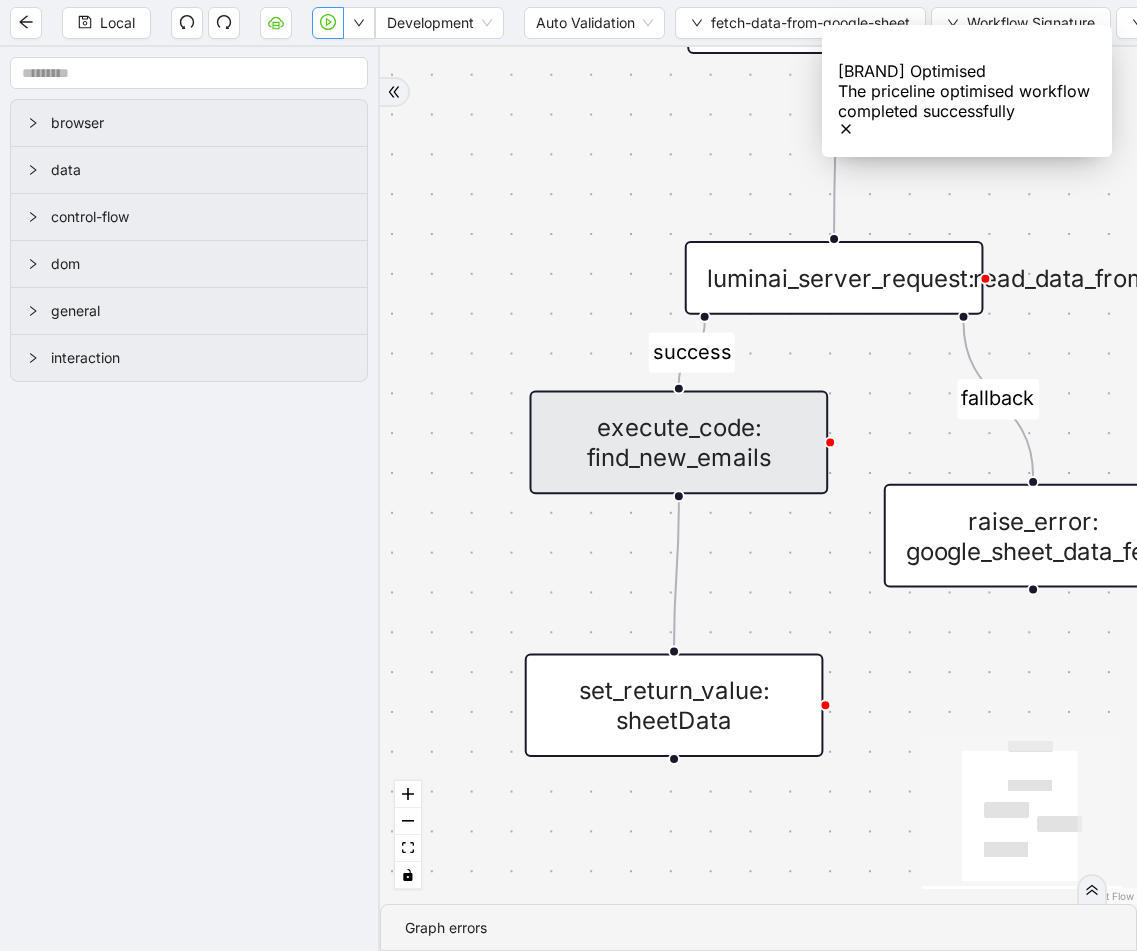 click on "execute_code: find_new_emails" at bounding box center [679, 443] 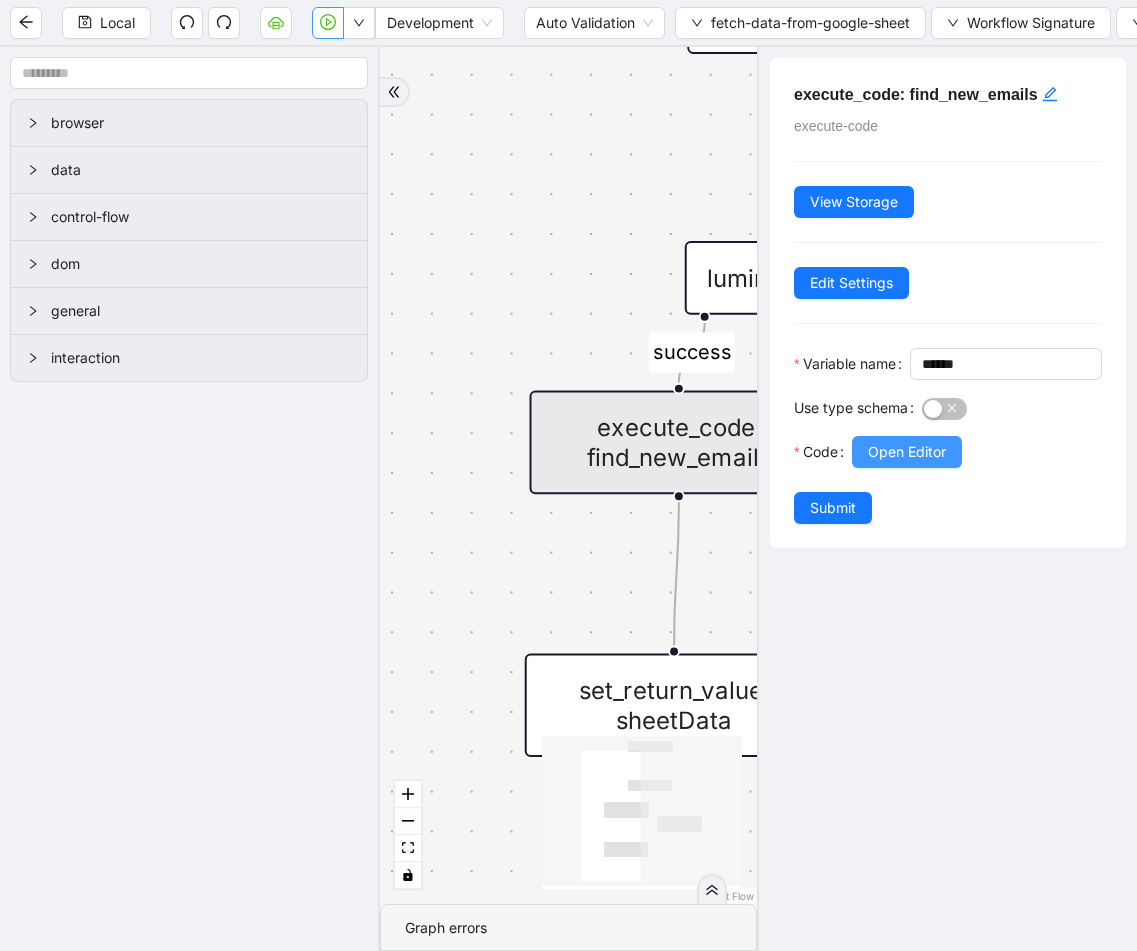 click on "Open Editor" at bounding box center (907, 452) 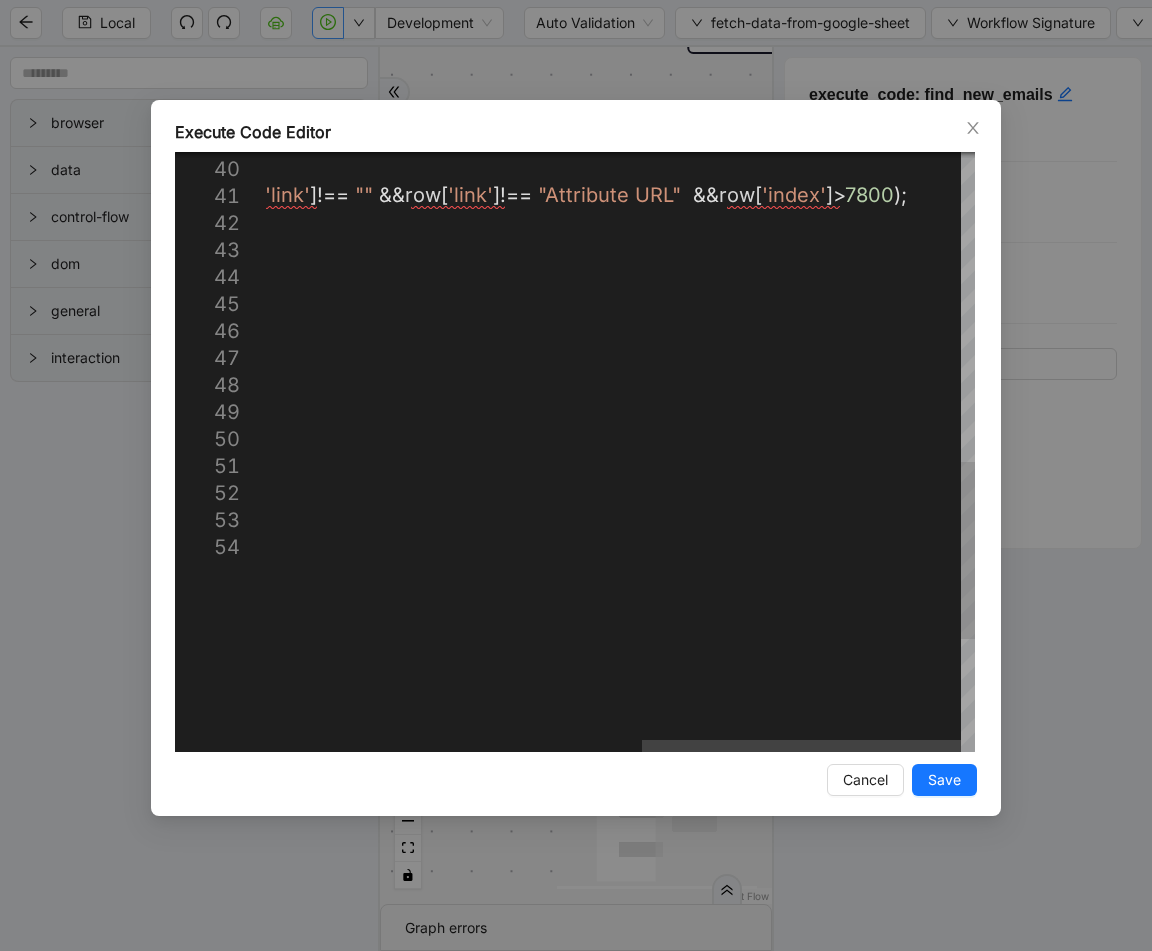 scroll, scrollTop: 0, scrollLeft: 0, axis: both 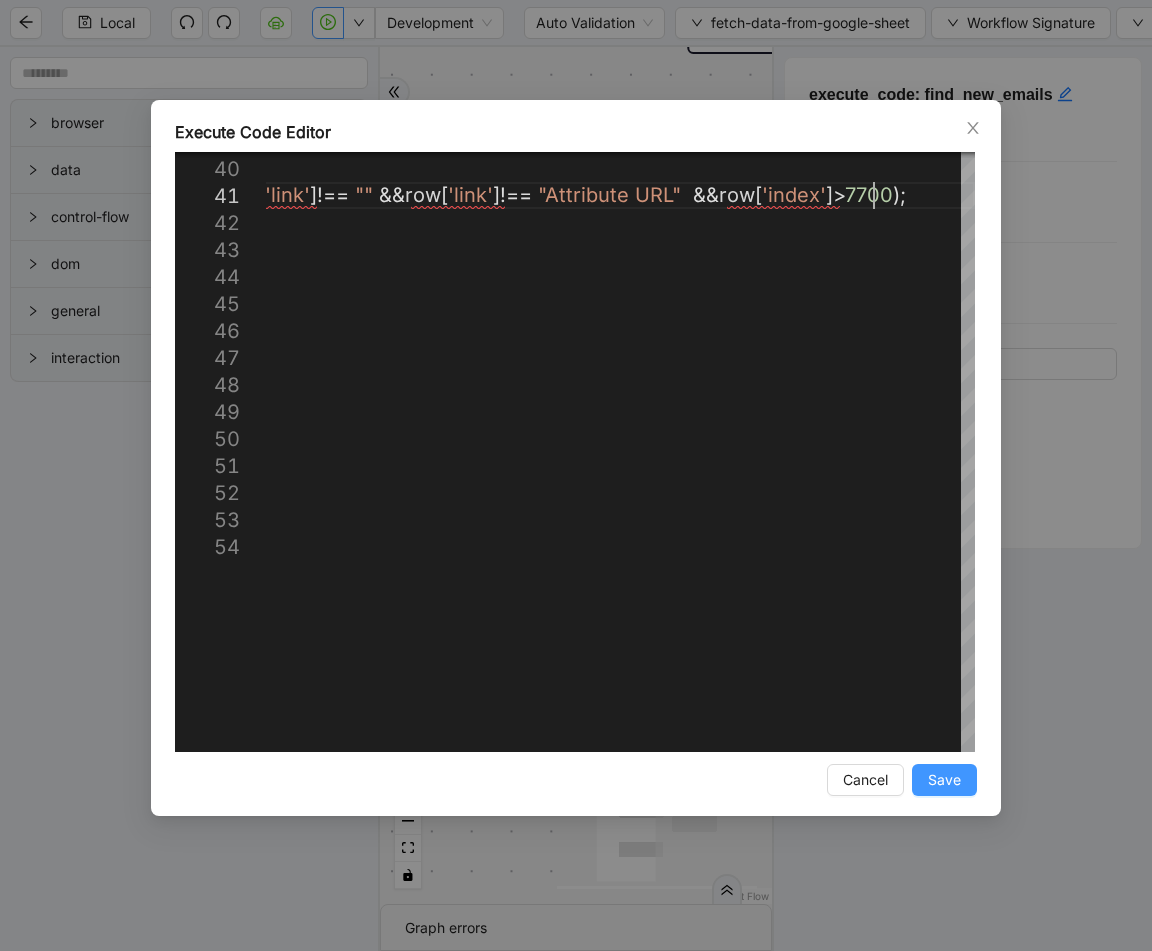 type on "**********" 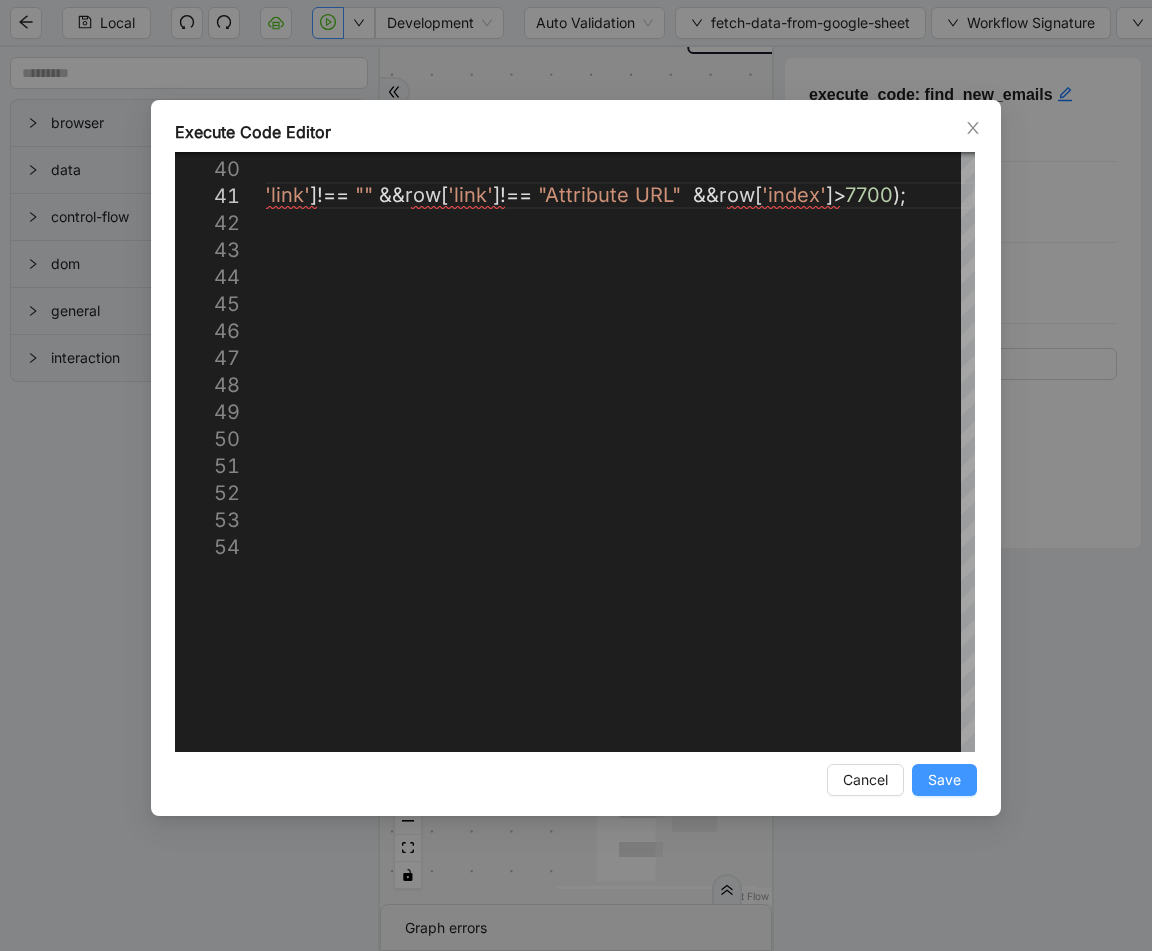 click on "Save" at bounding box center (944, 780) 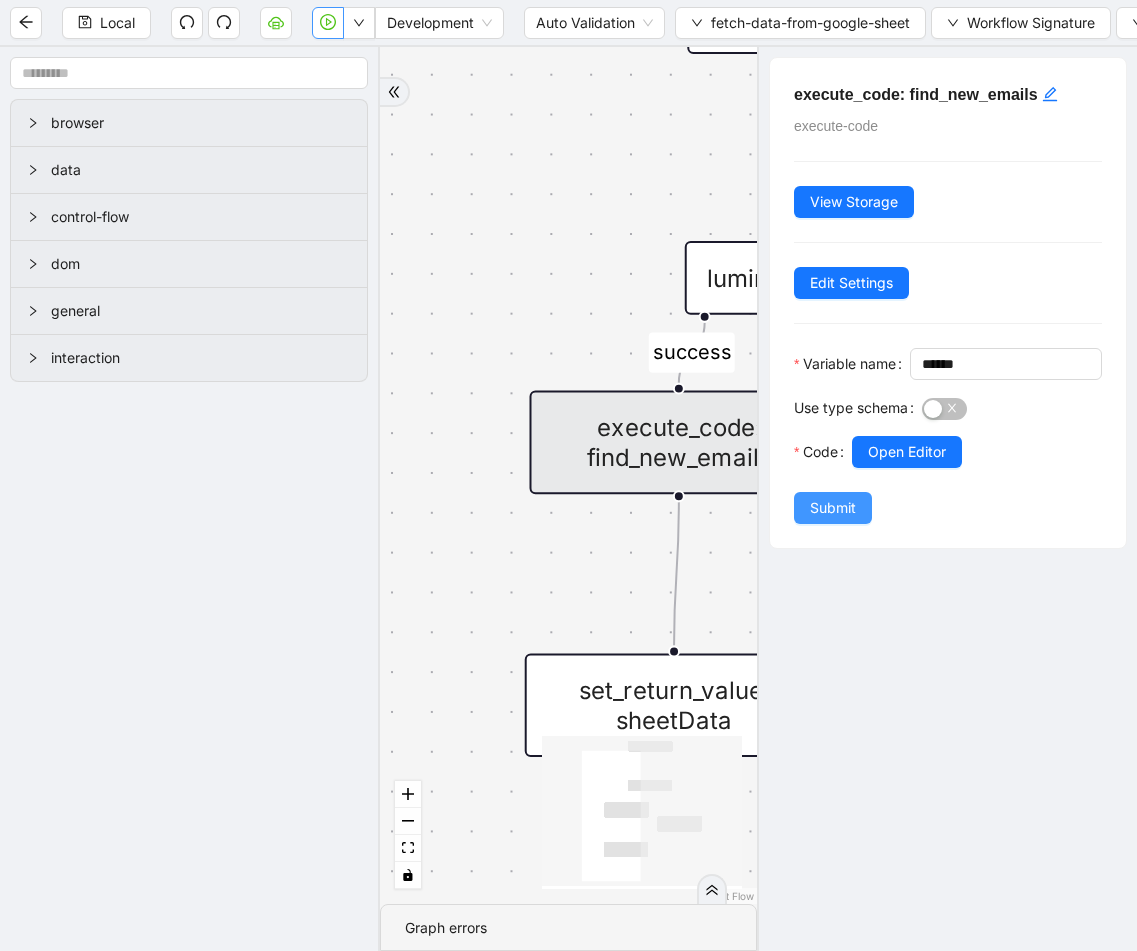click on "Submit" at bounding box center (833, 508) 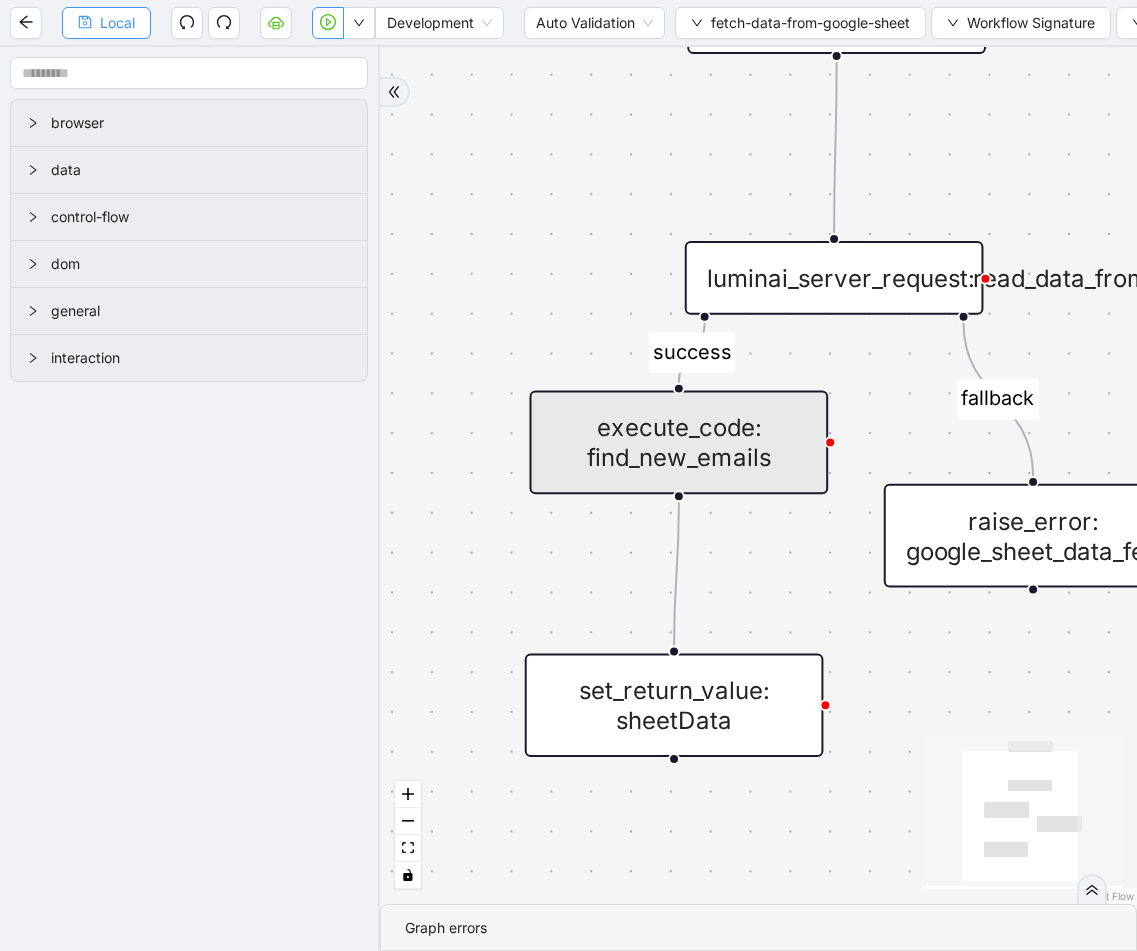 click on "Local" at bounding box center (117, 23) 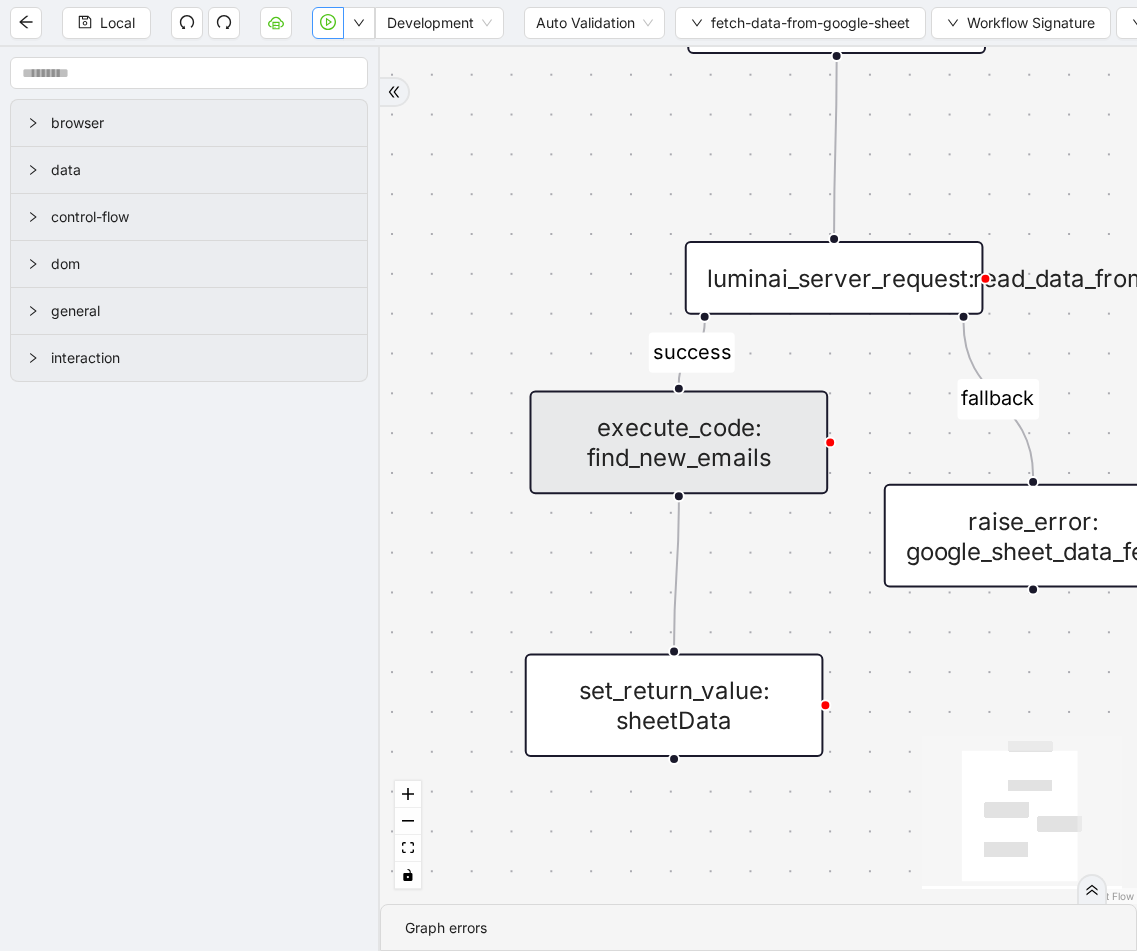 click at bounding box center (328, 23) 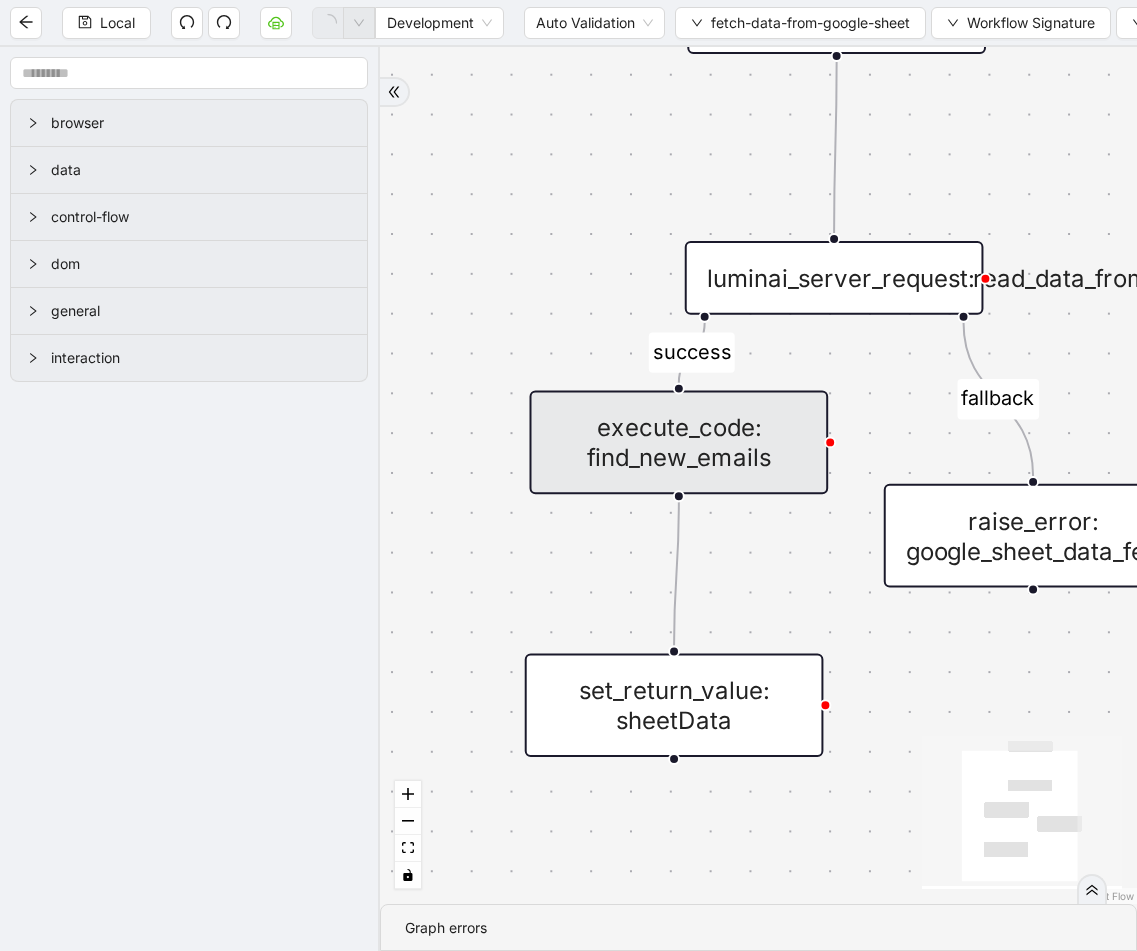 click on "execute_code: find_new_emails" at bounding box center (679, 443) 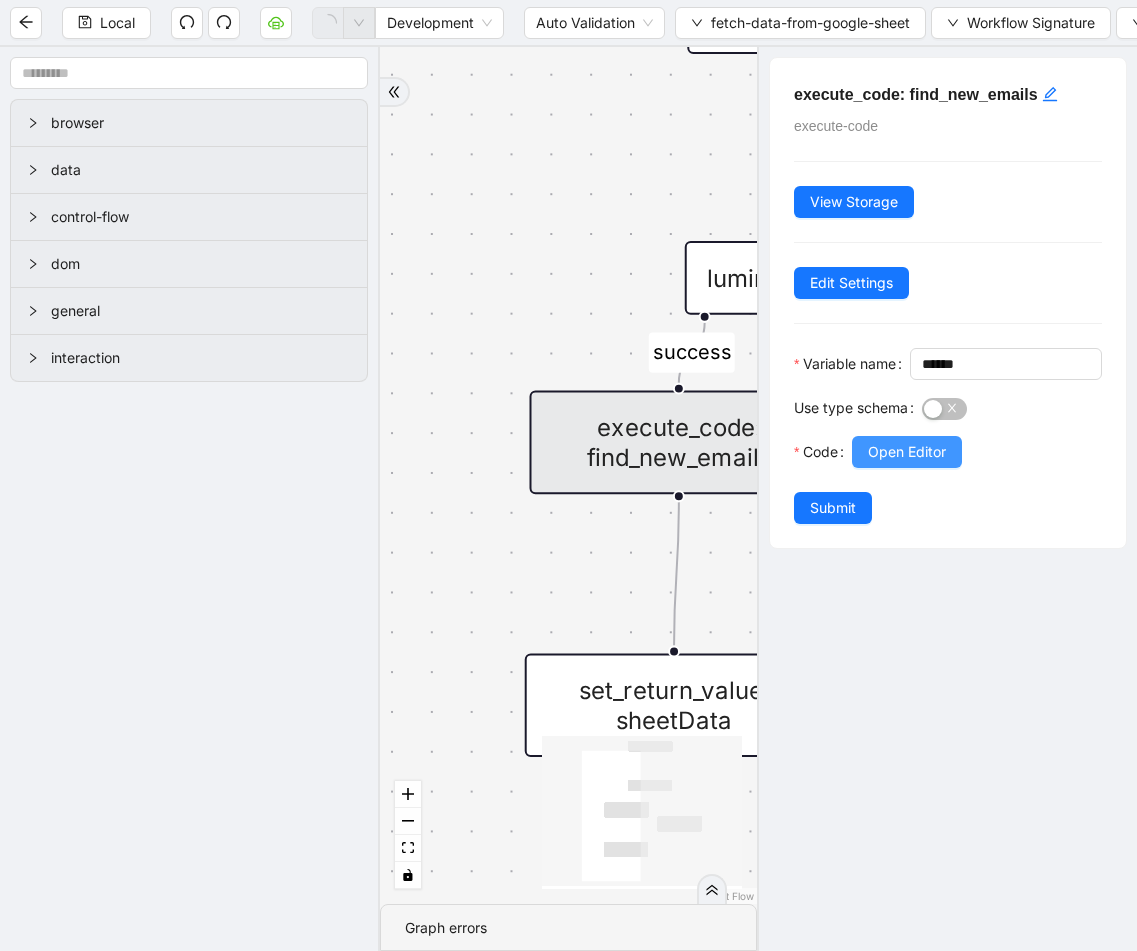 click on "Open Editor" at bounding box center (907, 452) 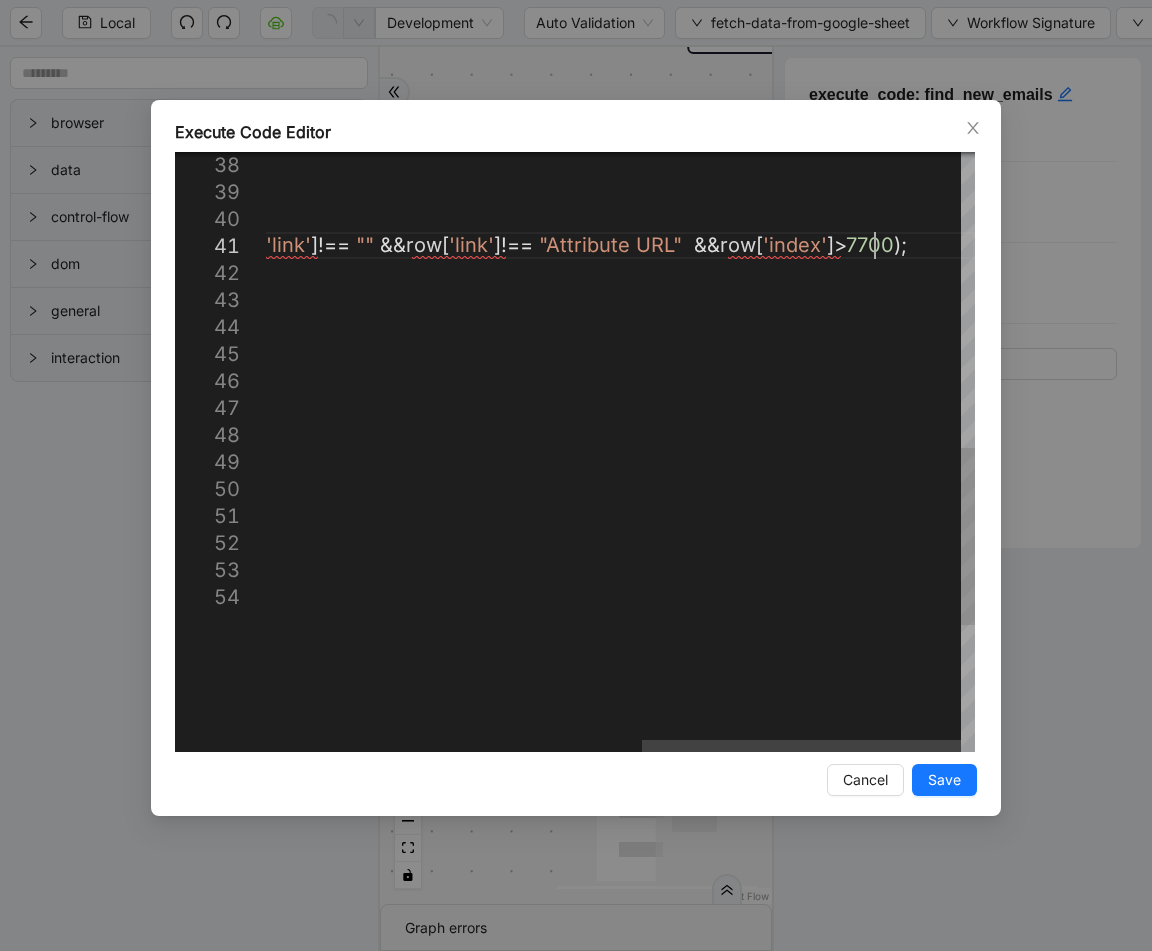 scroll, scrollTop: 0, scrollLeft: 0, axis: both 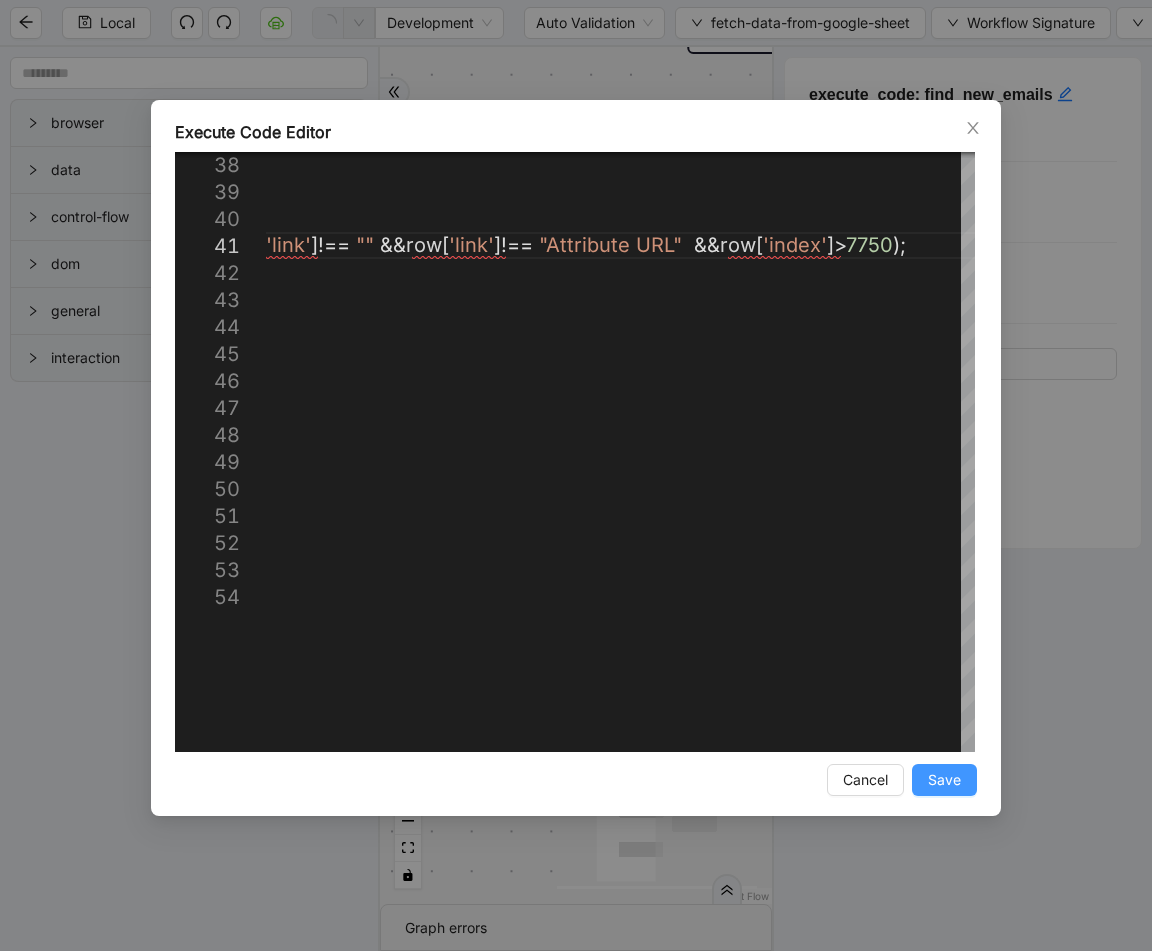 type on "**********" 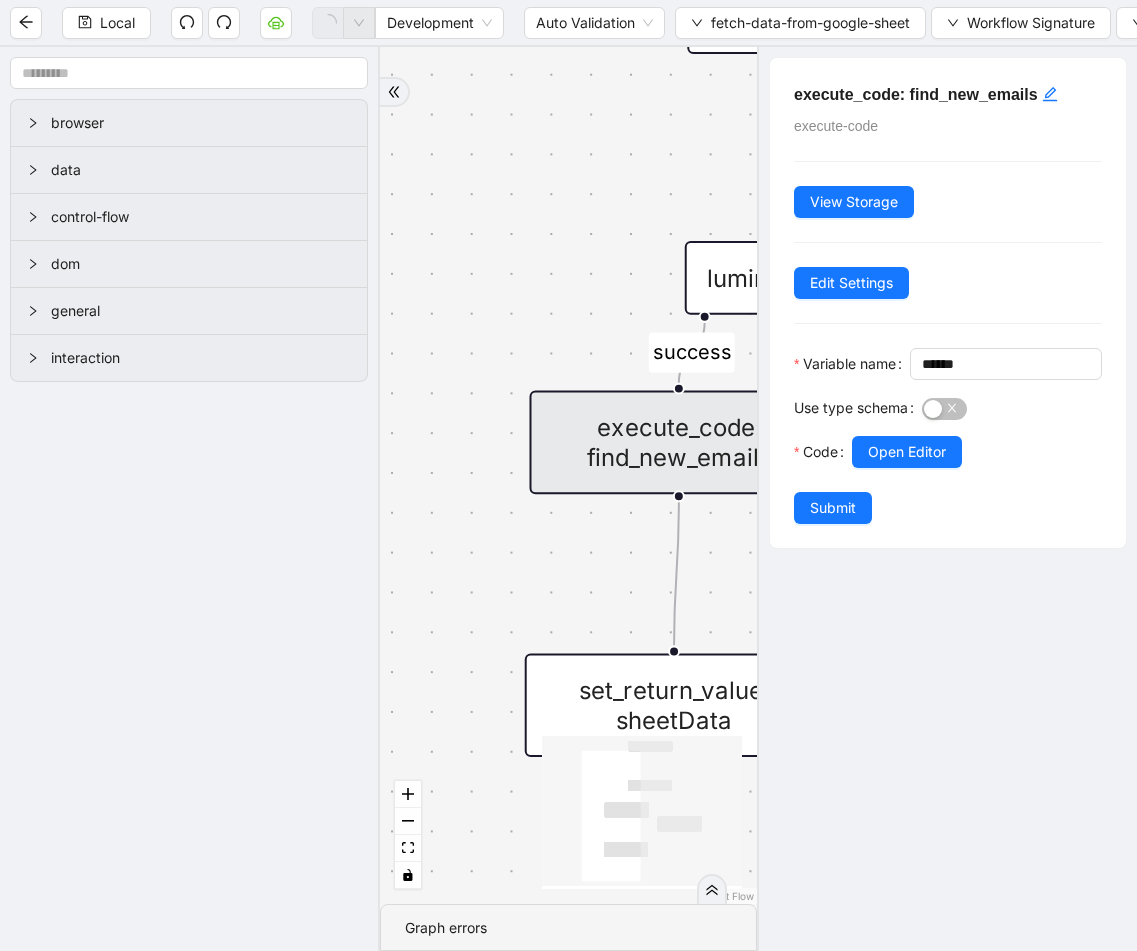drag, startPoint x: 846, startPoint y: 546, endPoint x: 305, endPoint y: 209, distance: 637.37744 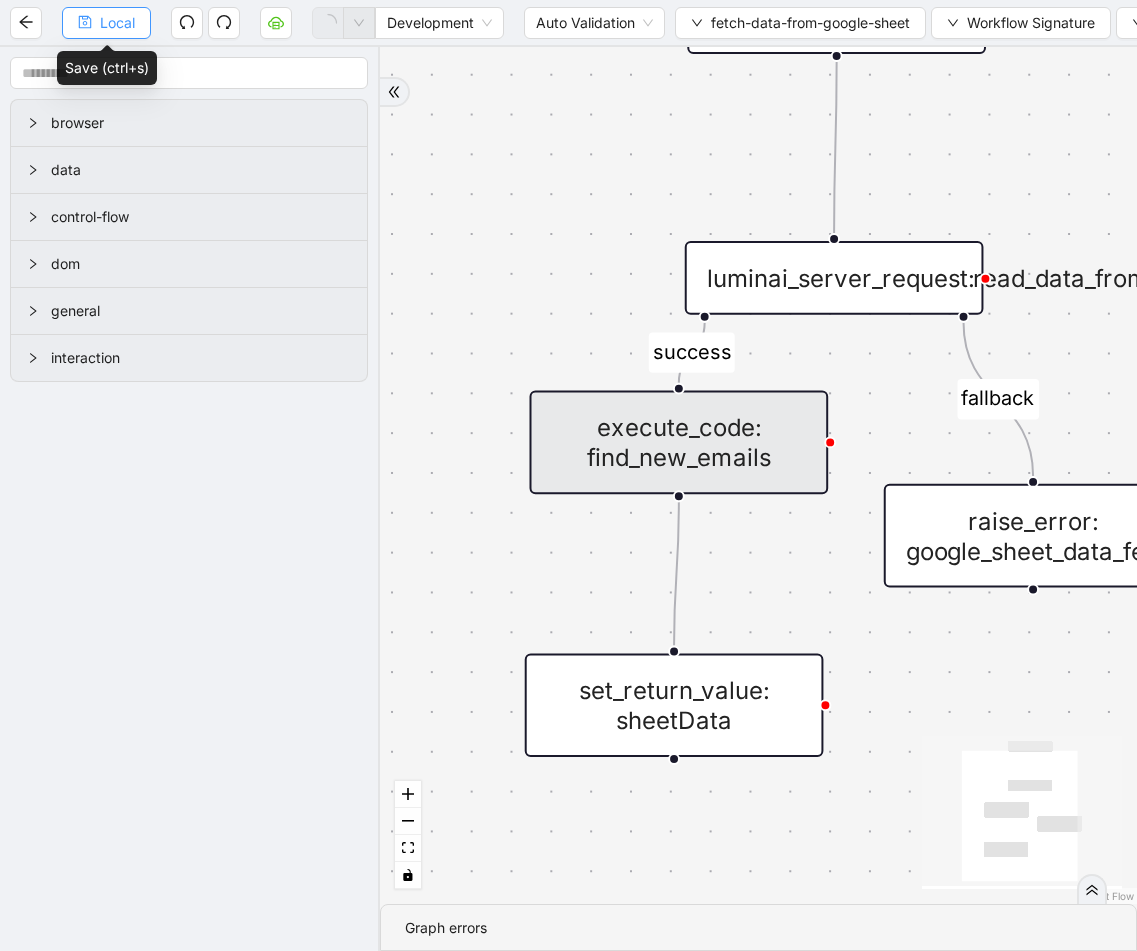 click on "Local" at bounding box center (117, 23) 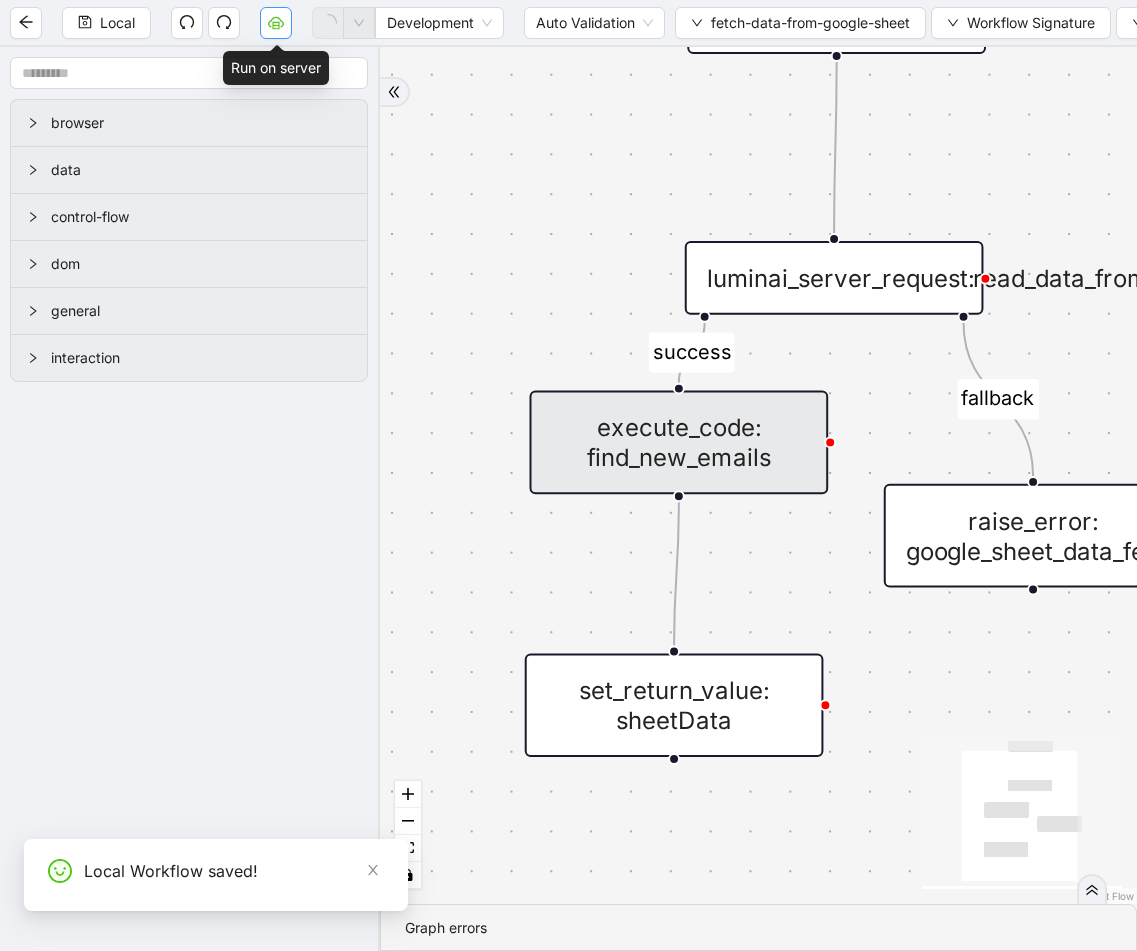click at bounding box center [276, 23] 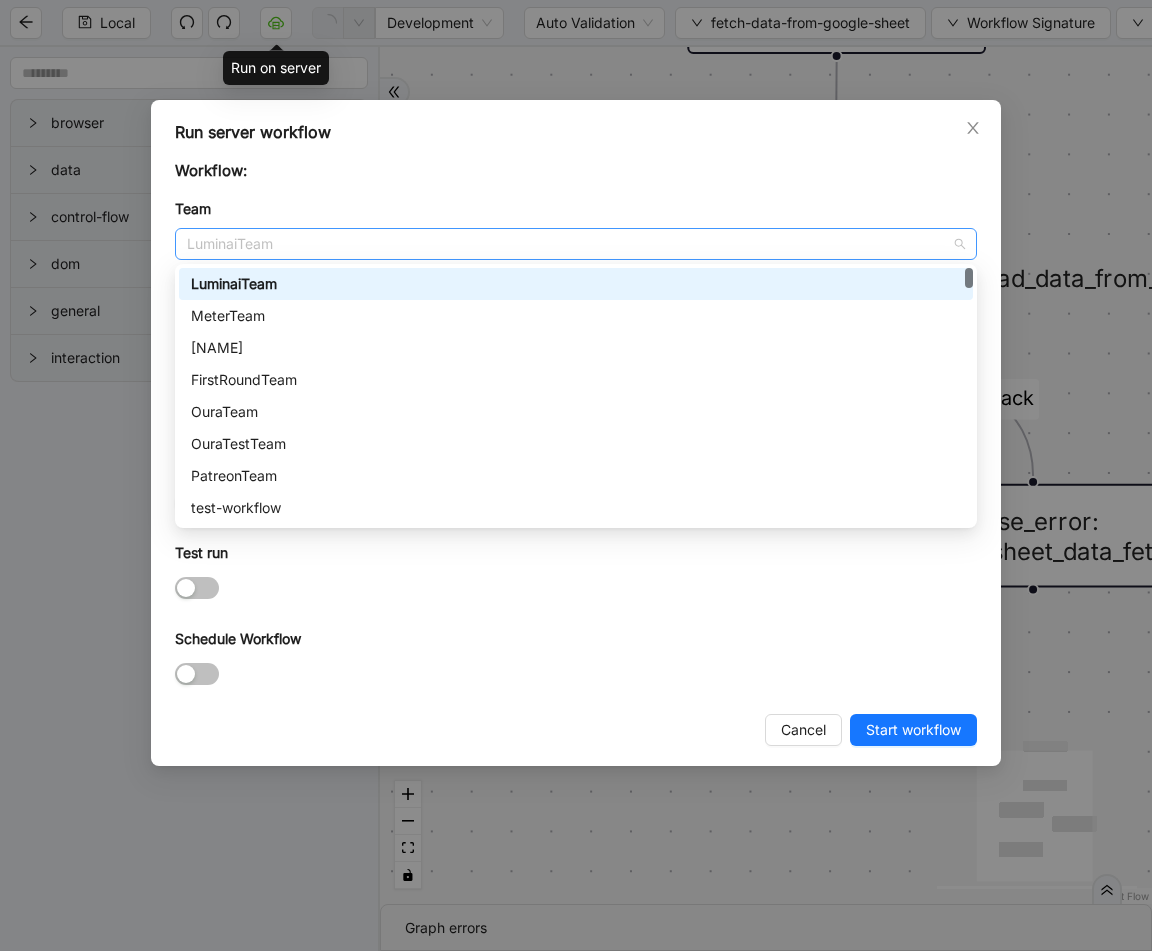 click on "LuminaiTeam" at bounding box center [576, 244] 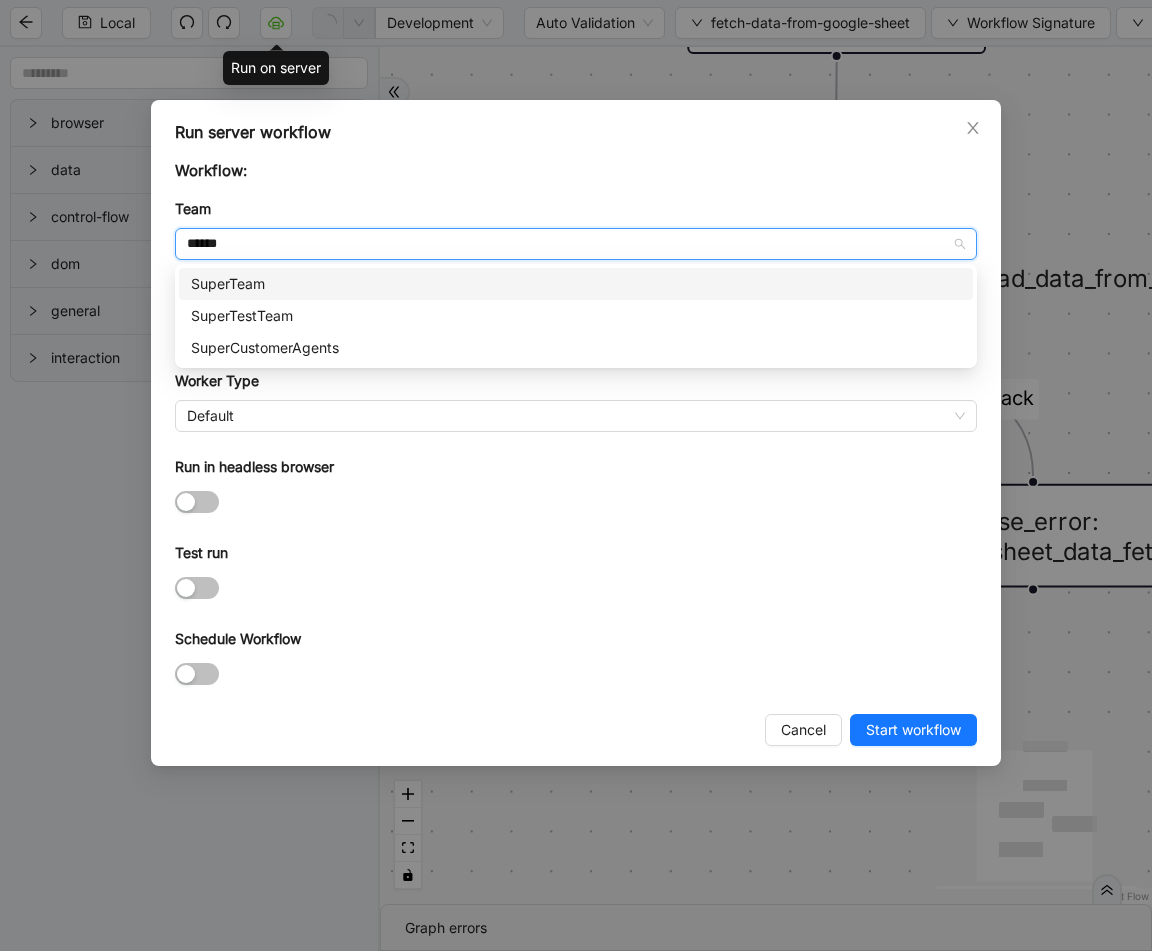 type on "*******" 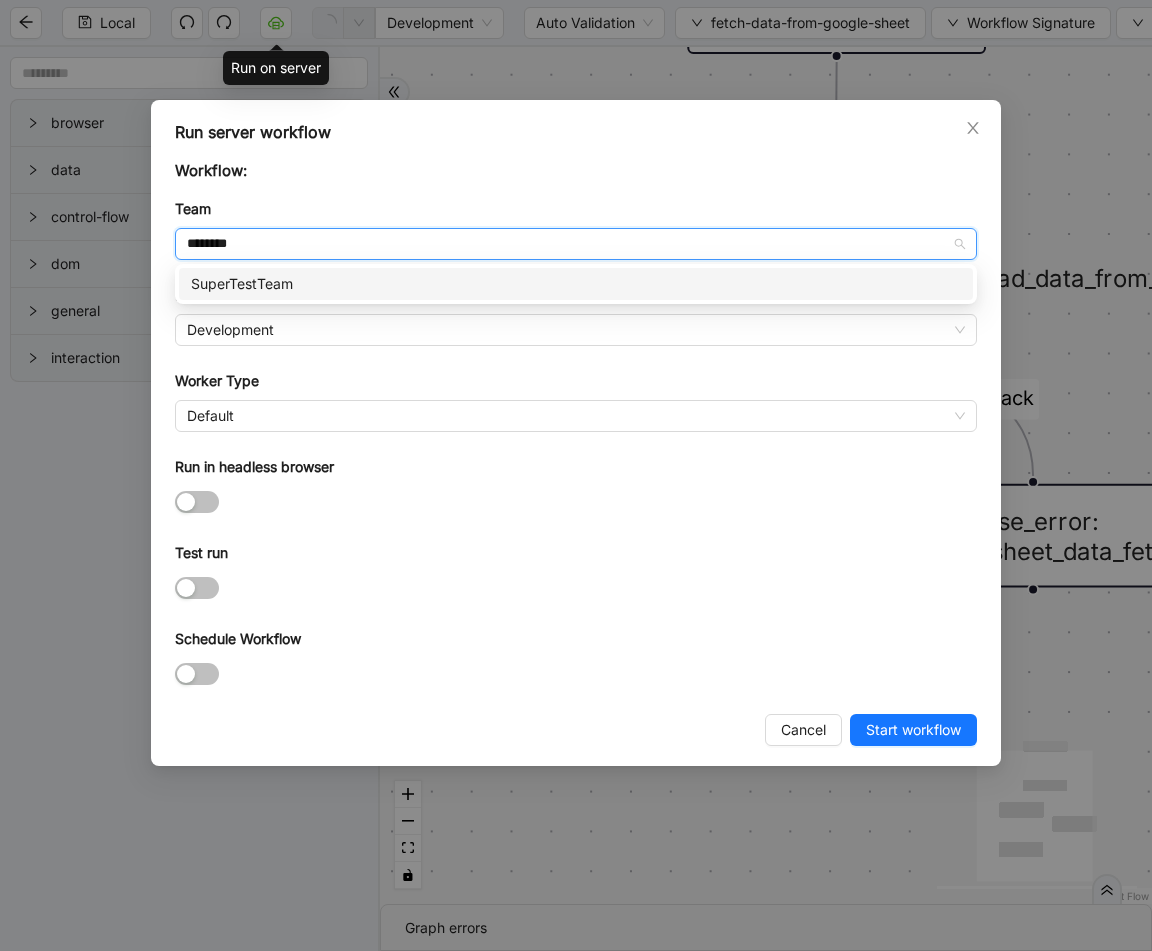 click on "SuperTestTeam" at bounding box center (0, 0) 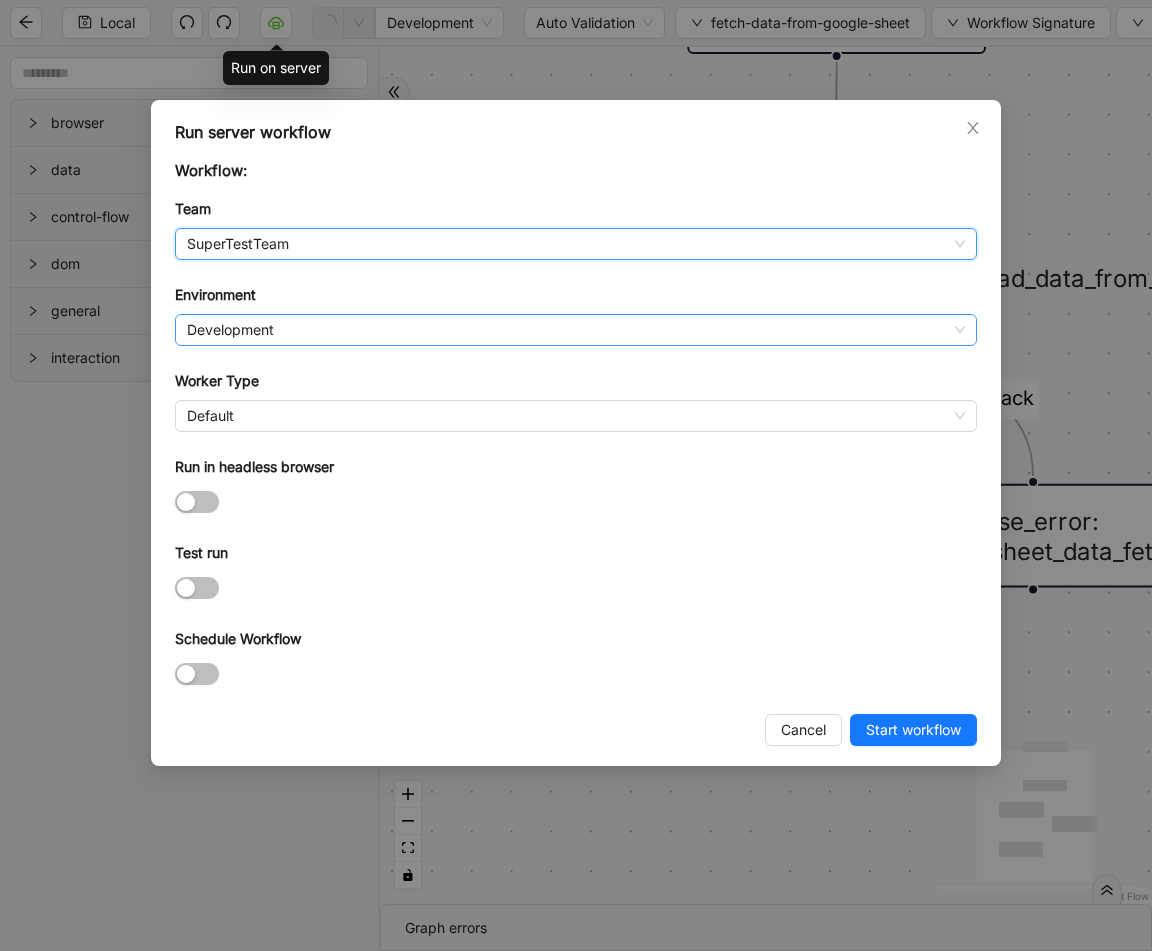 click on "Development" at bounding box center (576, 244) 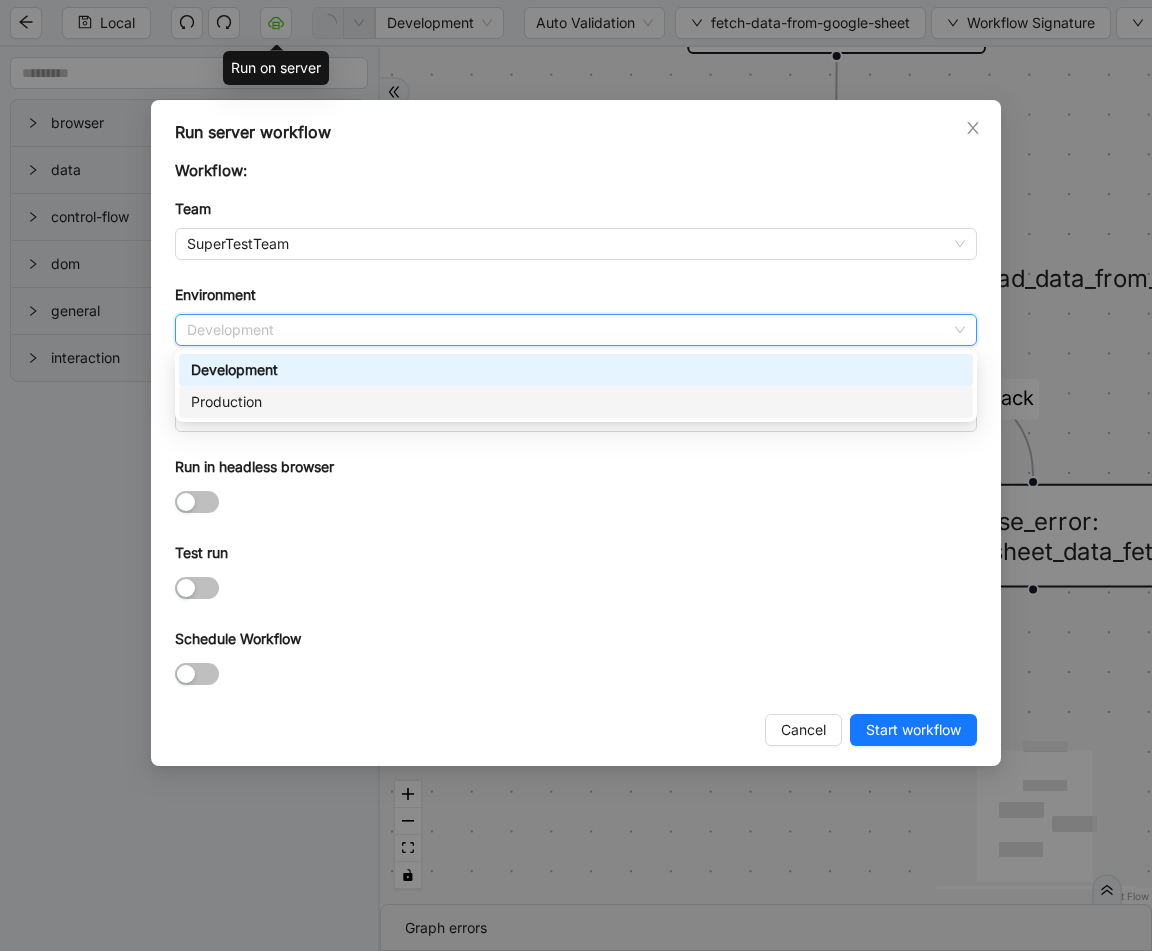 click on "Production" at bounding box center [0, 0] 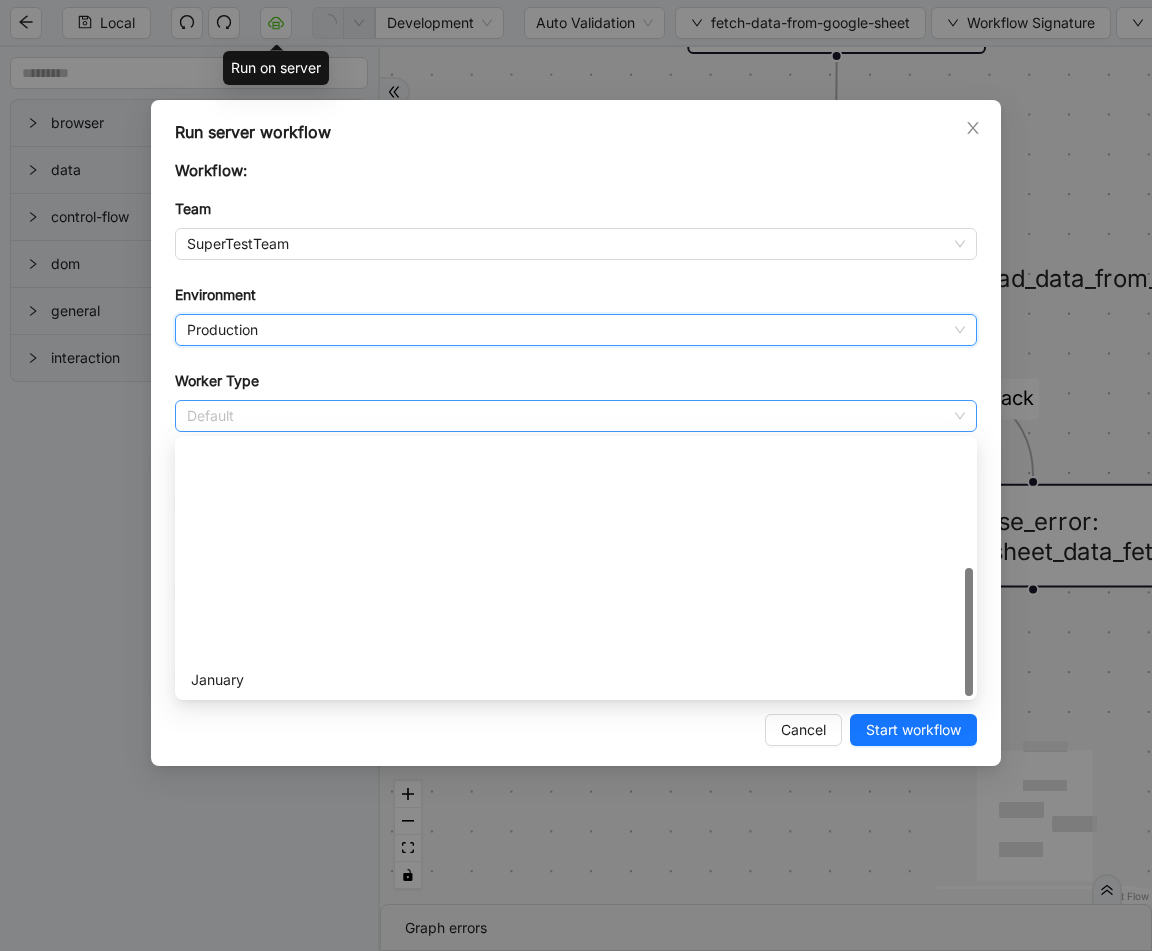 click on "Default" at bounding box center [576, 416] 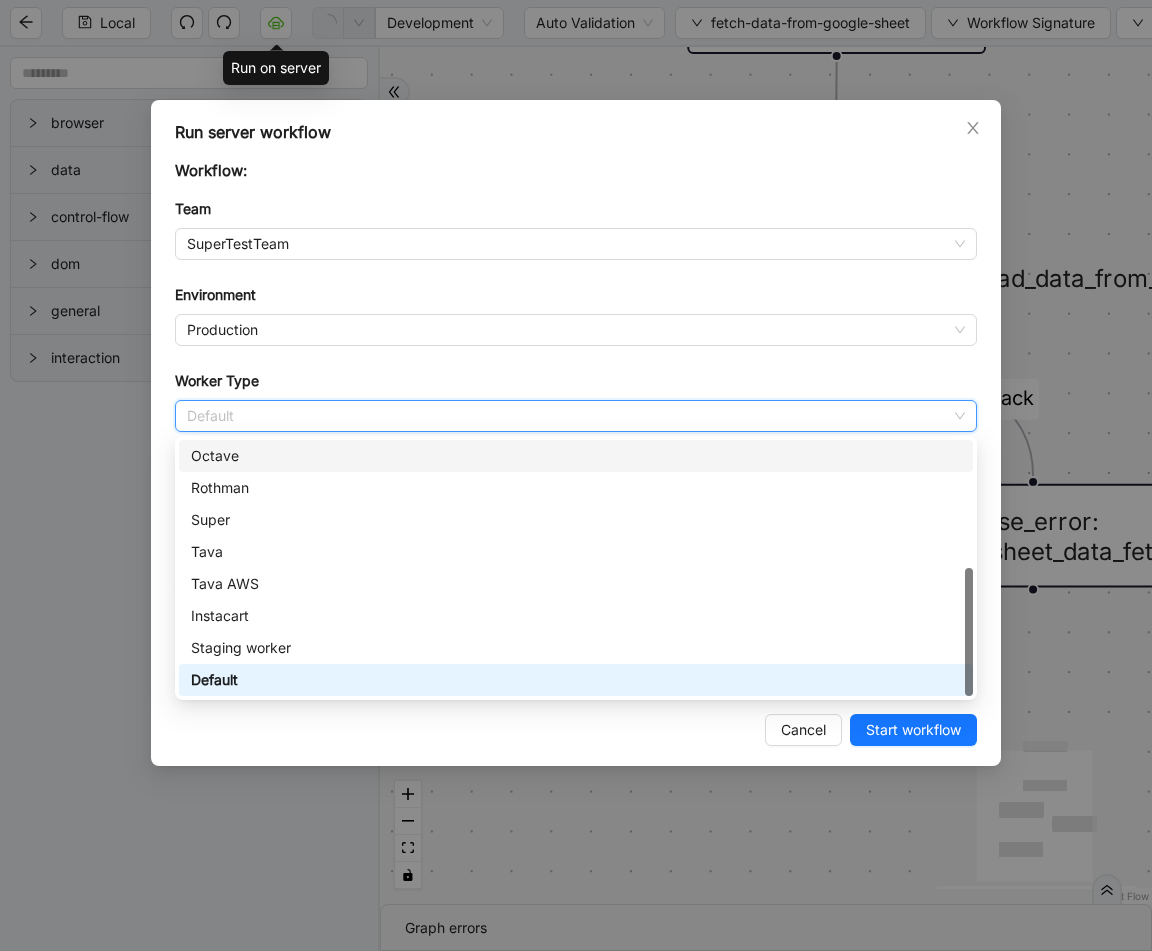 scroll, scrollTop: 48, scrollLeft: 0, axis: vertical 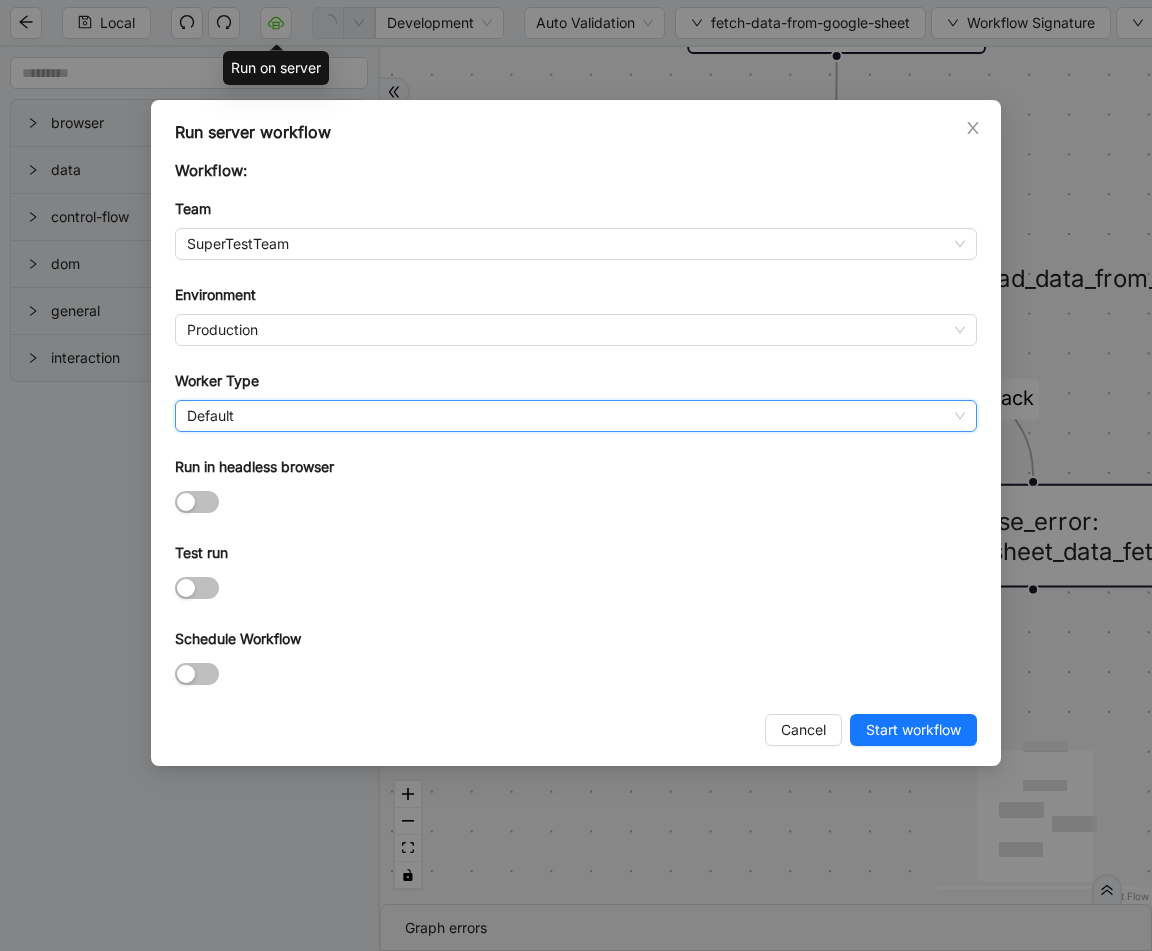 click on "Default" at bounding box center (576, 416) 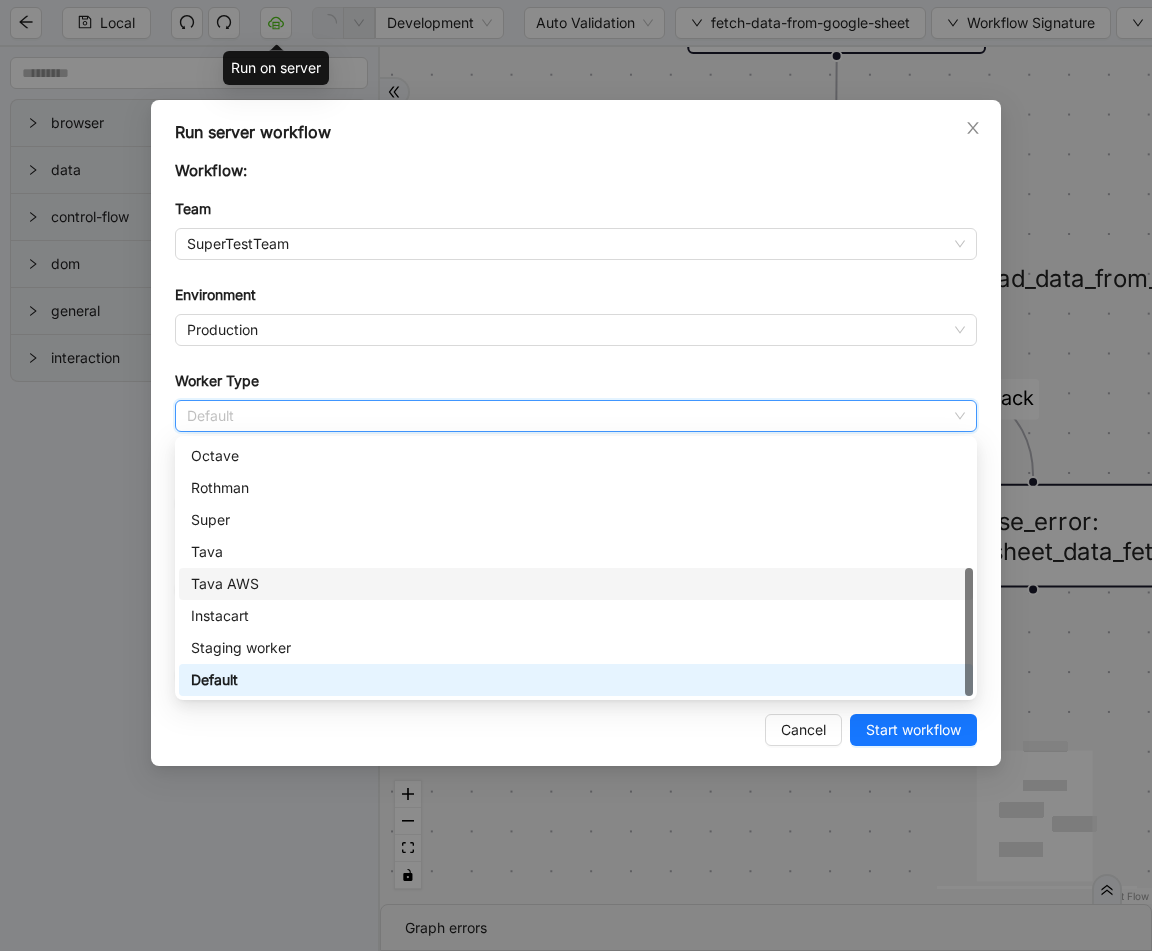scroll, scrollTop: 48, scrollLeft: 0, axis: vertical 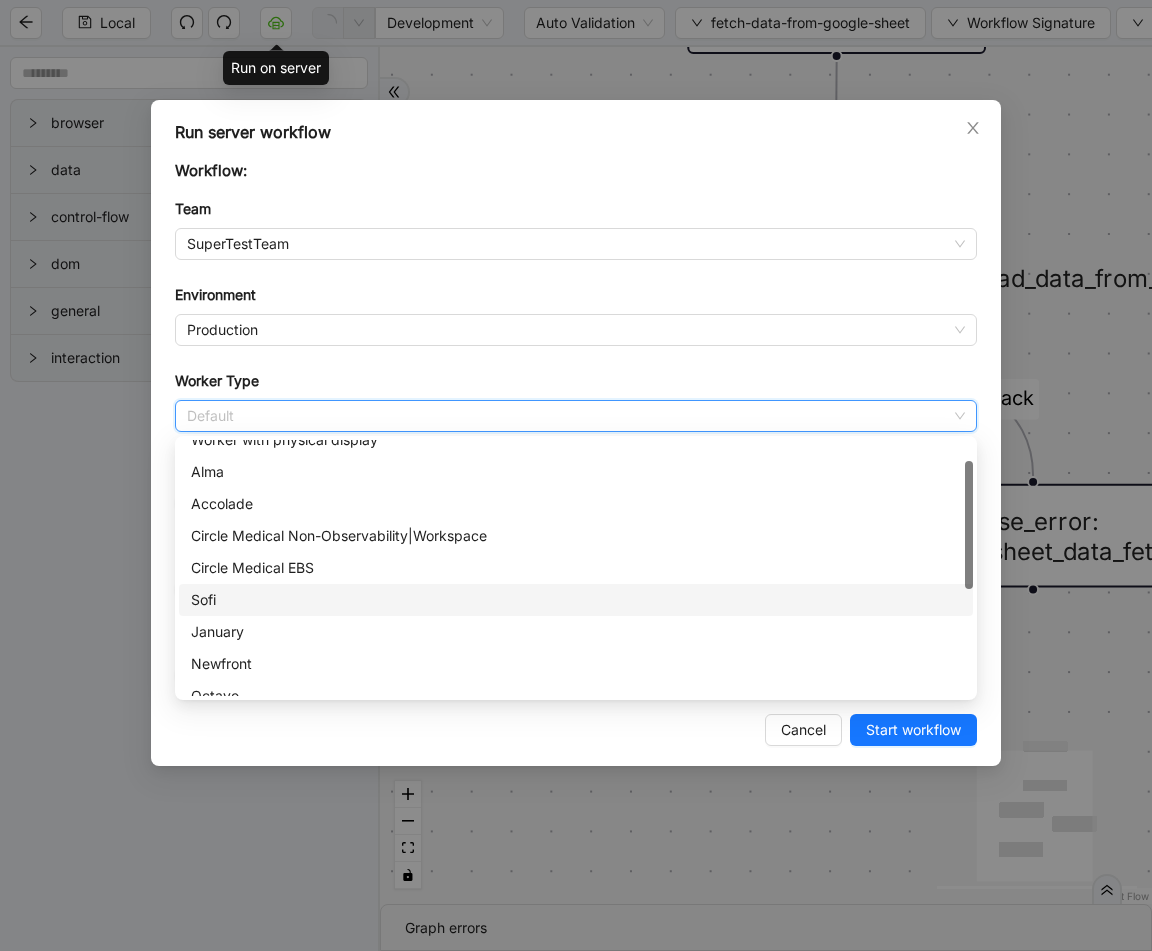 click on "Sofi" at bounding box center (0, 0) 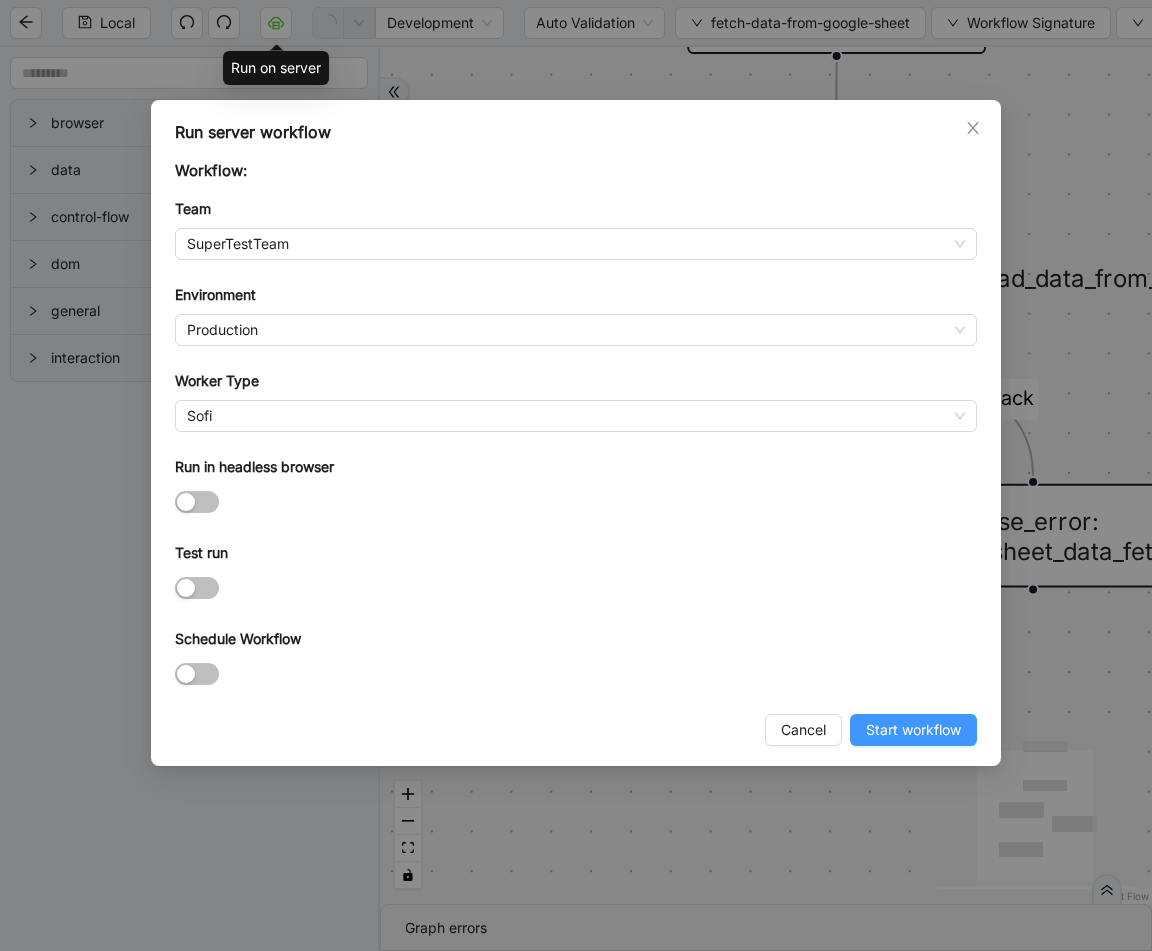 click on "Start workflow" at bounding box center [913, 730] 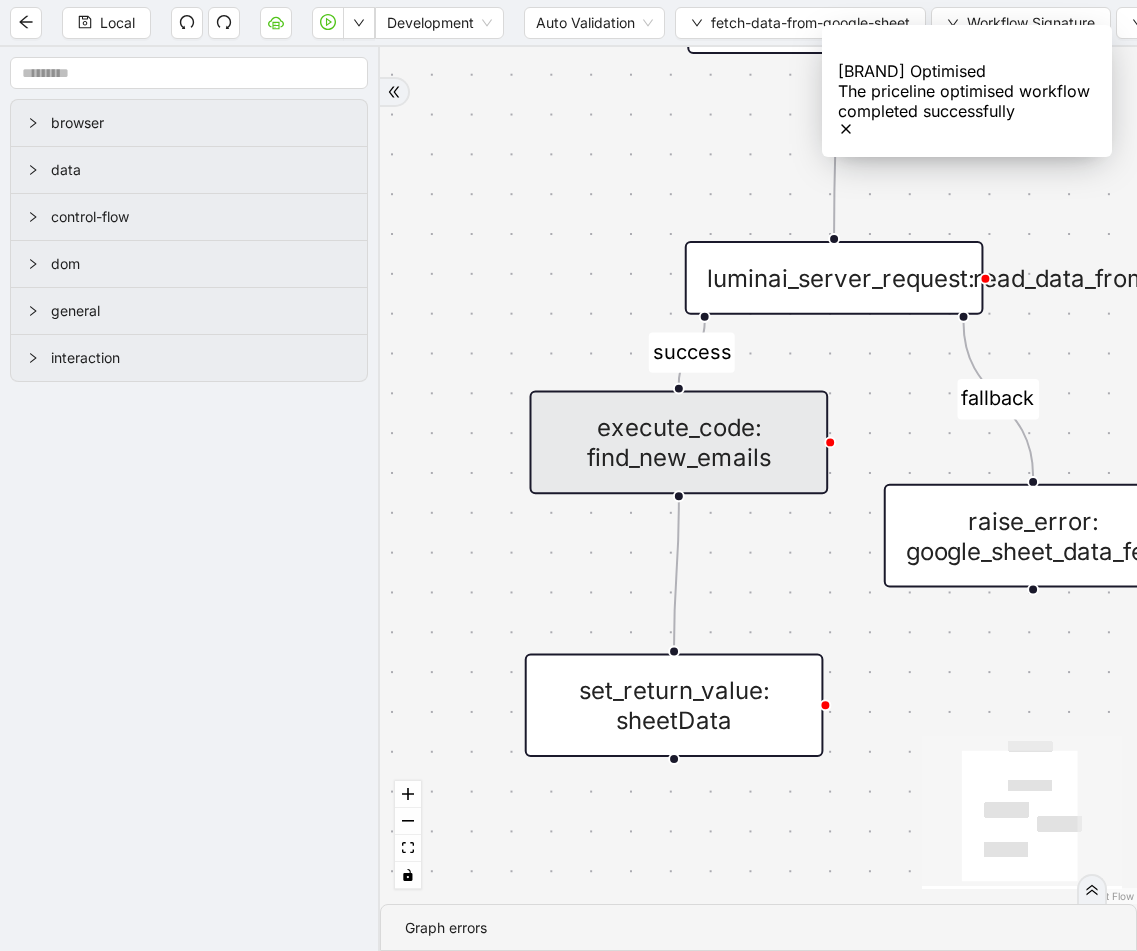 click on "execute_code: find_new_emails" at bounding box center [679, 443] 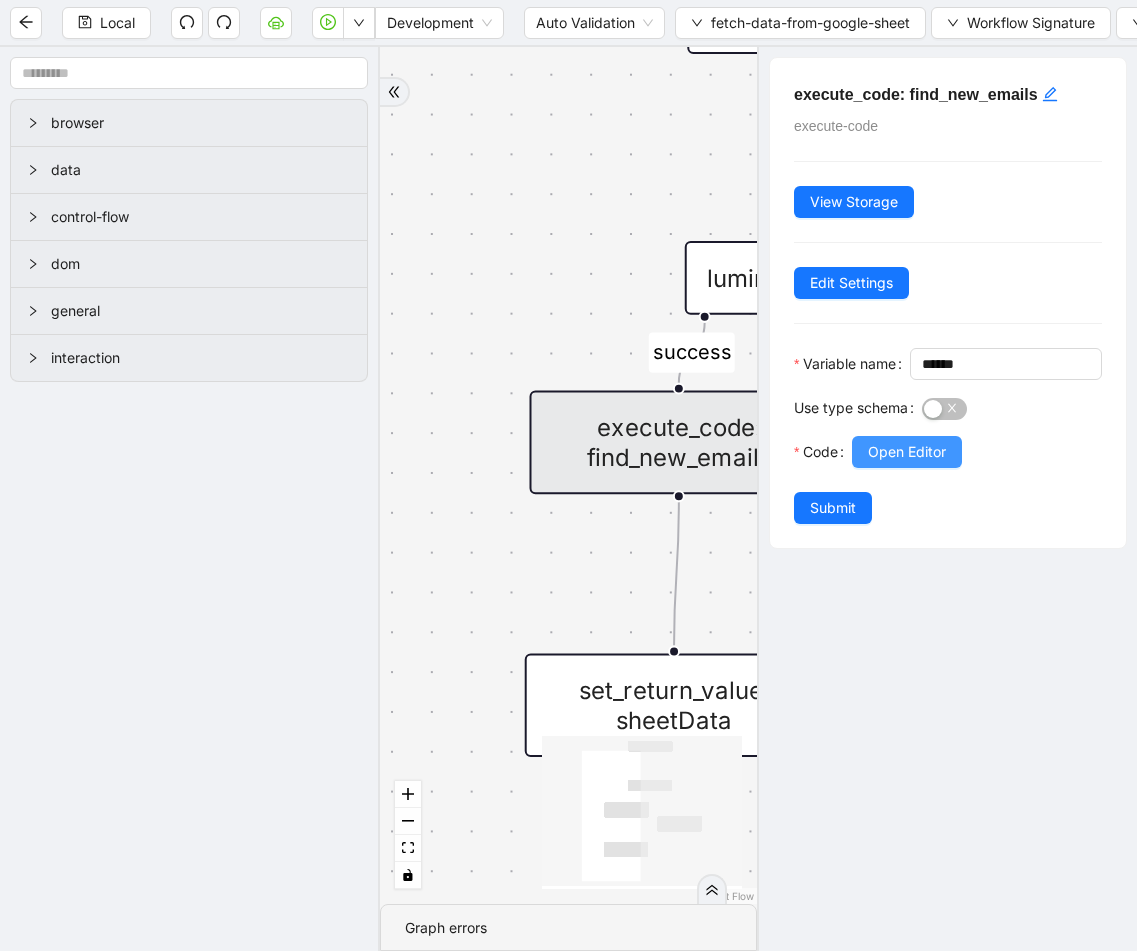 click on "Open Editor" at bounding box center (907, 452) 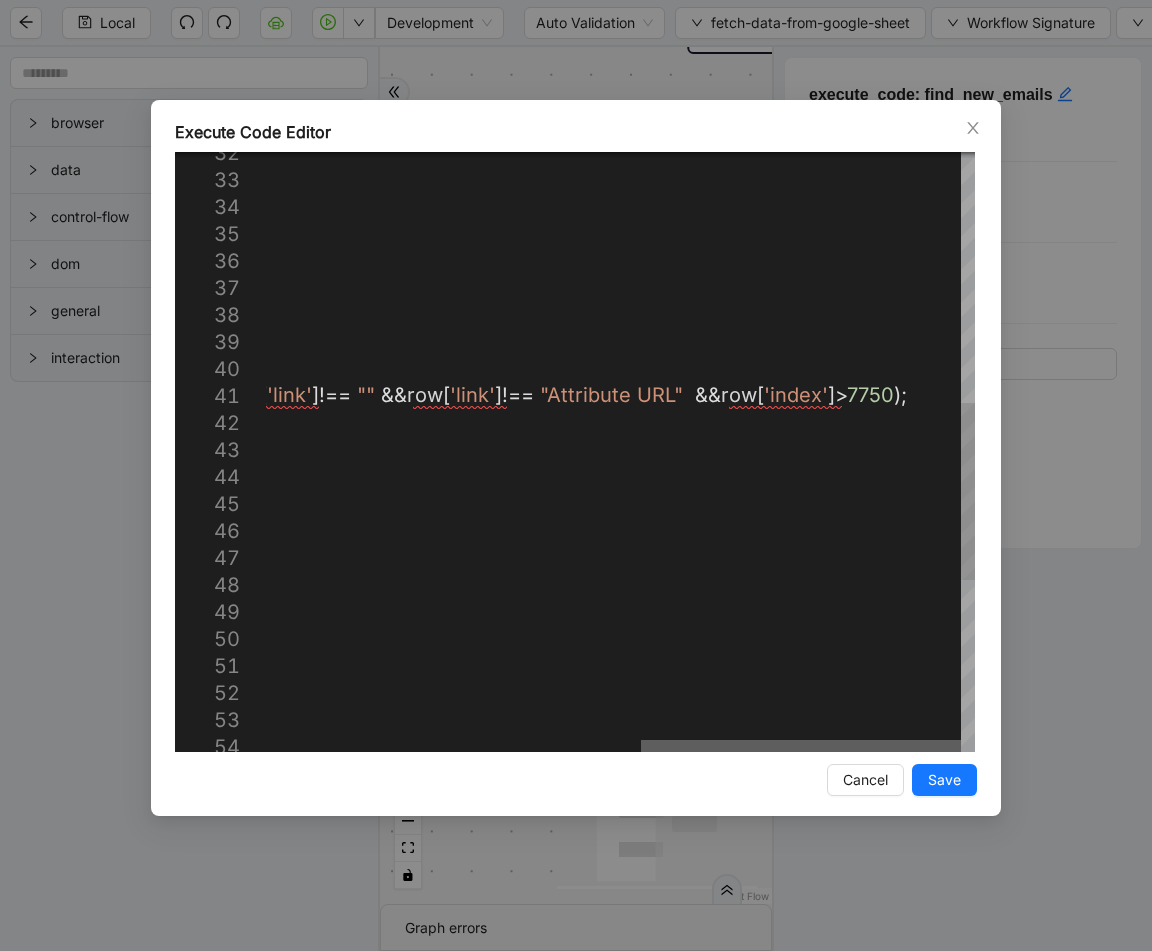 click at bounding box center [801, 746] 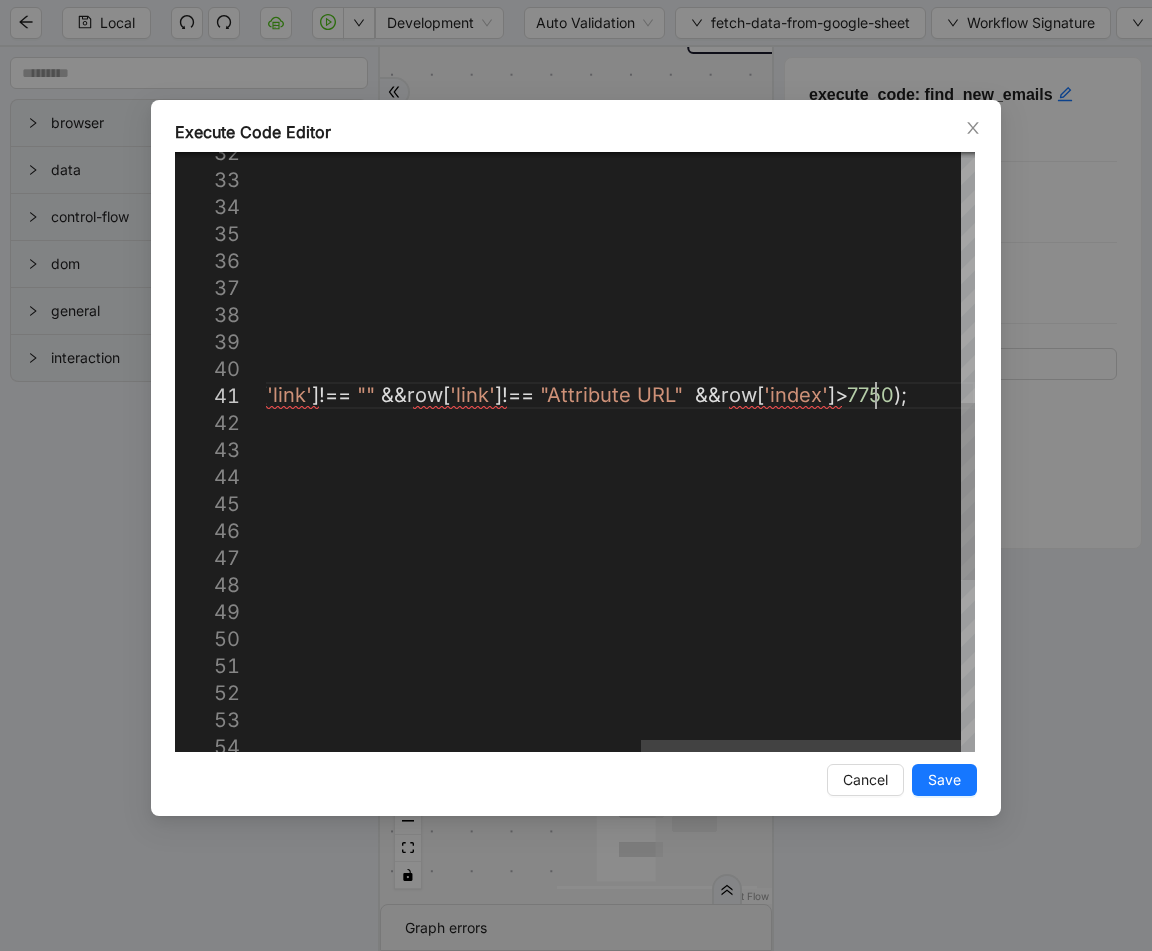 scroll, scrollTop: 0, scrollLeft: 0, axis: both 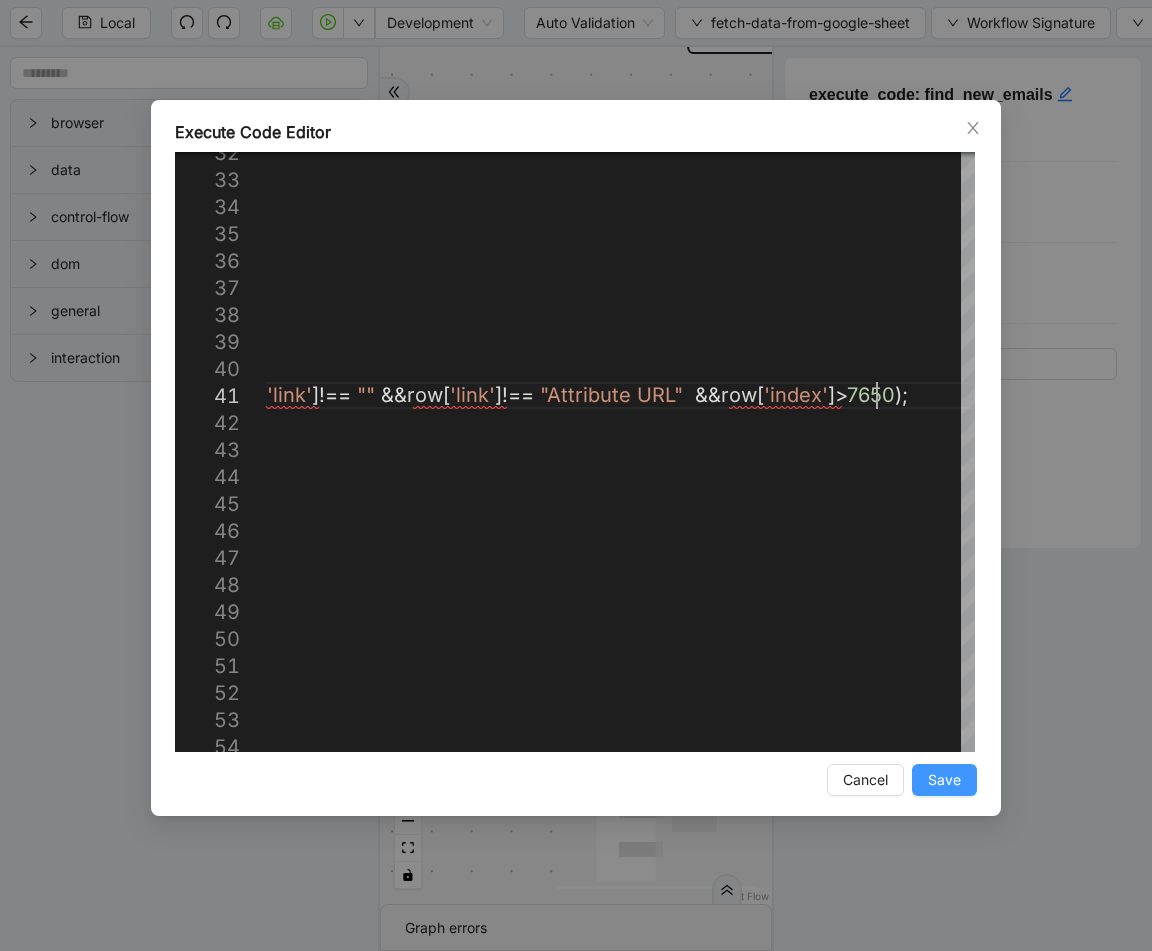 type on "**********" 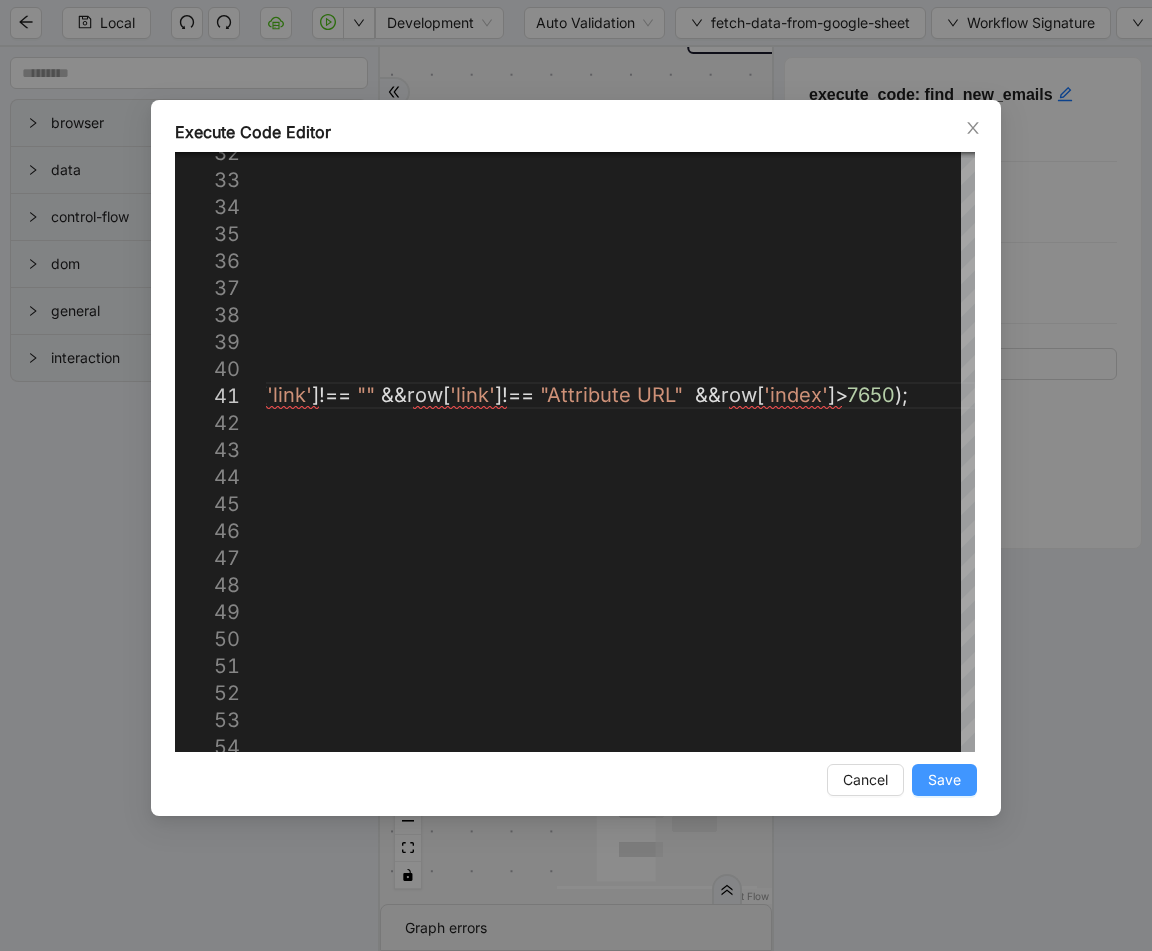 click on "Save" at bounding box center (944, 780) 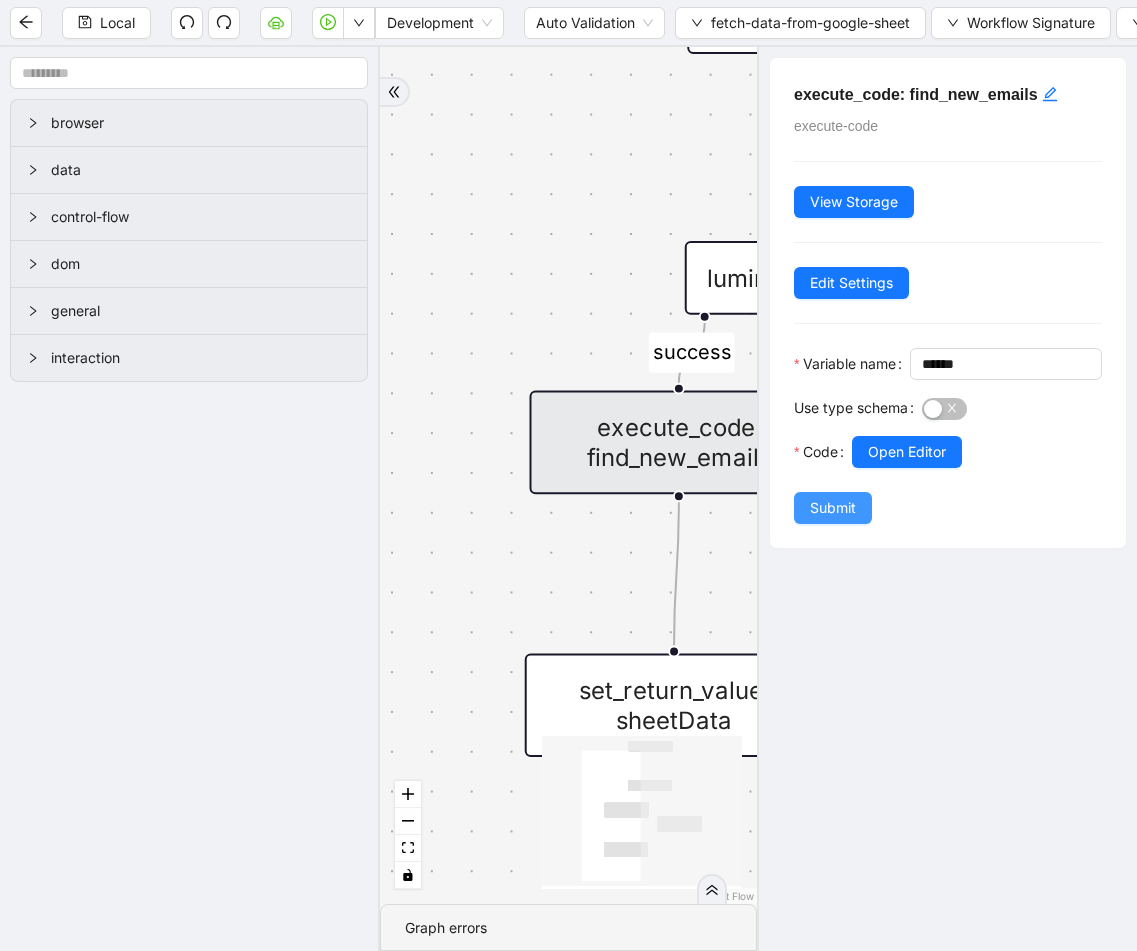 click on "Submit" at bounding box center (833, 508) 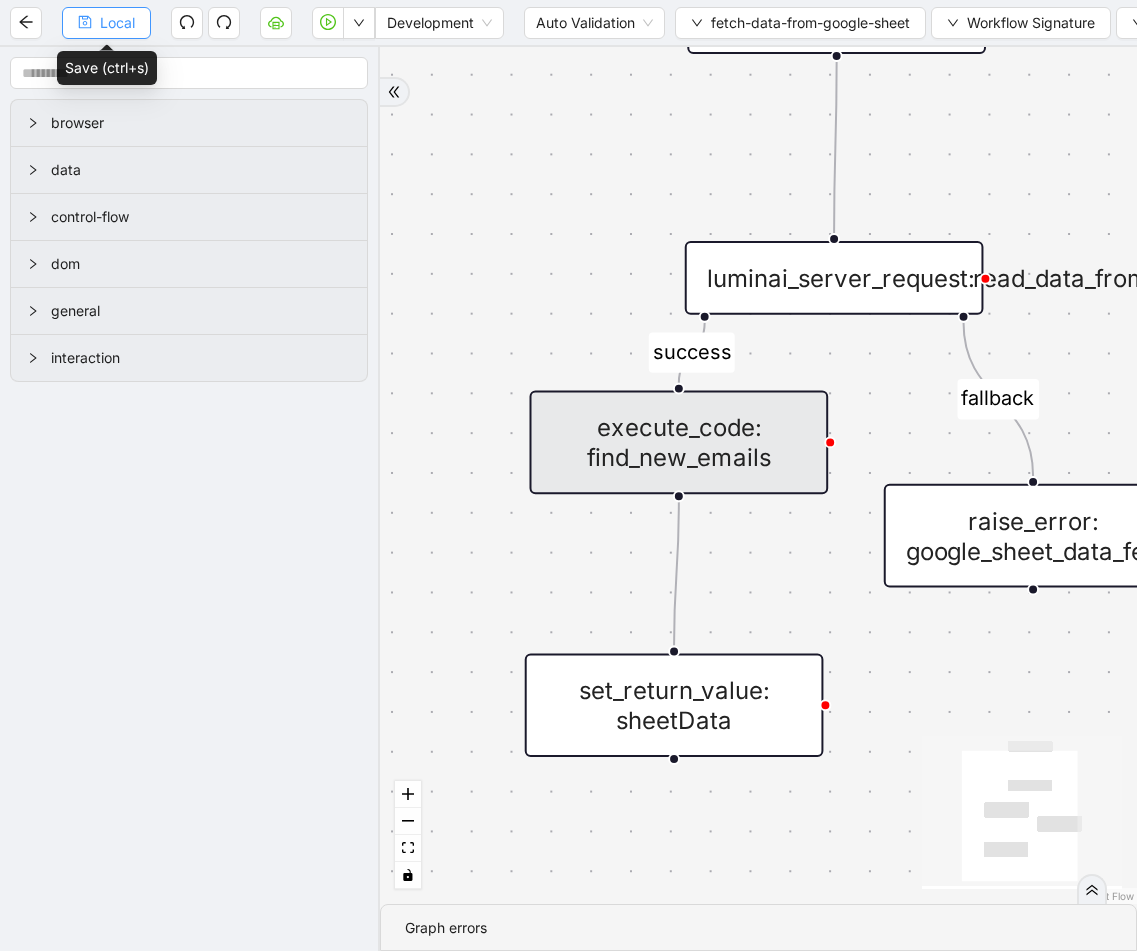 click on "Local" at bounding box center [117, 23] 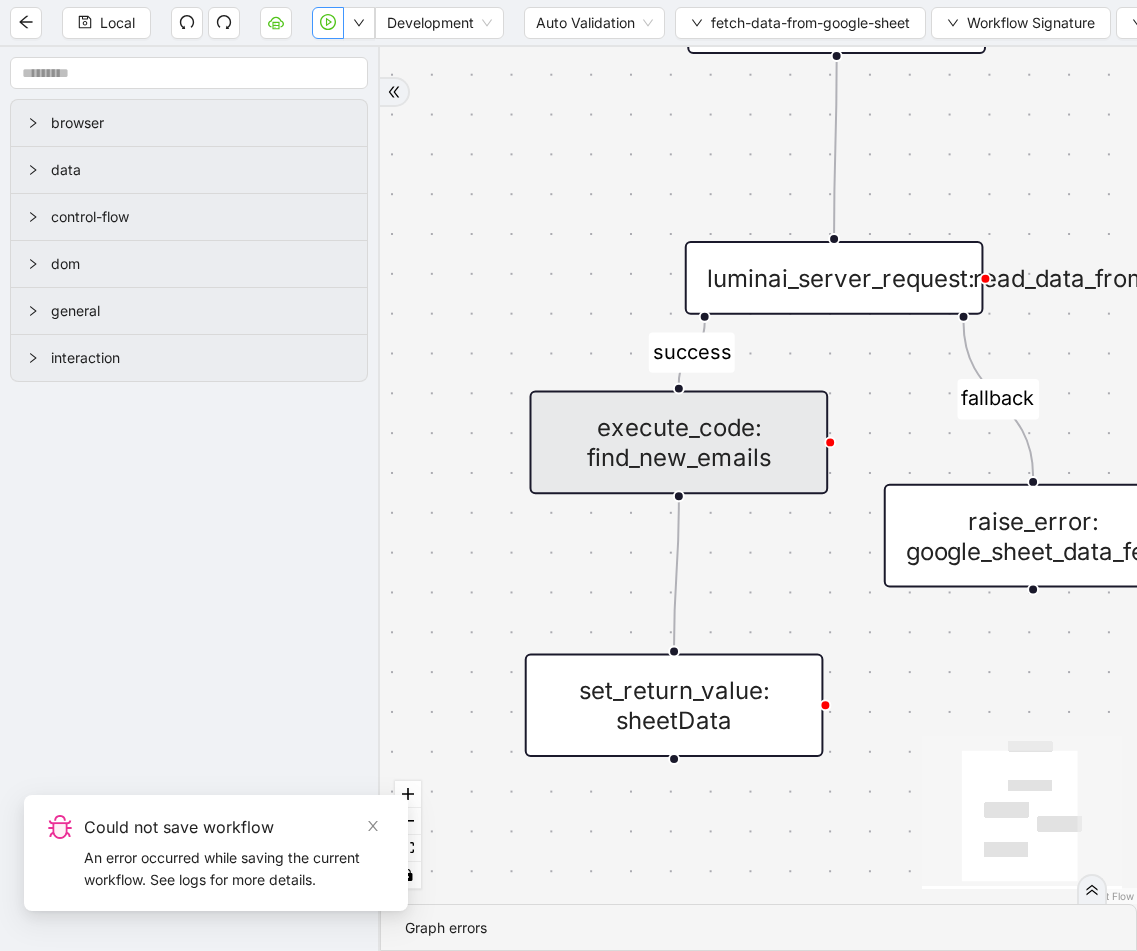 click at bounding box center (328, 23) 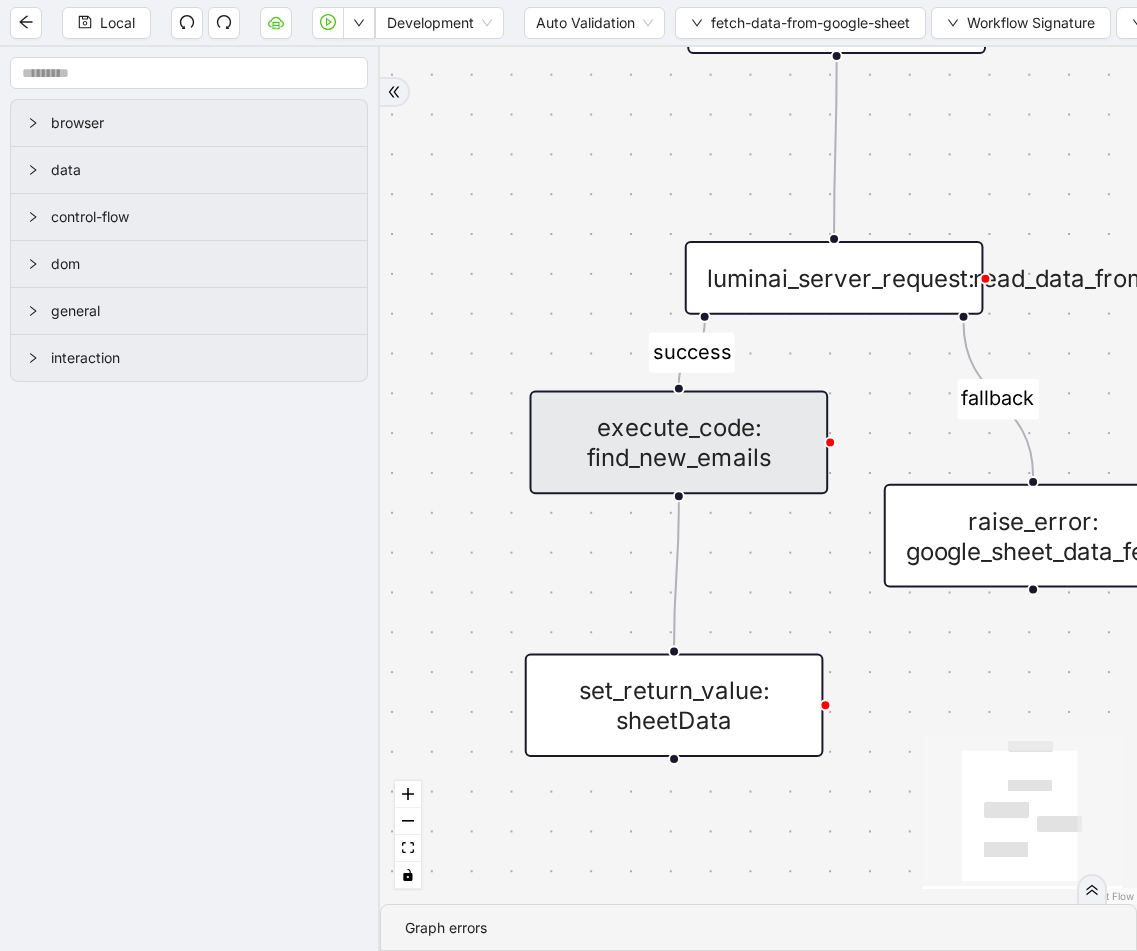 click on "execute_code: find_new_emails" at bounding box center [679, 443] 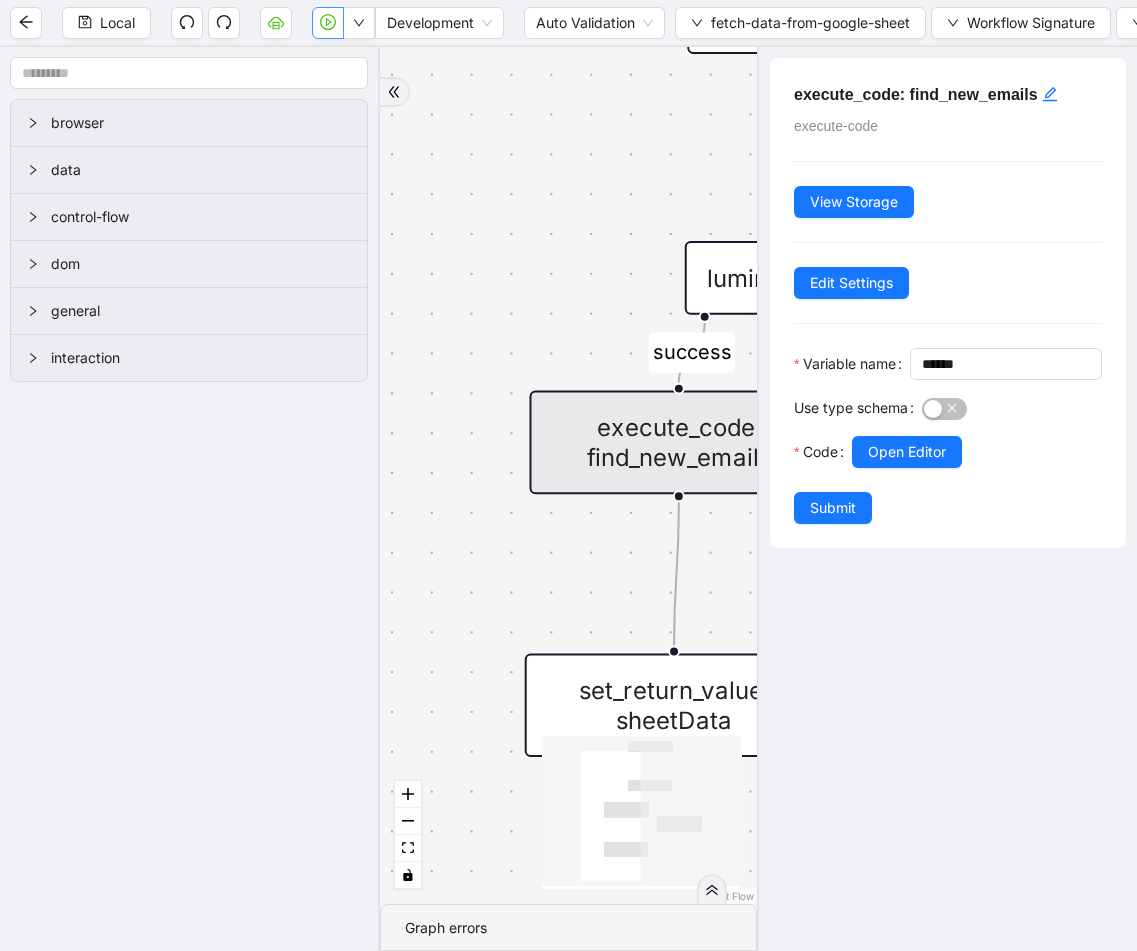 click at bounding box center (328, 22) 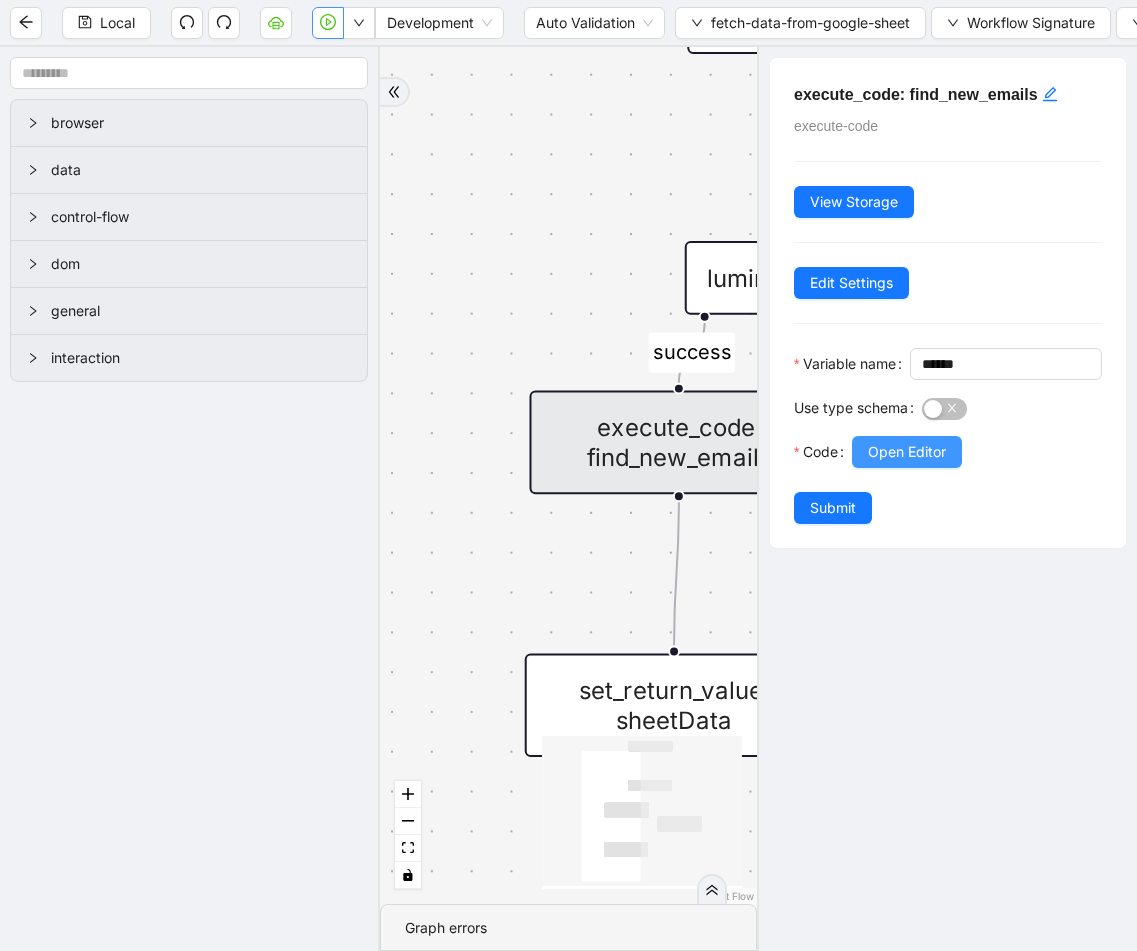 click on "Open Editor" at bounding box center (907, 452) 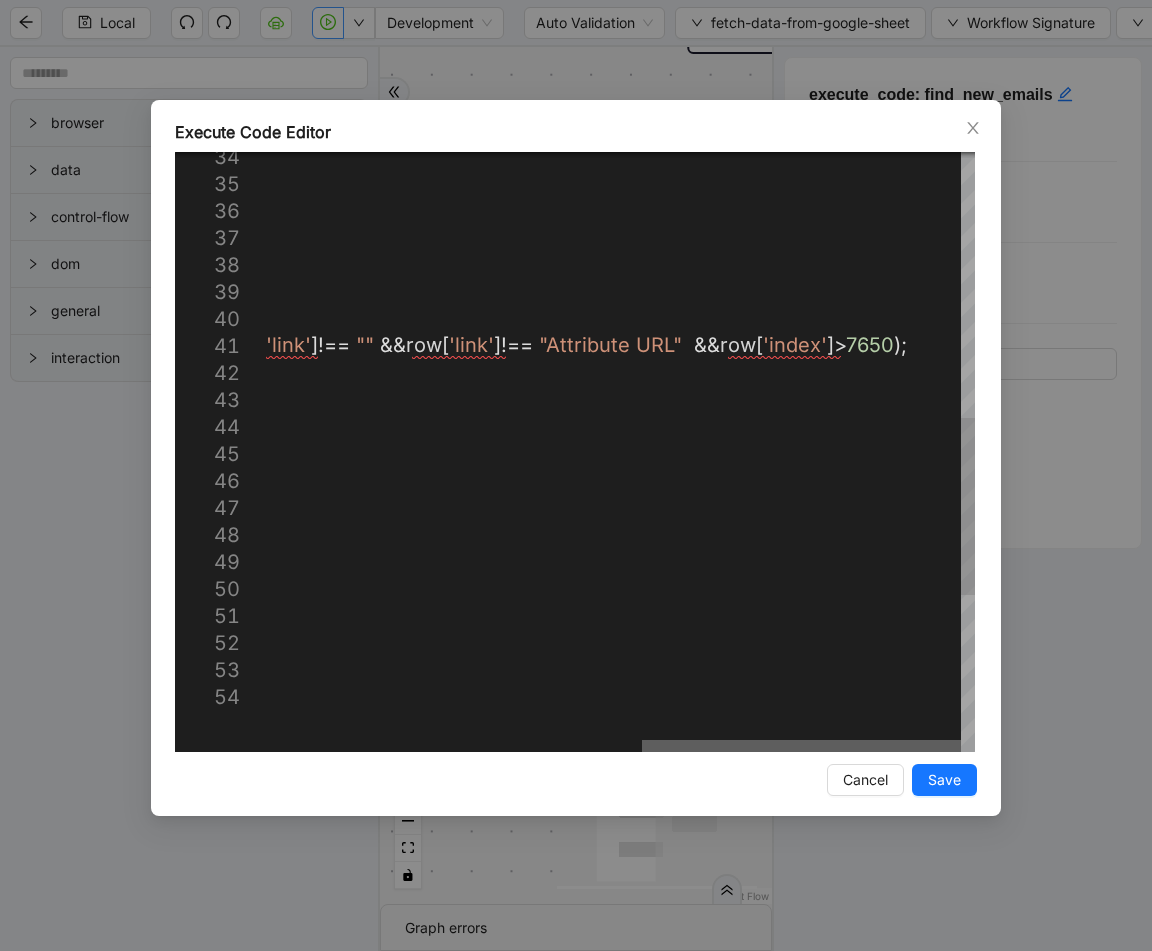 click at bounding box center [801, 746] 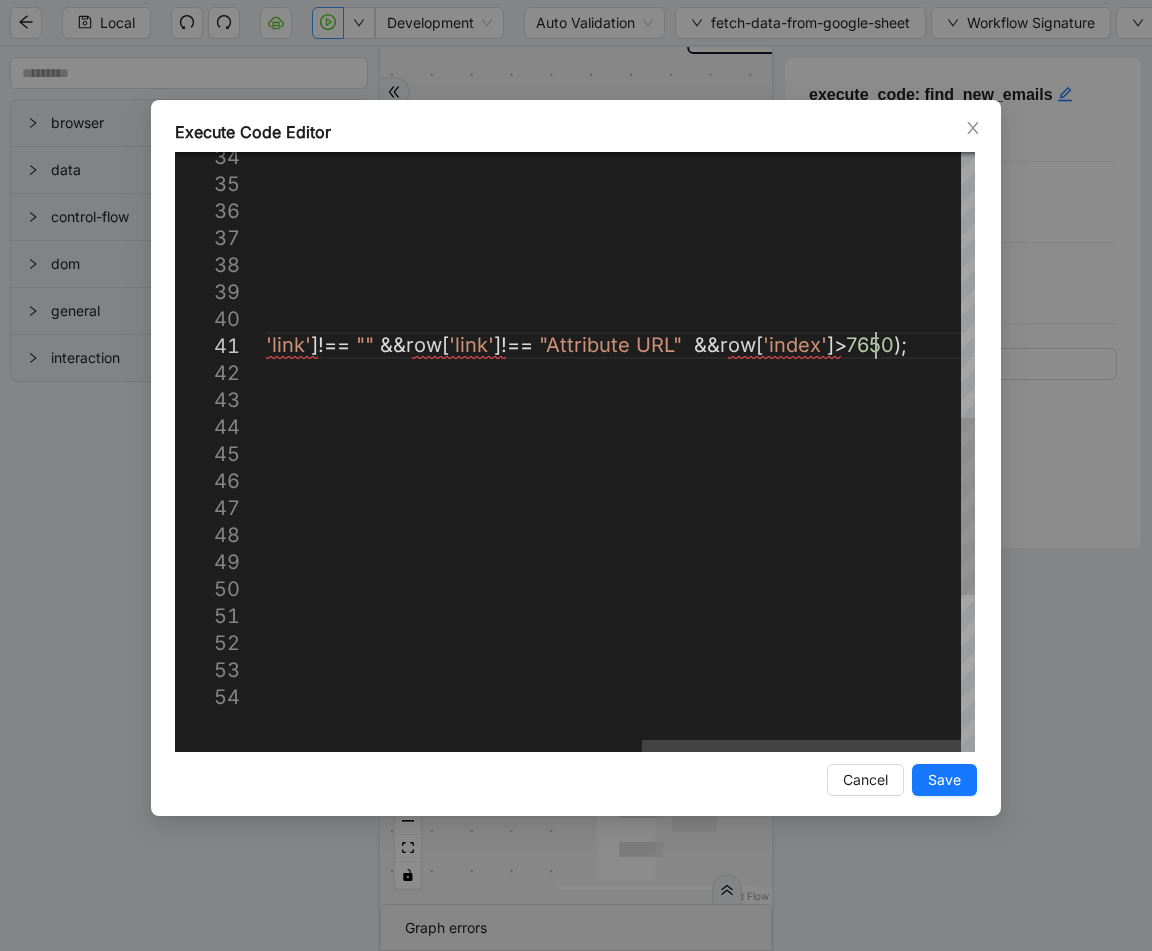 scroll, scrollTop: 0, scrollLeft: 0, axis: both 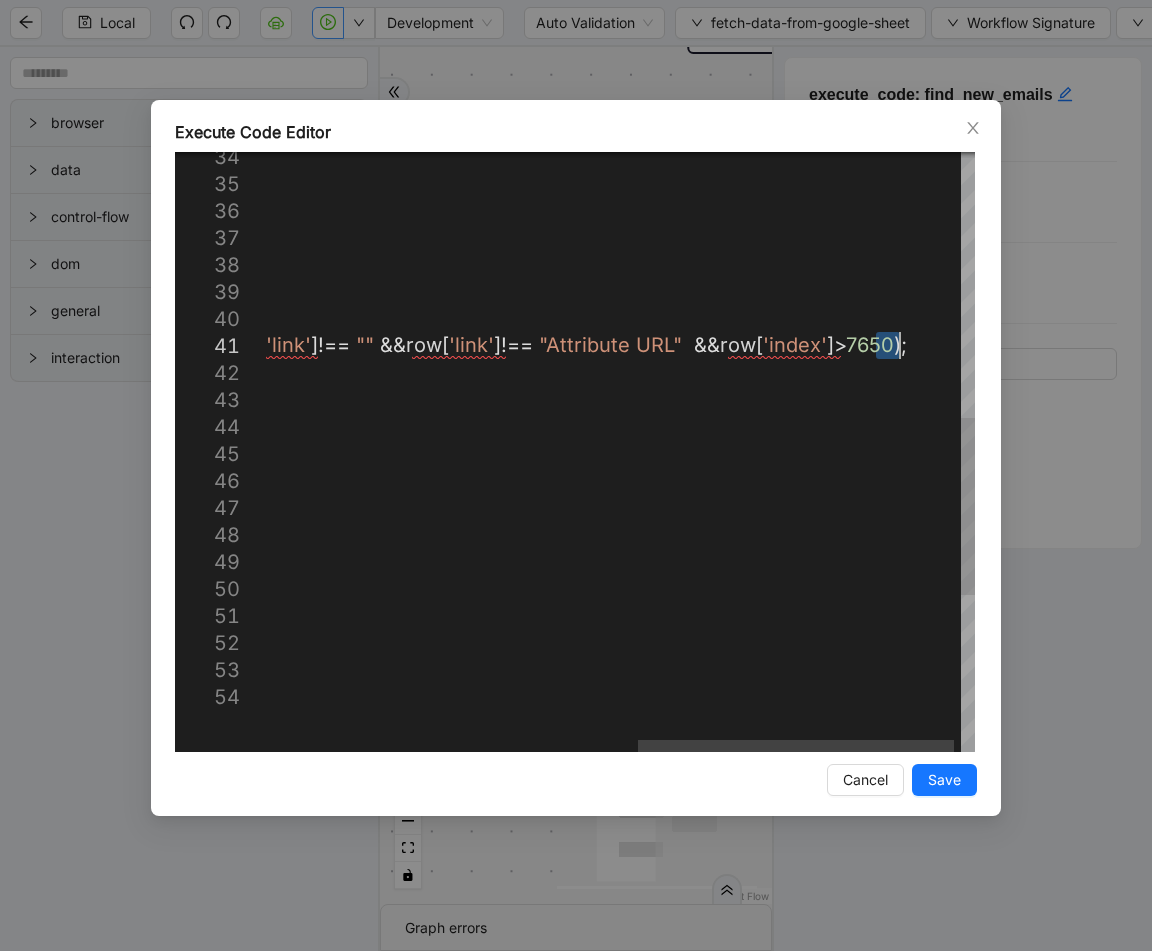 drag, startPoint x: 877, startPoint y: 343, endPoint x: 894, endPoint y: 347, distance: 17.464249 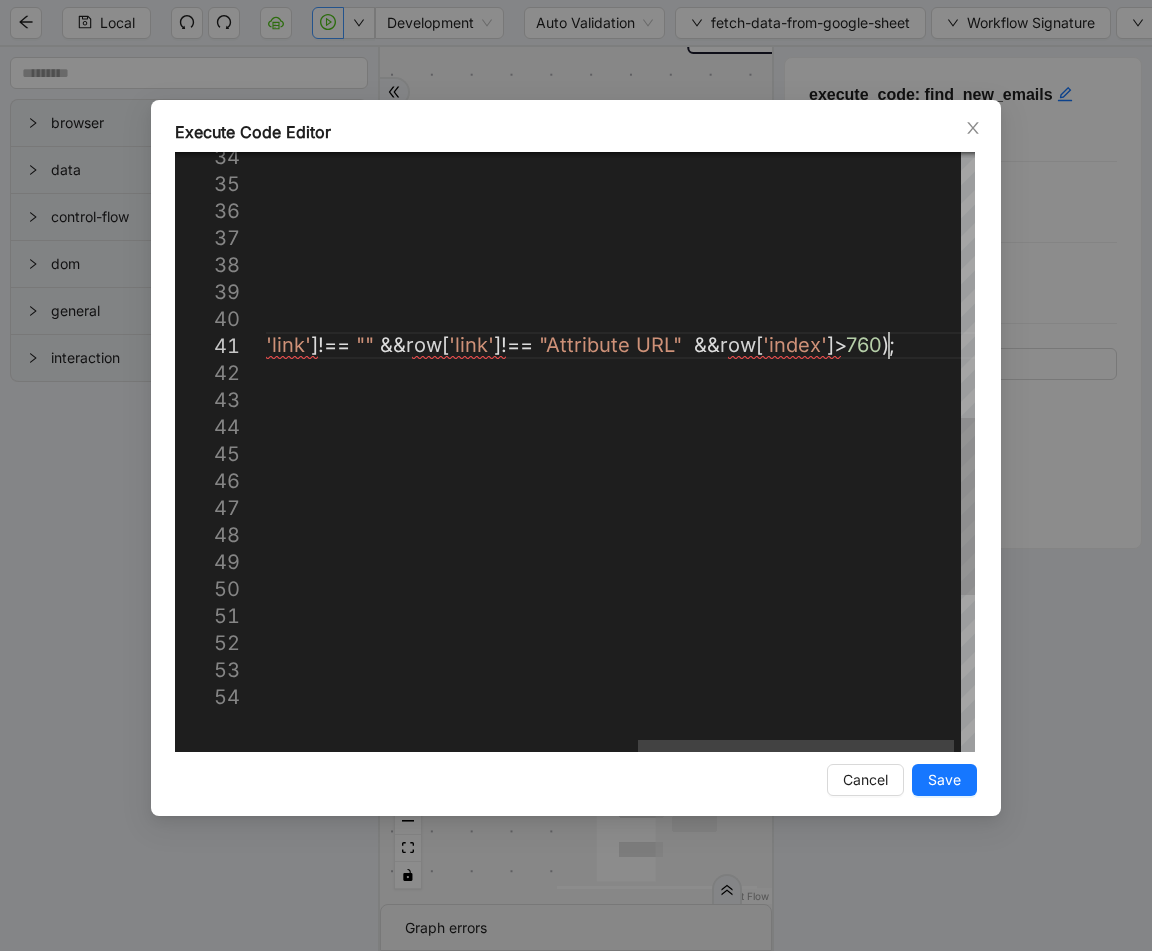 scroll, scrollTop: 1, scrollLeft: 1902, axis: both 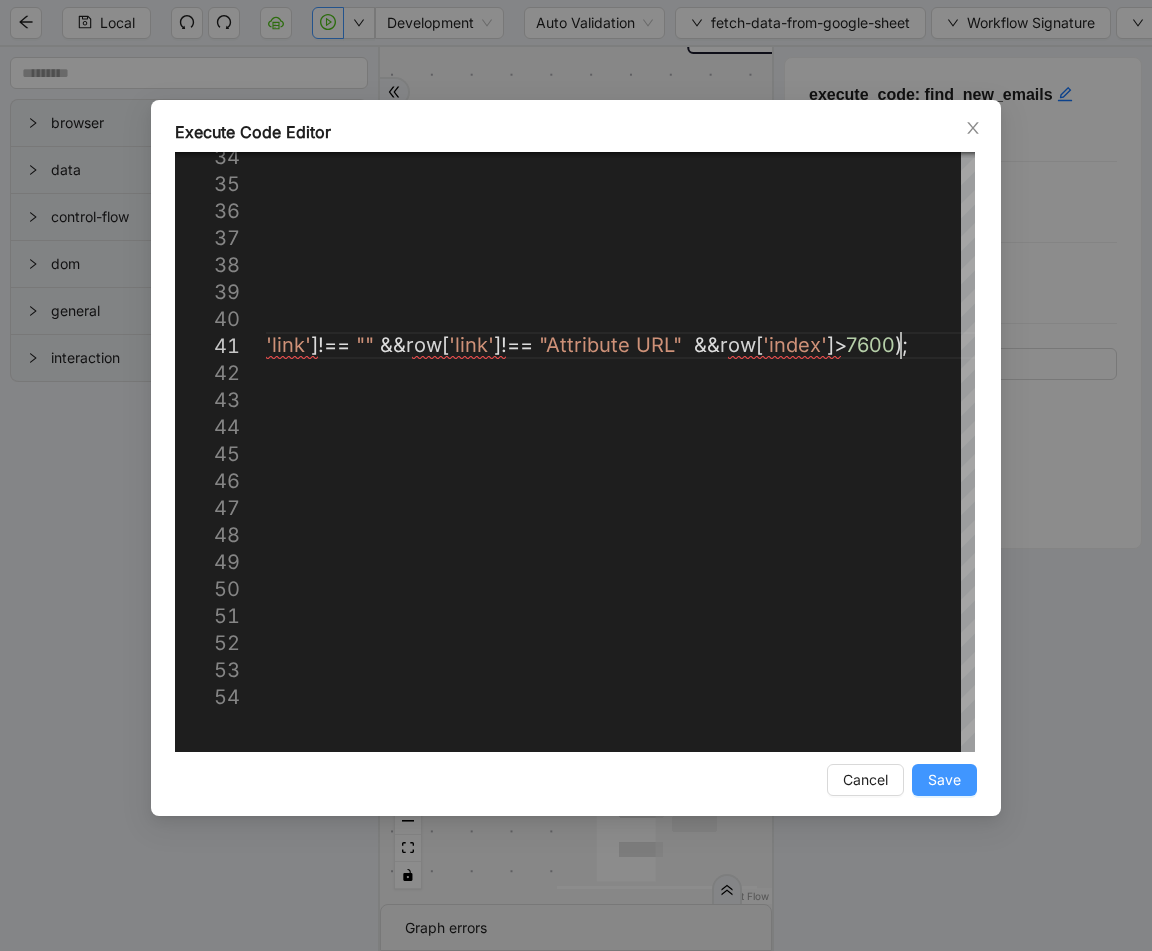 type on "**********" 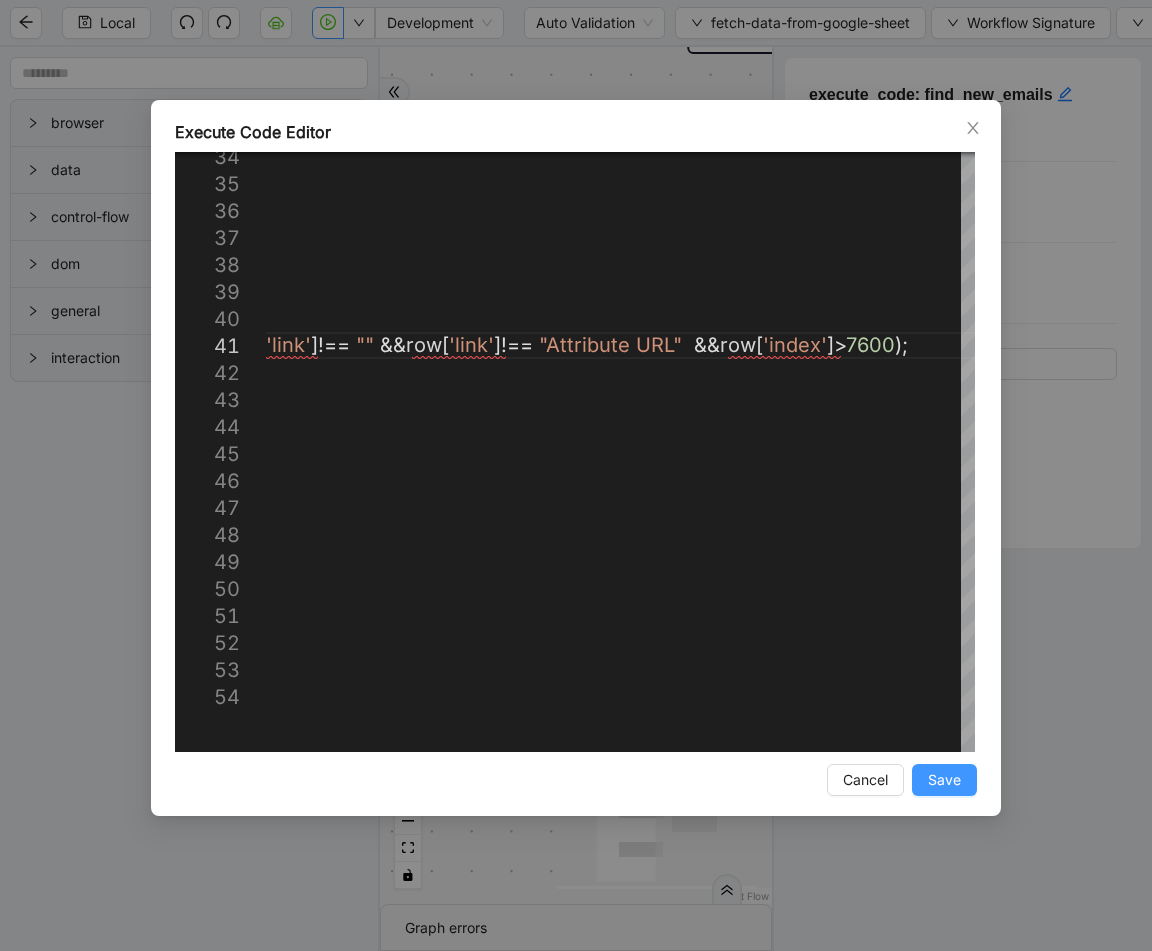click on "Save" at bounding box center [944, 780] 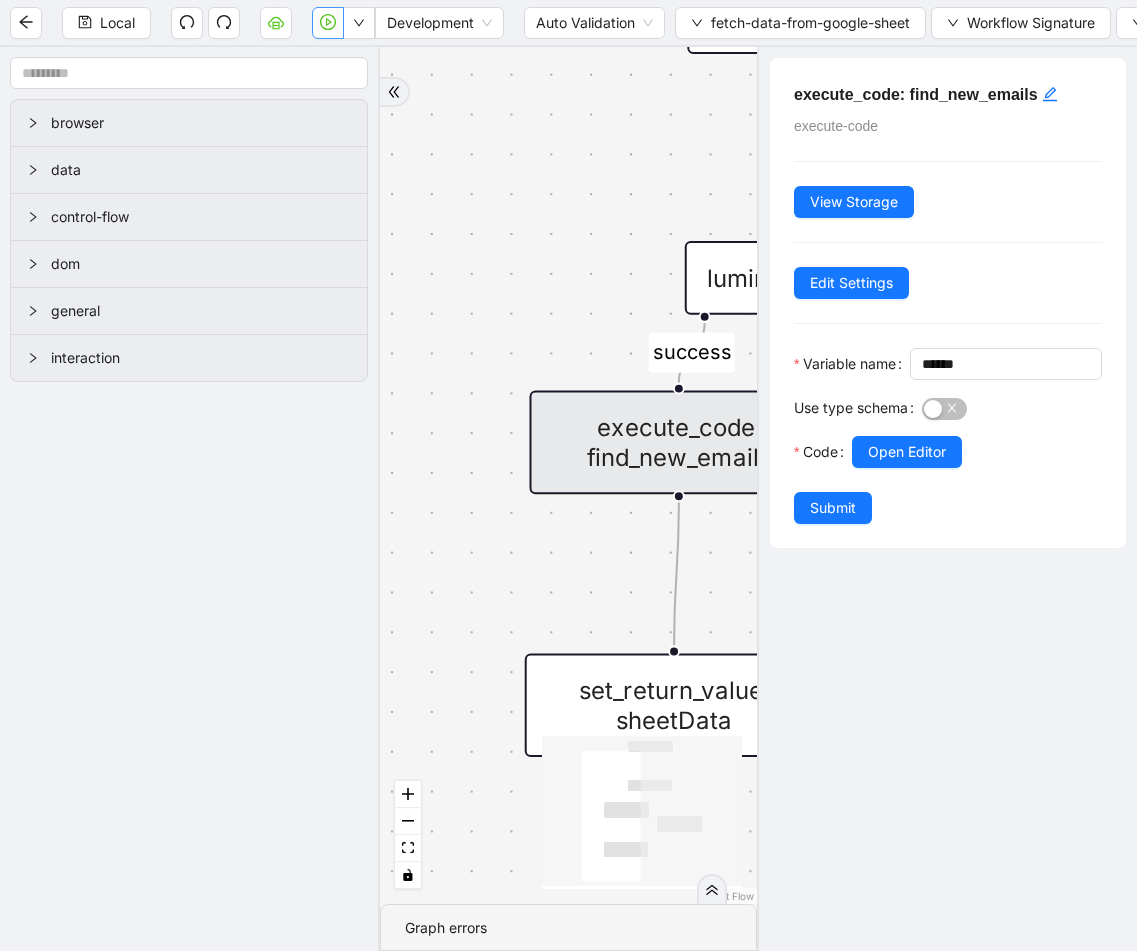 drag, startPoint x: 844, startPoint y: 550, endPoint x: 706, endPoint y: 378, distance: 220.51758 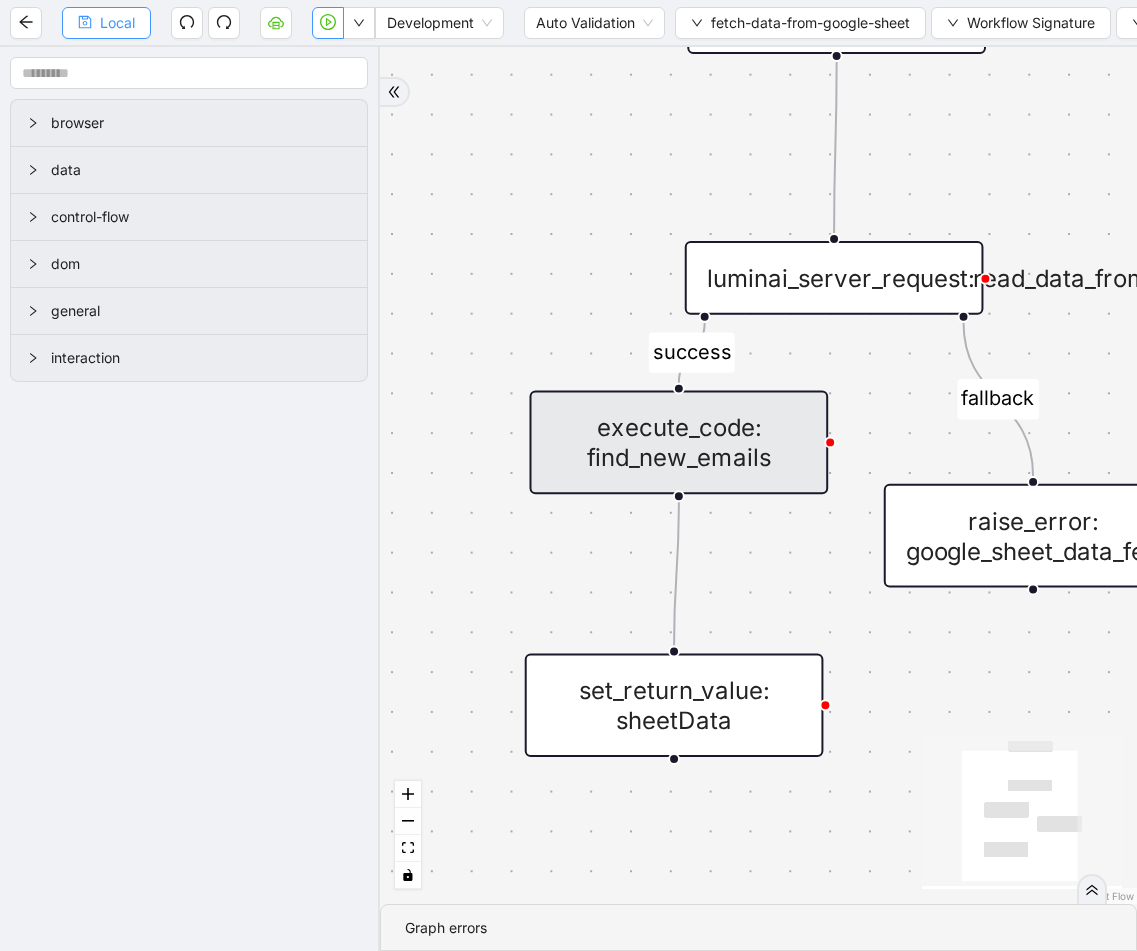click on "Local" at bounding box center [106, 23] 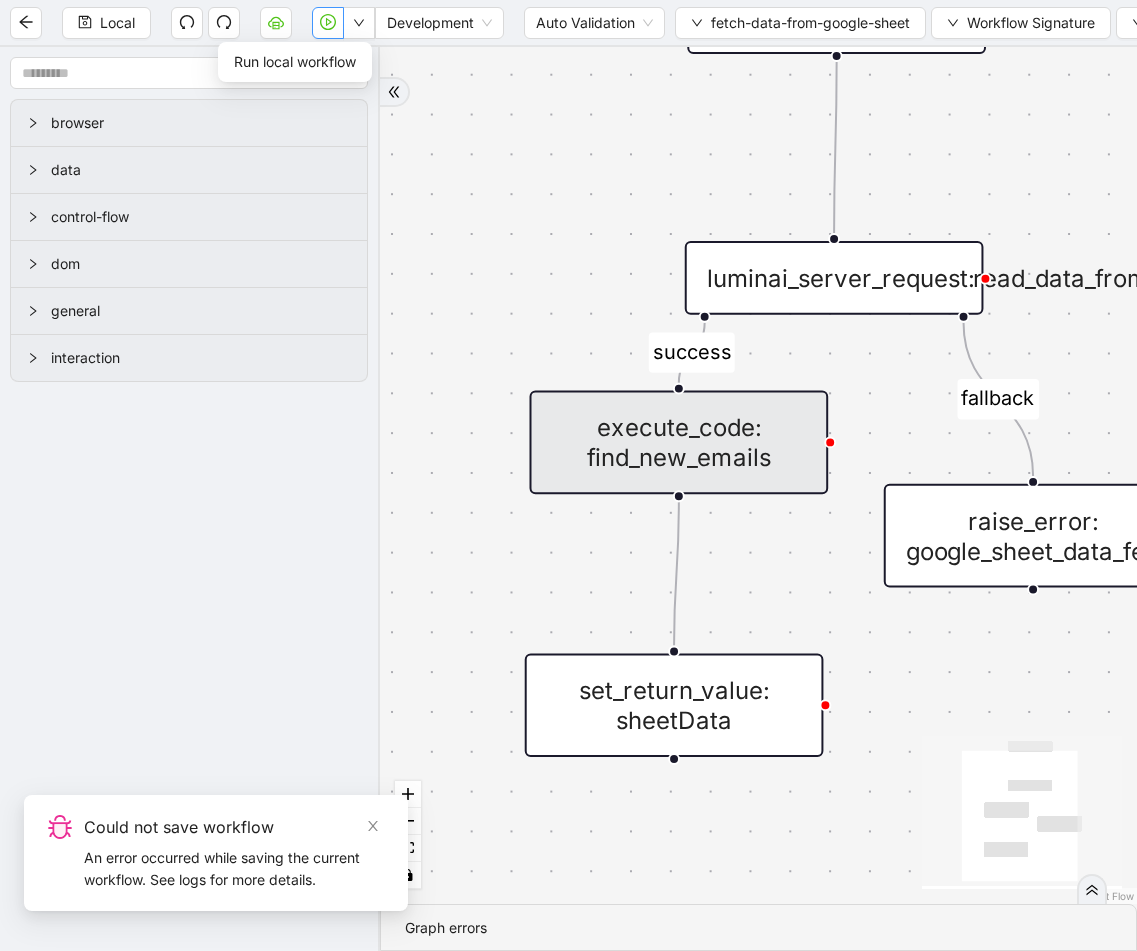 click on "Local Development Auto Validation fetch-data-from-google-sheet Workflow Signature Workflow Settings" at bounding box center [568, 22] 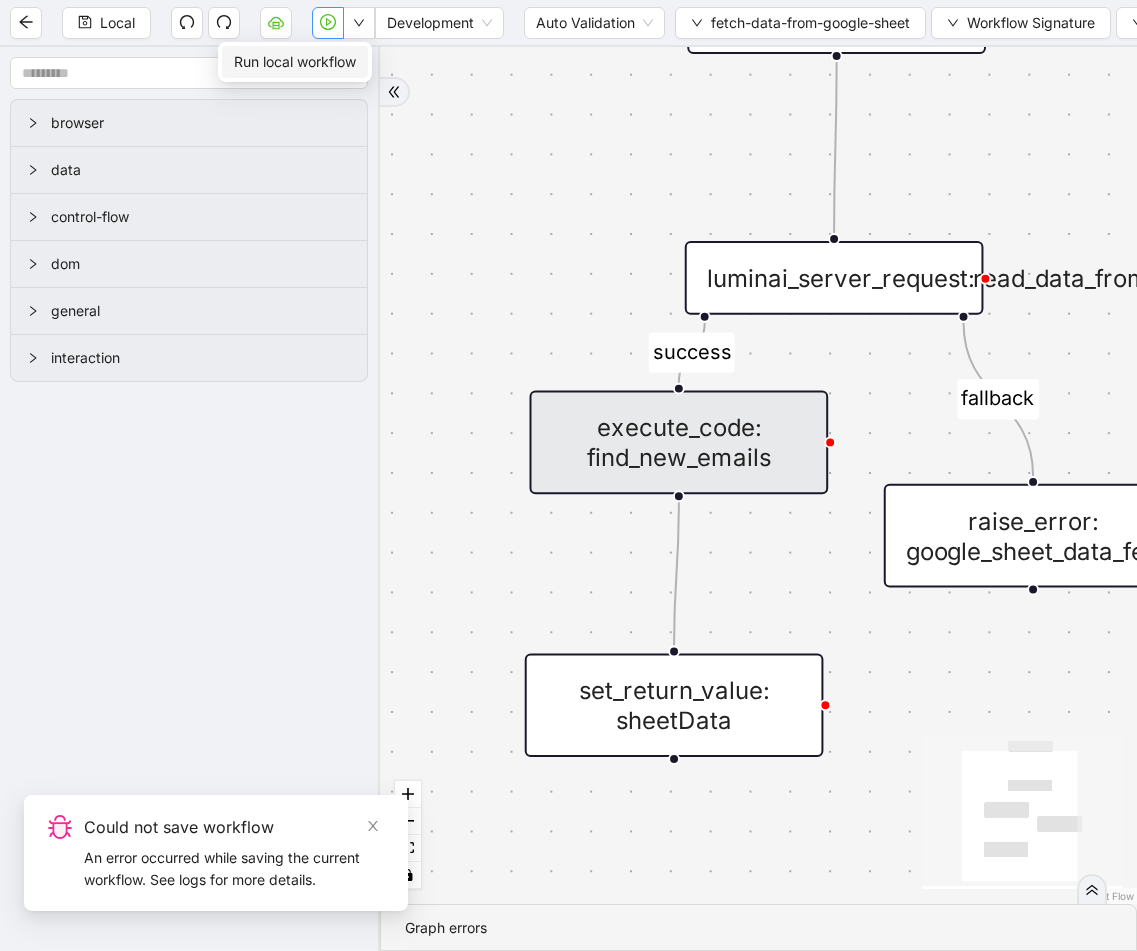 click on "Run local workflow" at bounding box center [295, 62] 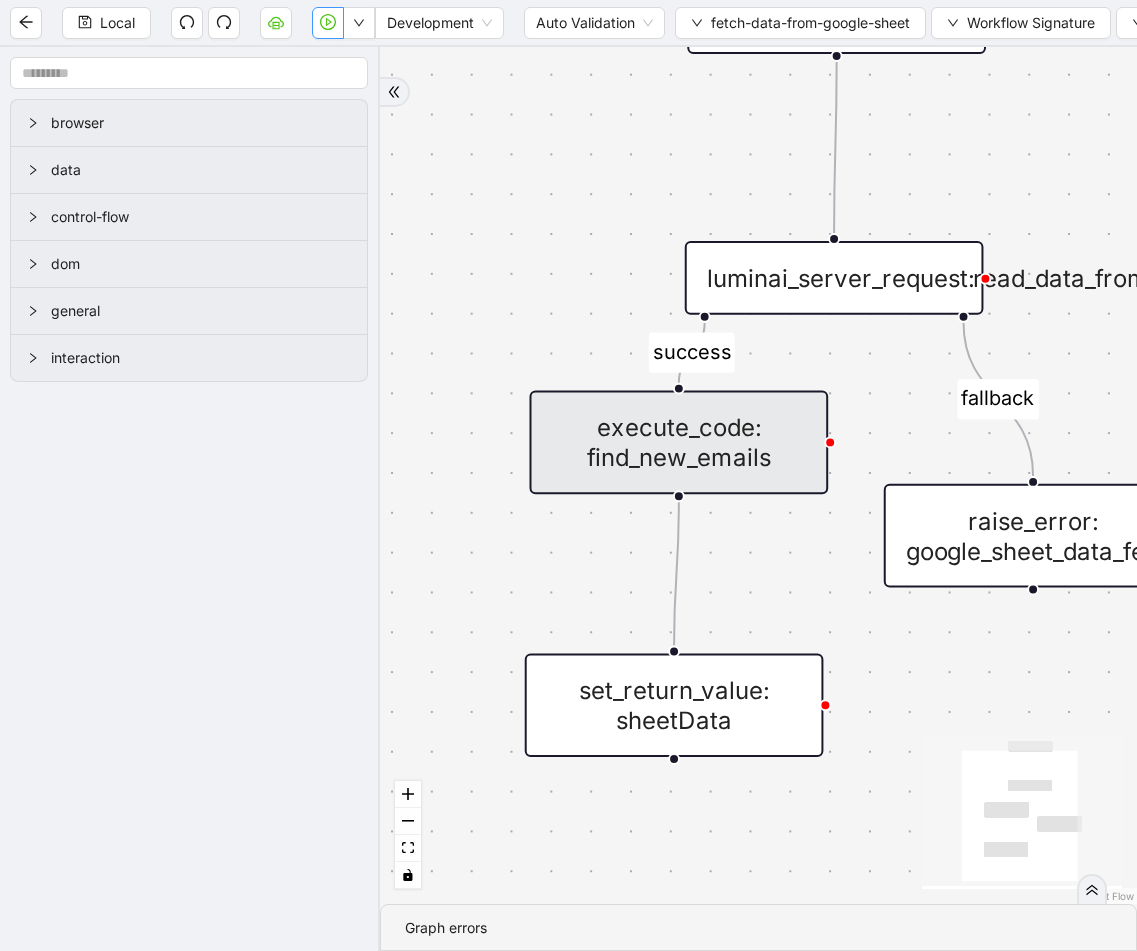 click at bounding box center [328, 22] 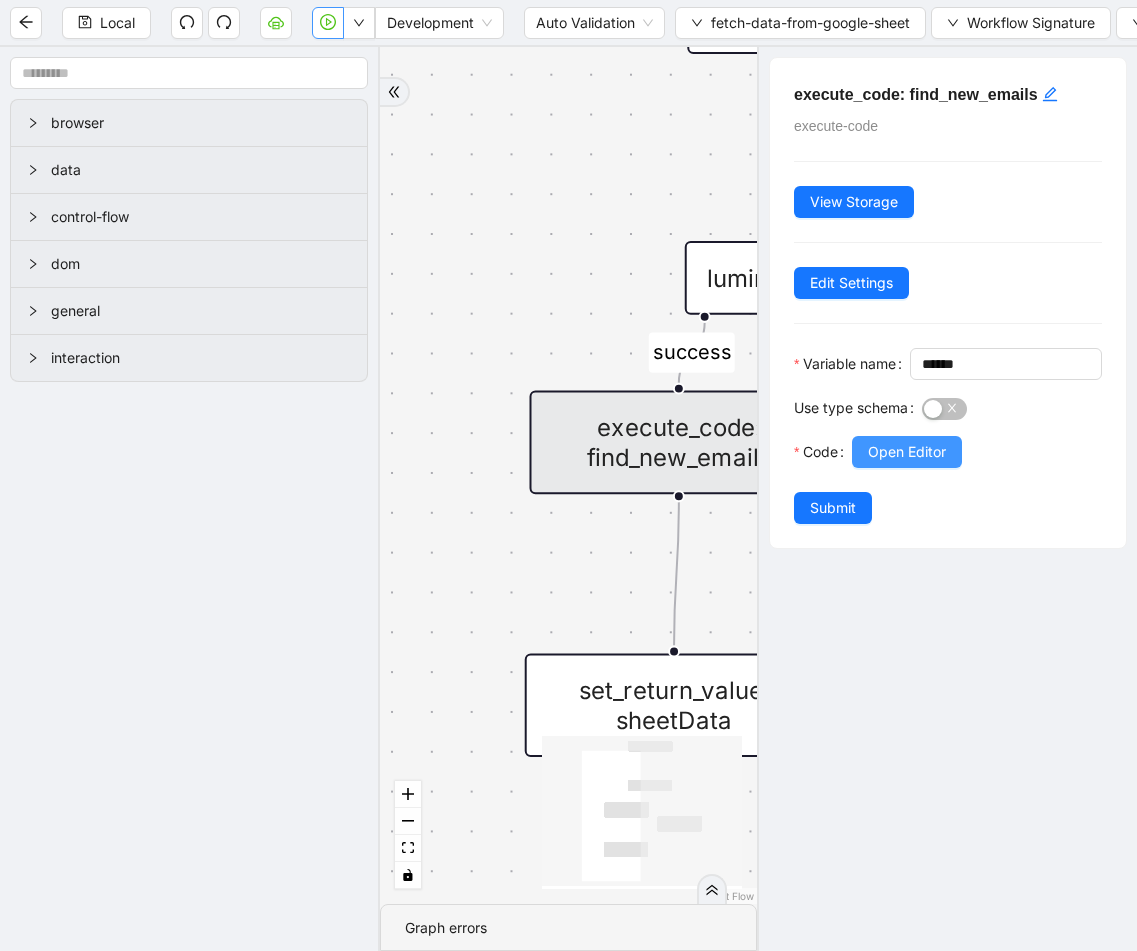 click on "Open Editor" at bounding box center (907, 452) 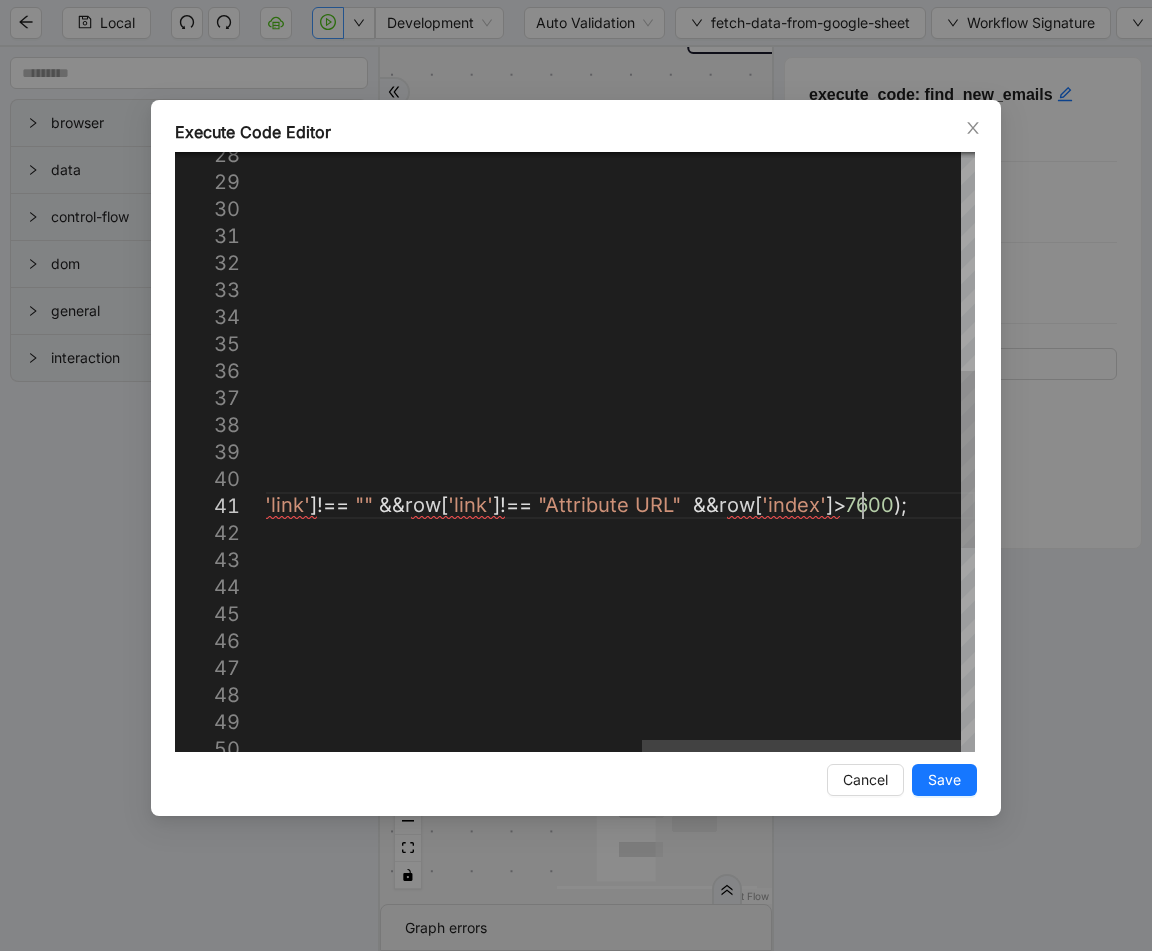 scroll, scrollTop: 0, scrollLeft: 0, axis: both 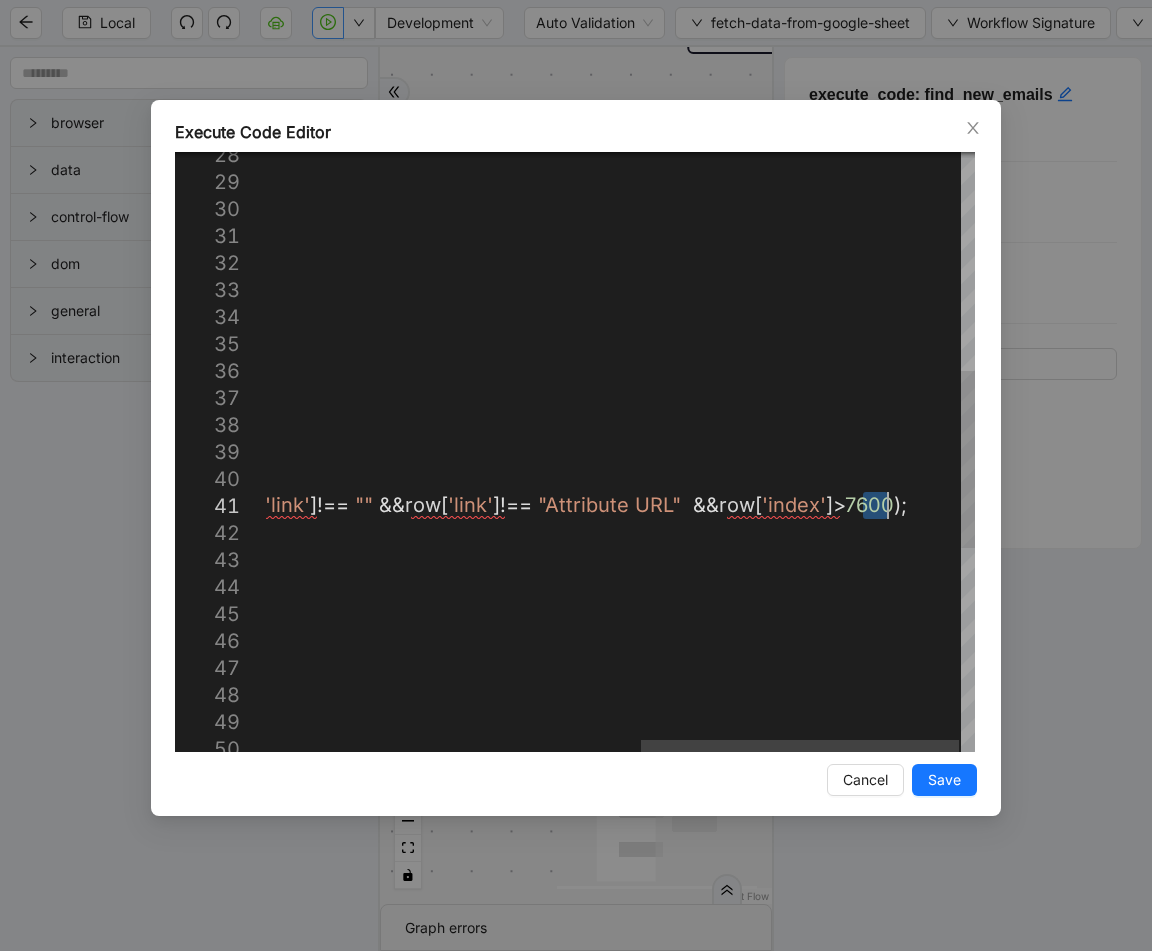 drag, startPoint x: 866, startPoint y: 507, endPoint x: 882, endPoint y: 510, distance: 16.27882 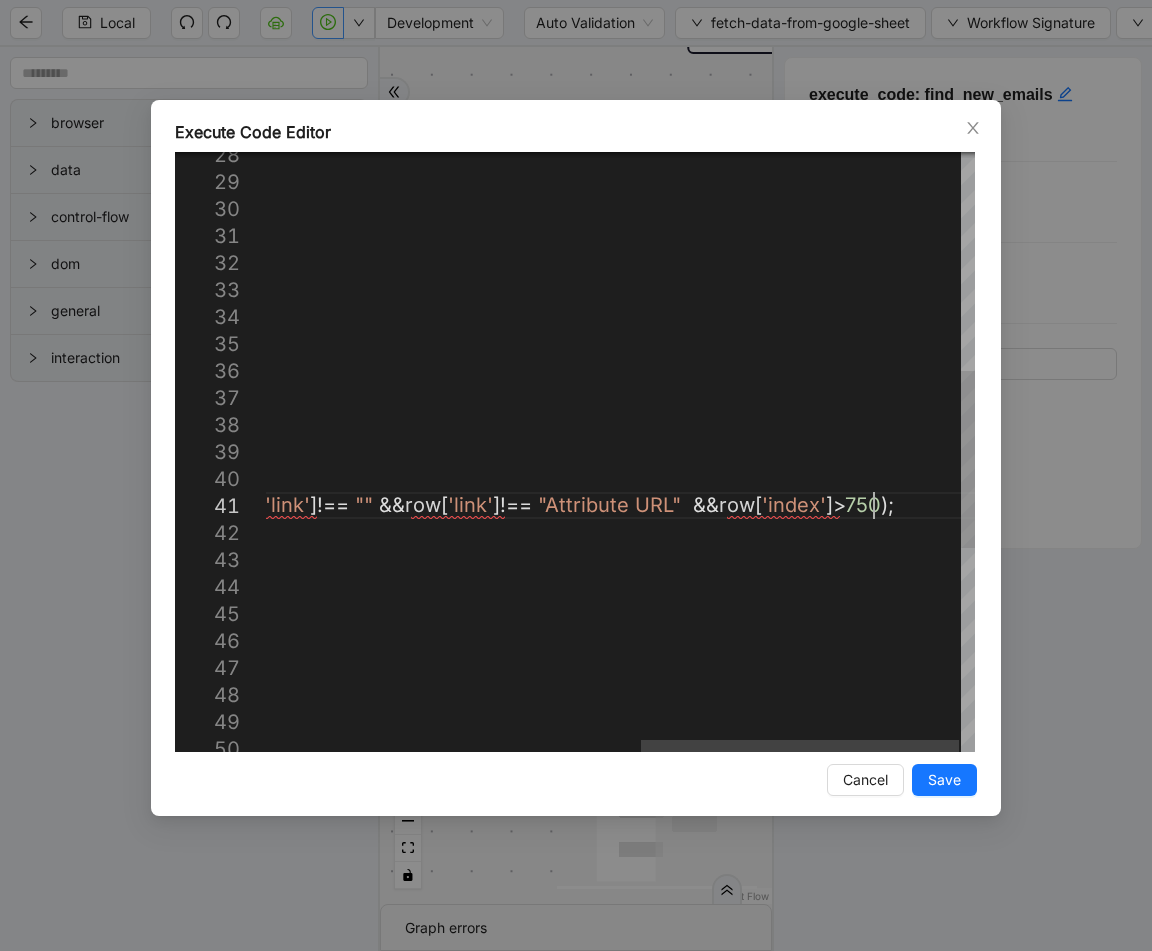 scroll, scrollTop: 1, scrollLeft: 1890, axis: both 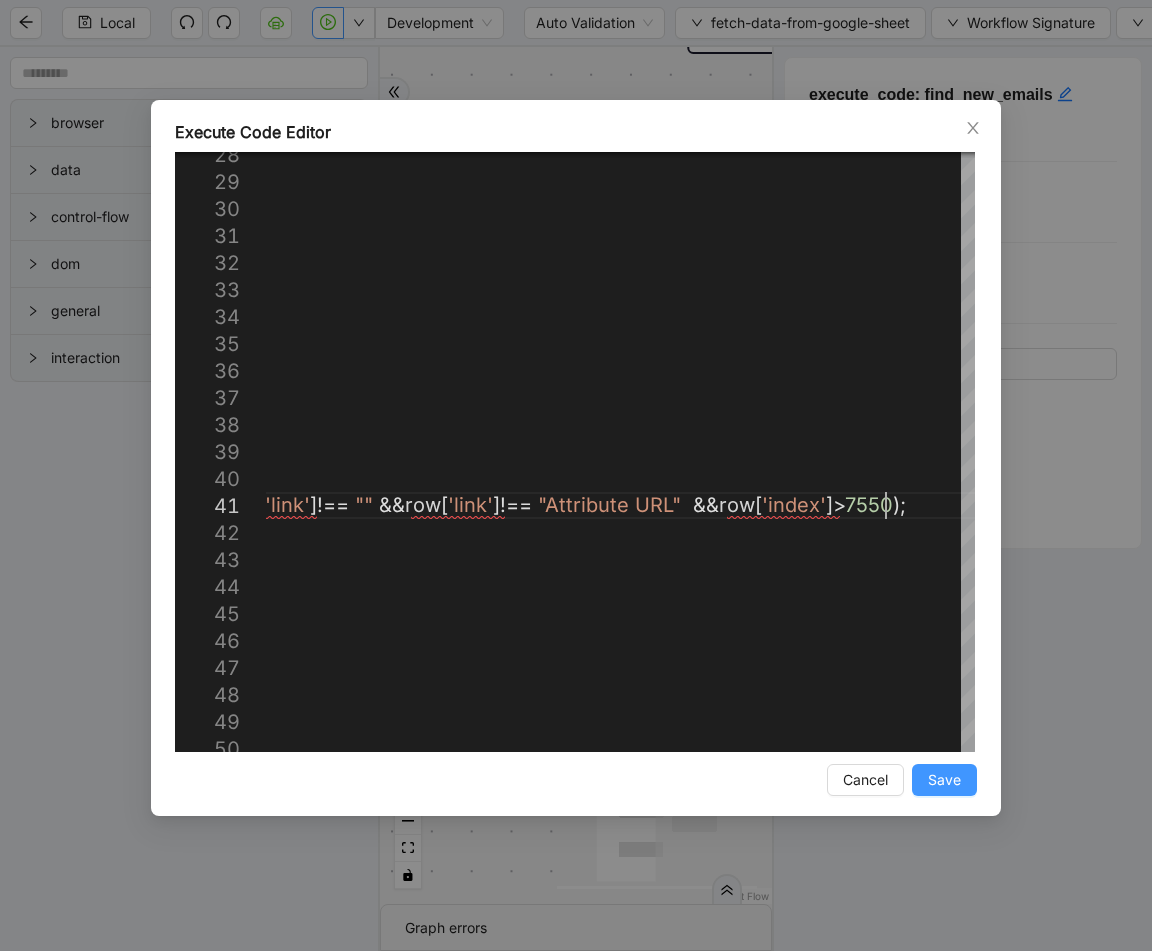 type on "**********" 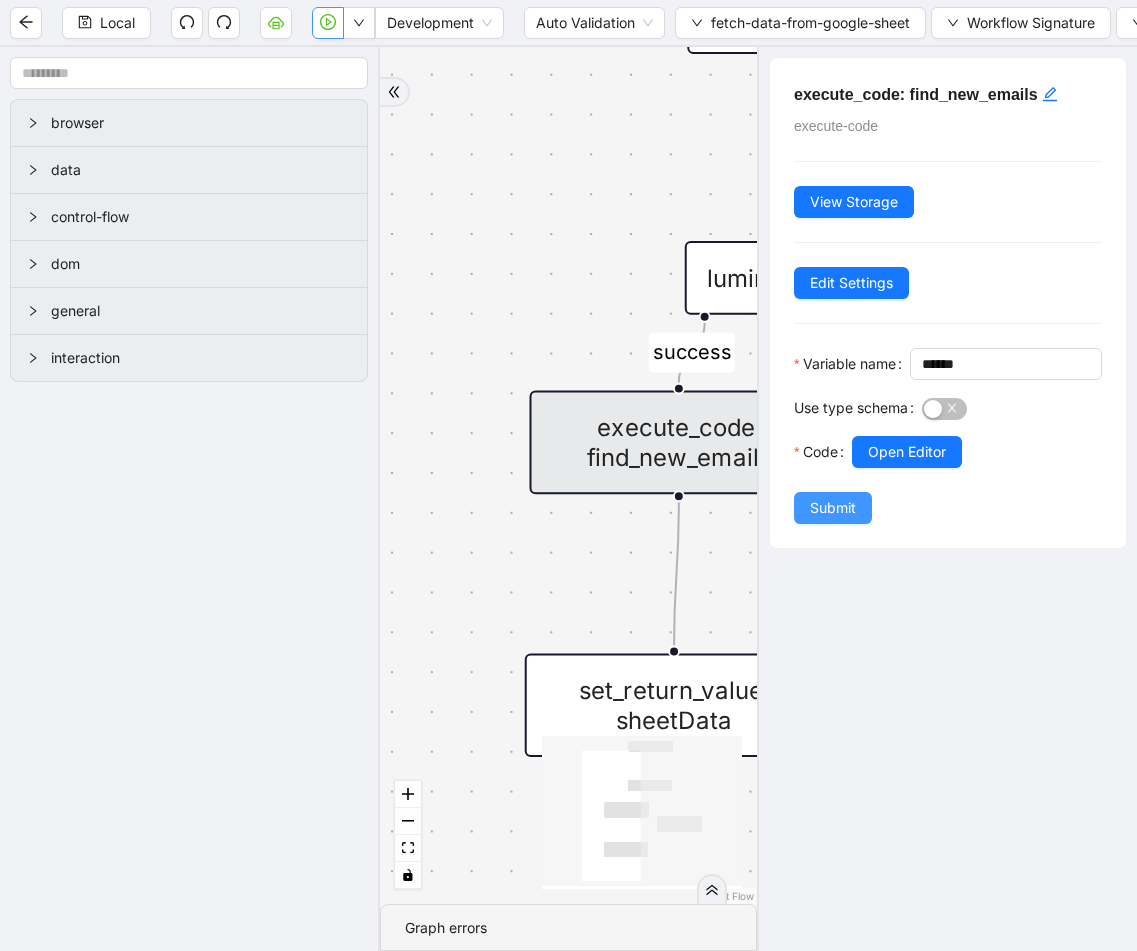 click on "Submit" at bounding box center (833, 508) 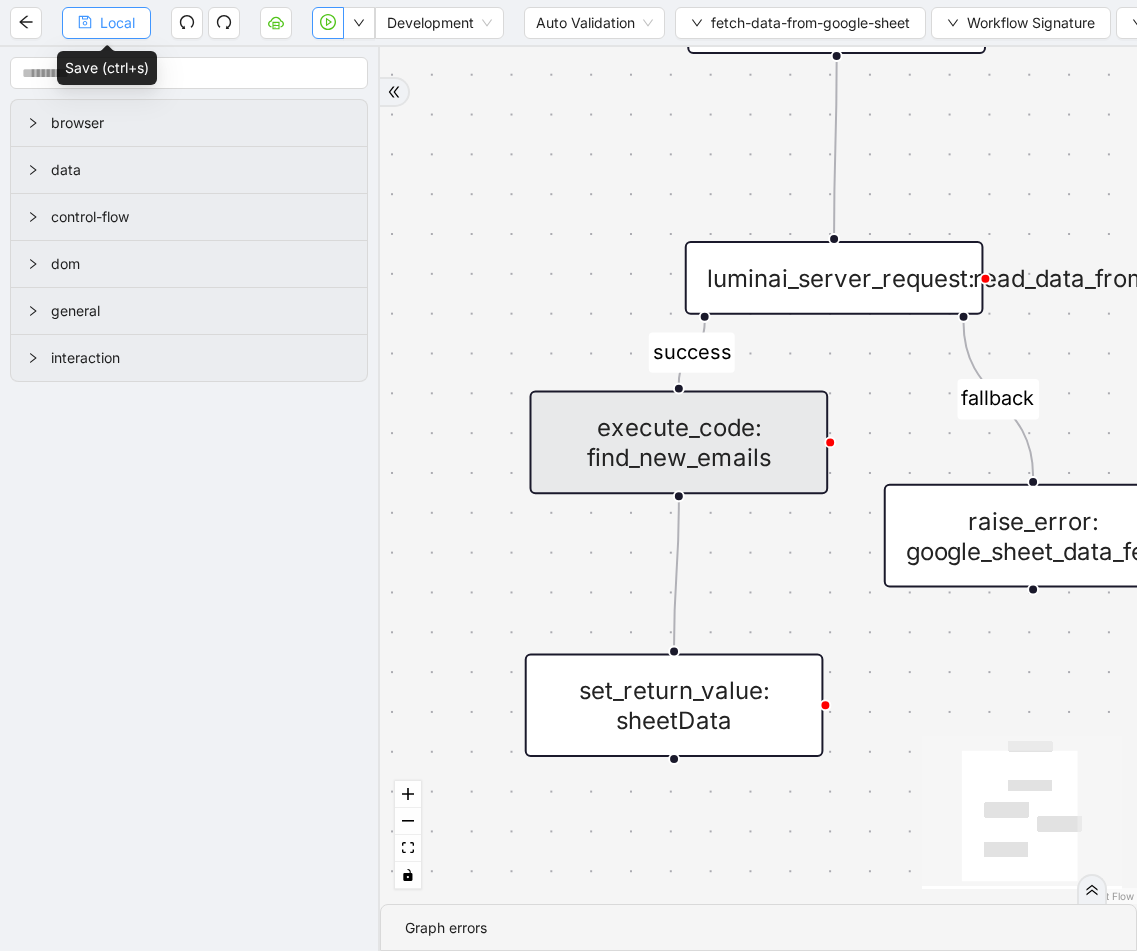 click on "Local" at bounding box center [106, 23] 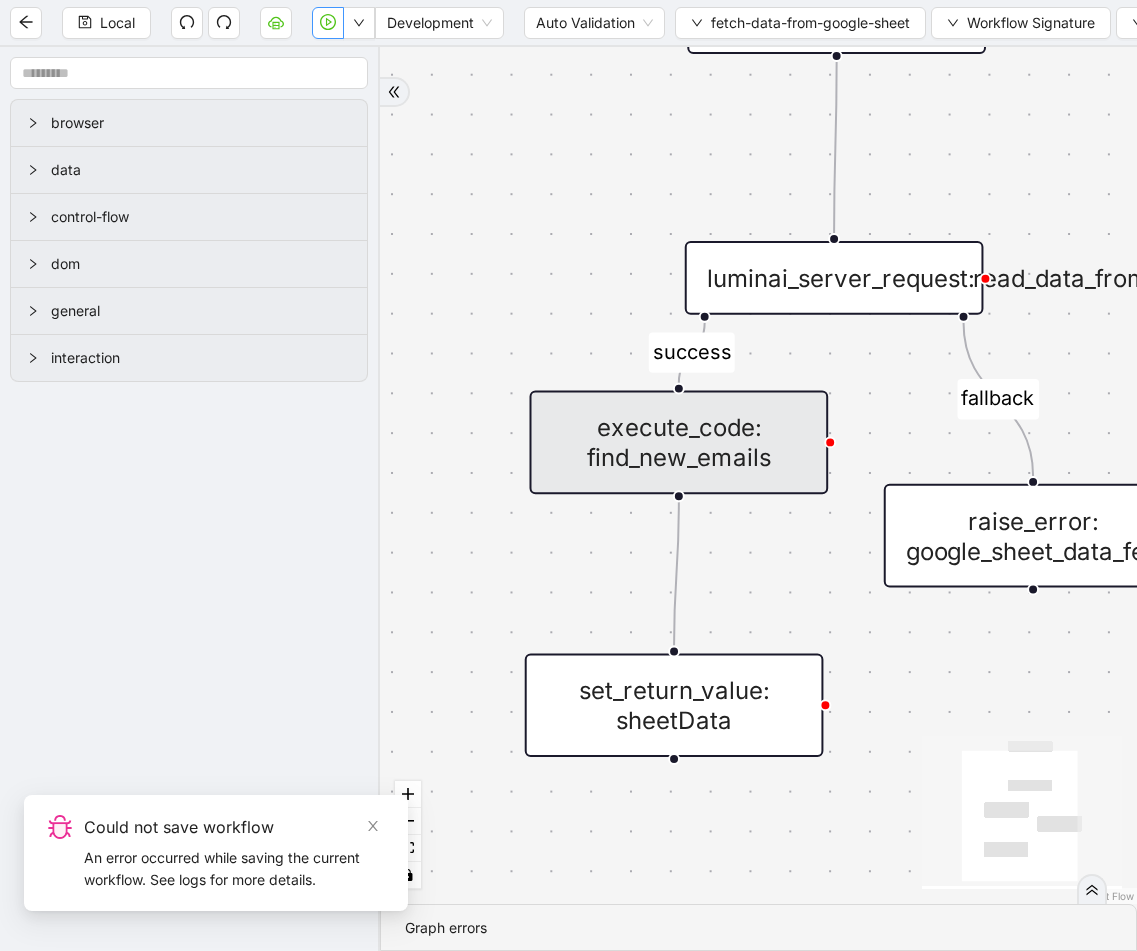 click at bounding box center [328, 23] 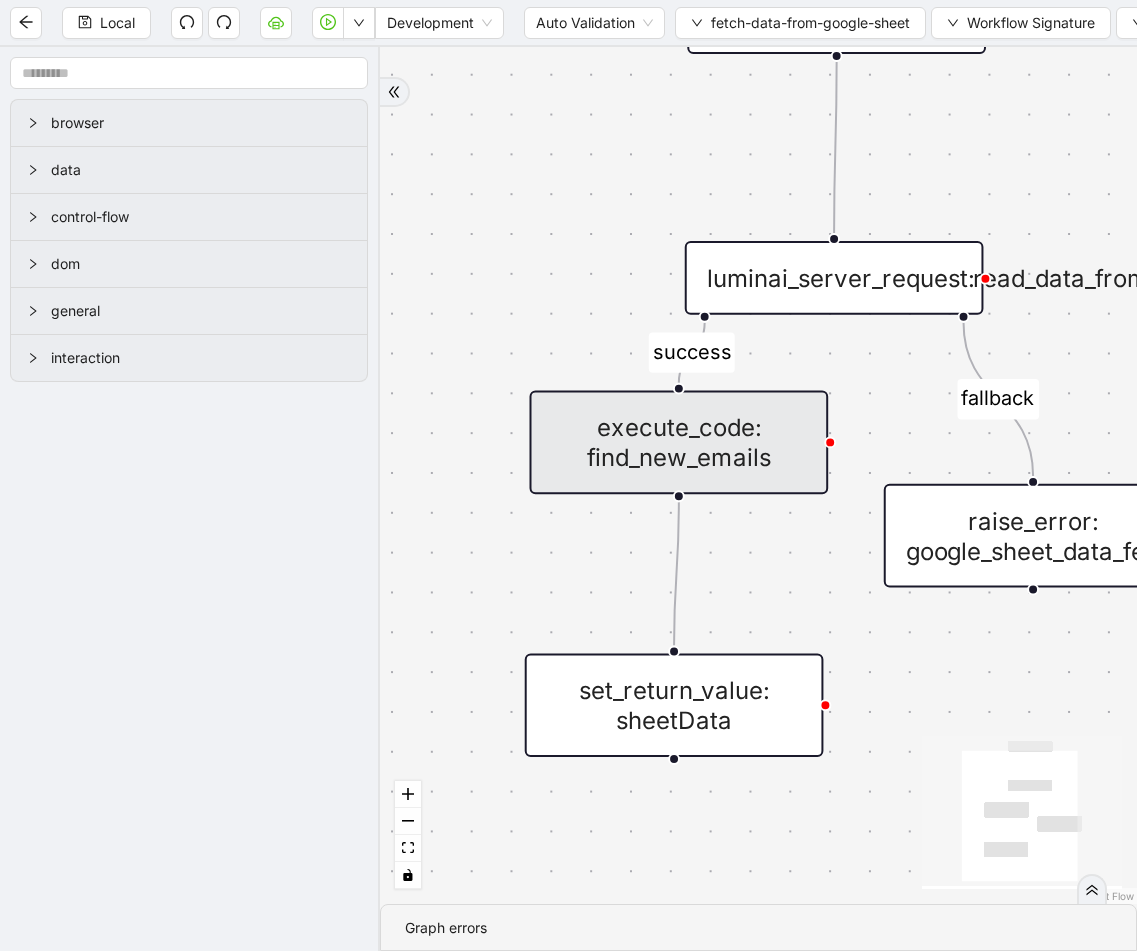click on "execute_code: find_new_emails" at bounding box center (679, 443) 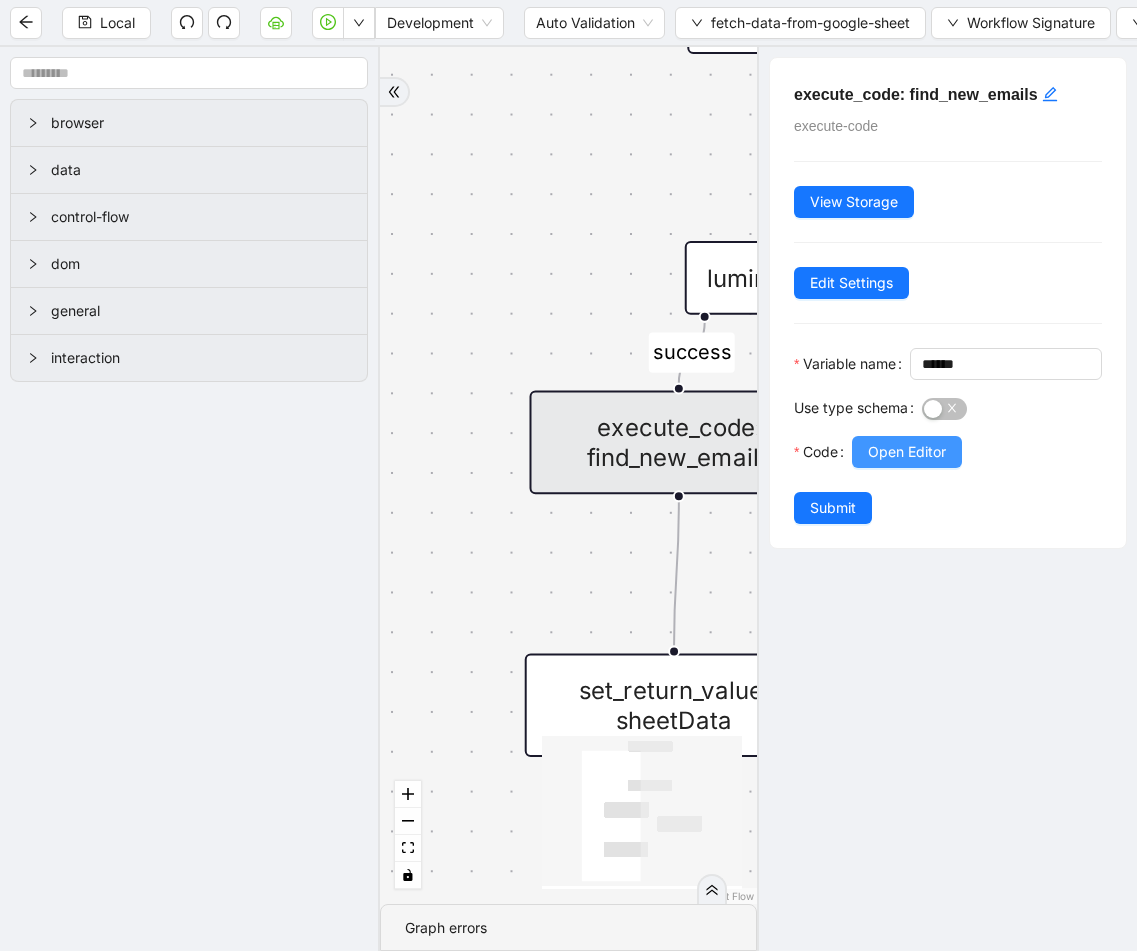 click on "Open Editor" at bounding box center (907, 452) 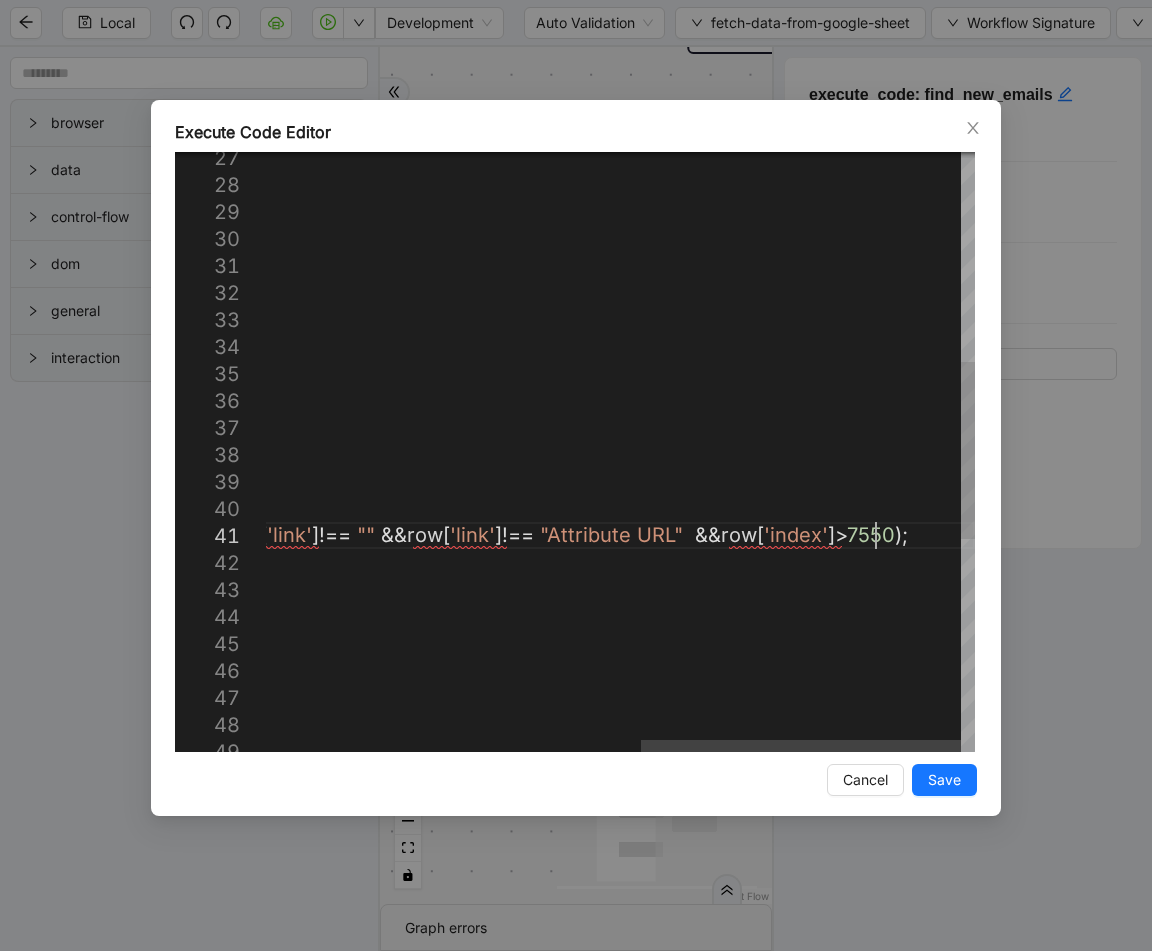 scroll, scrollTop: 0, scrollLeft: 0, axis: both 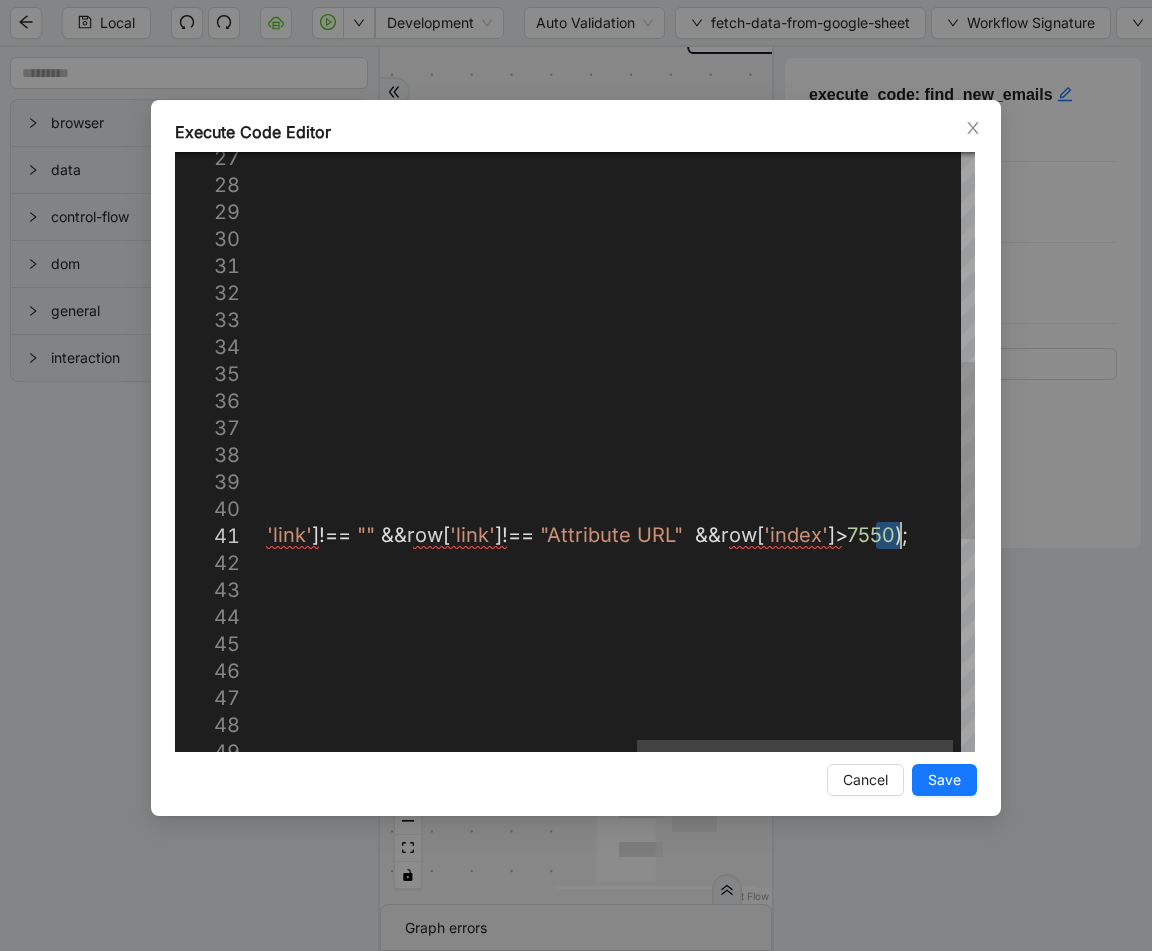 drag, startPoint x: 877, startPoint y: 541, endPoint x: 897, endPoint y: 541, distance: 20 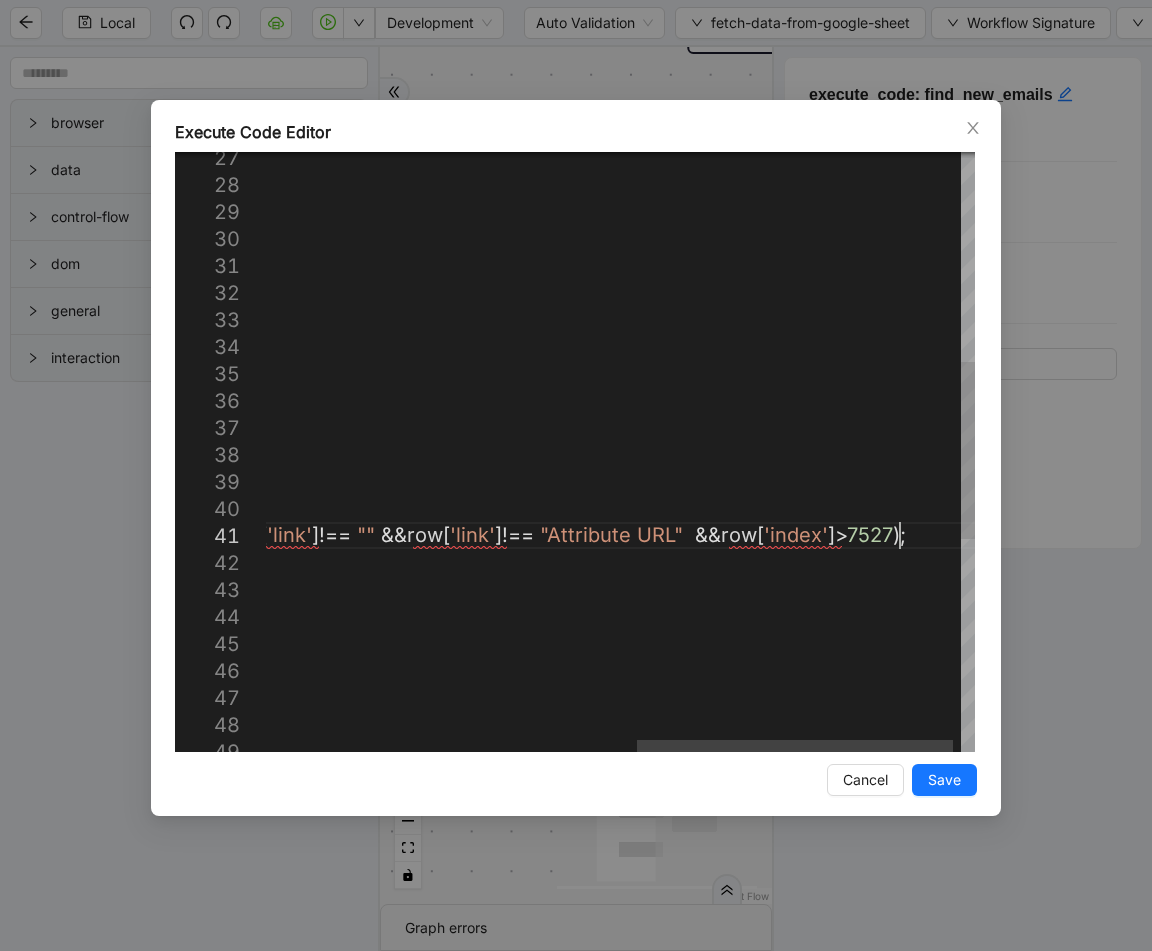scroll, scrollTop: 1, scrollLeft: 1902, axis: both 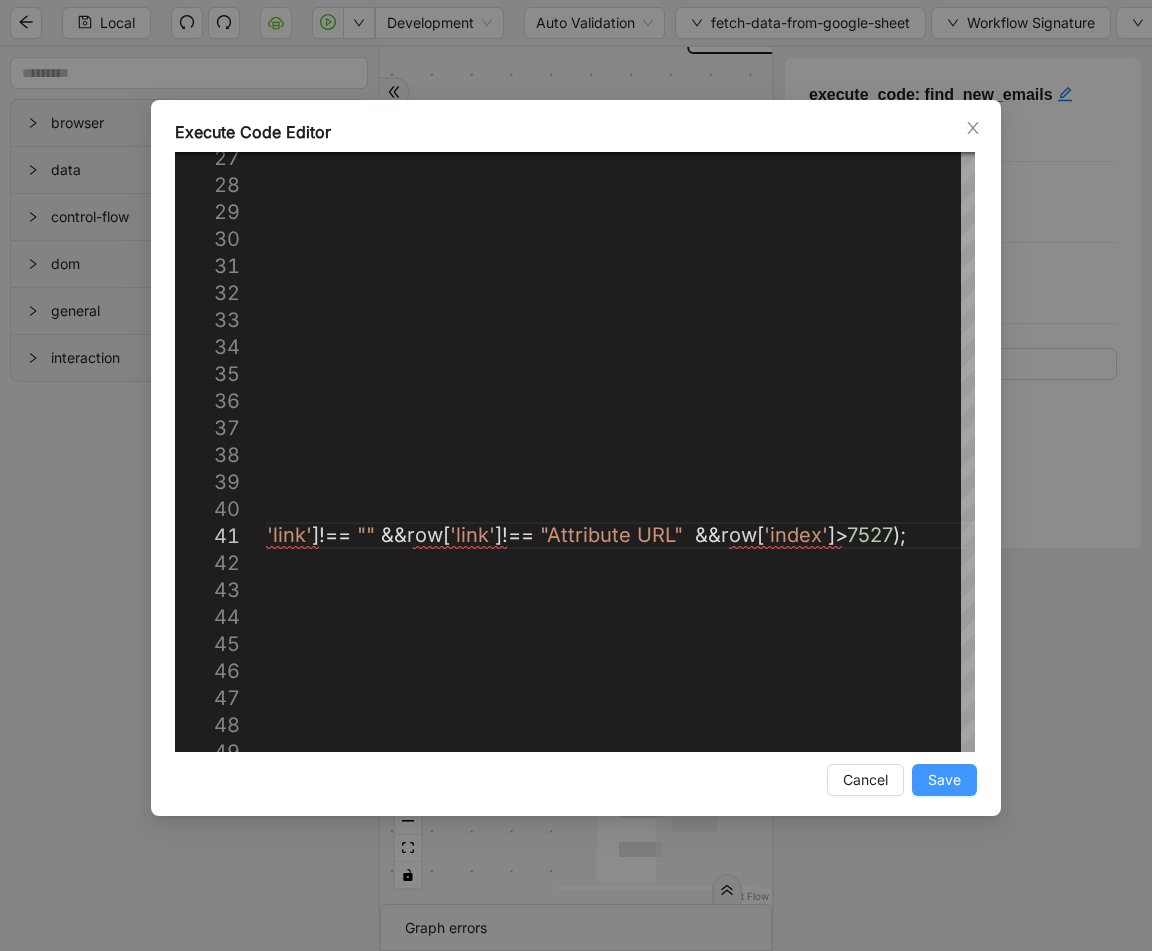 type on "**********" 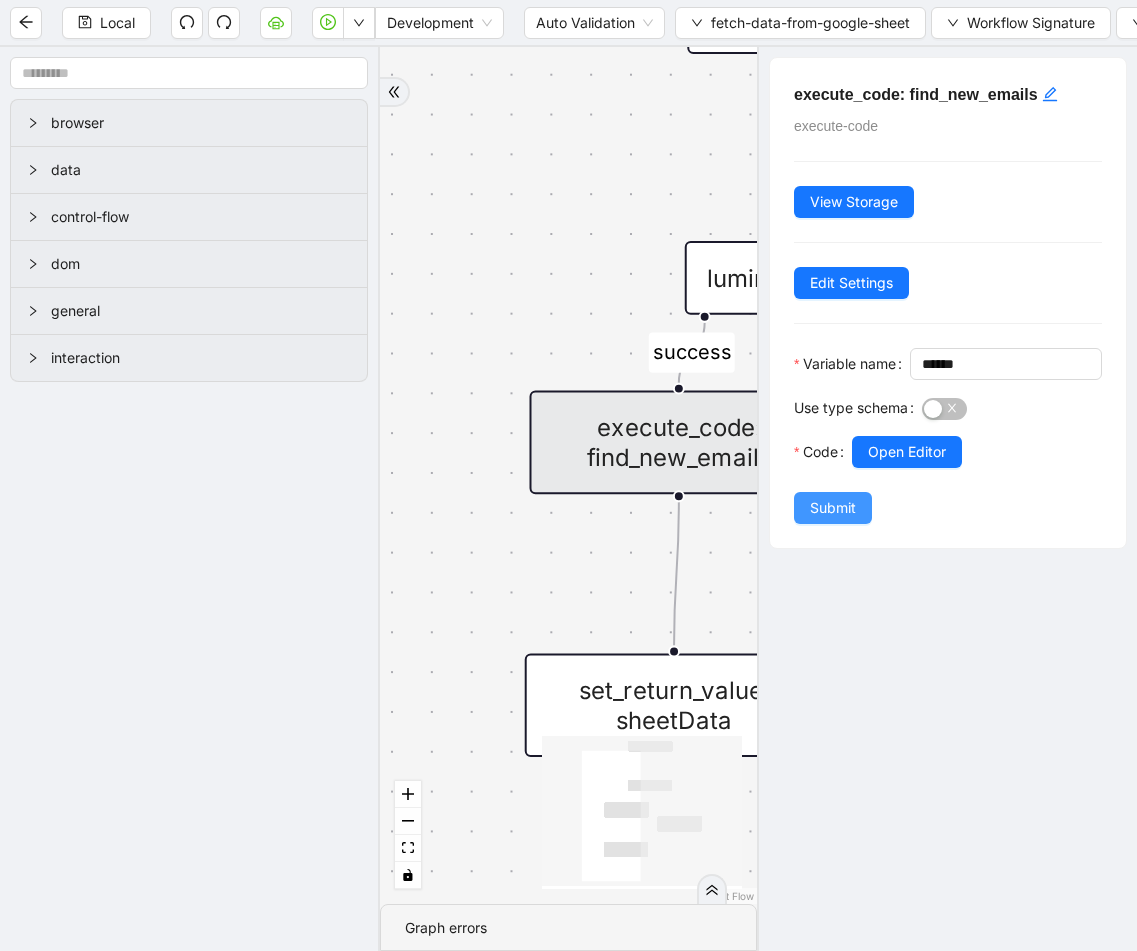 click on "Submit" at bounding box center (833, 508) 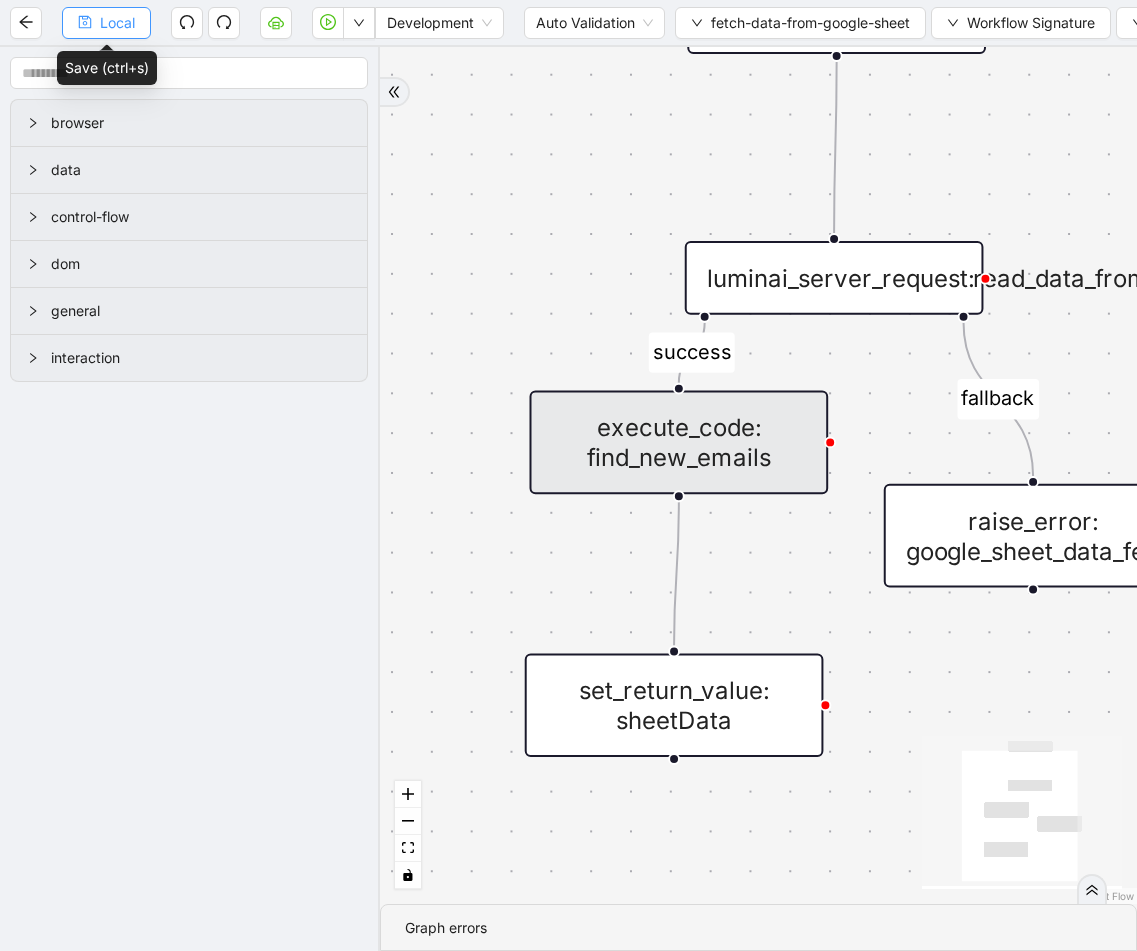 click on "Local" at bounding box center [117, 23] 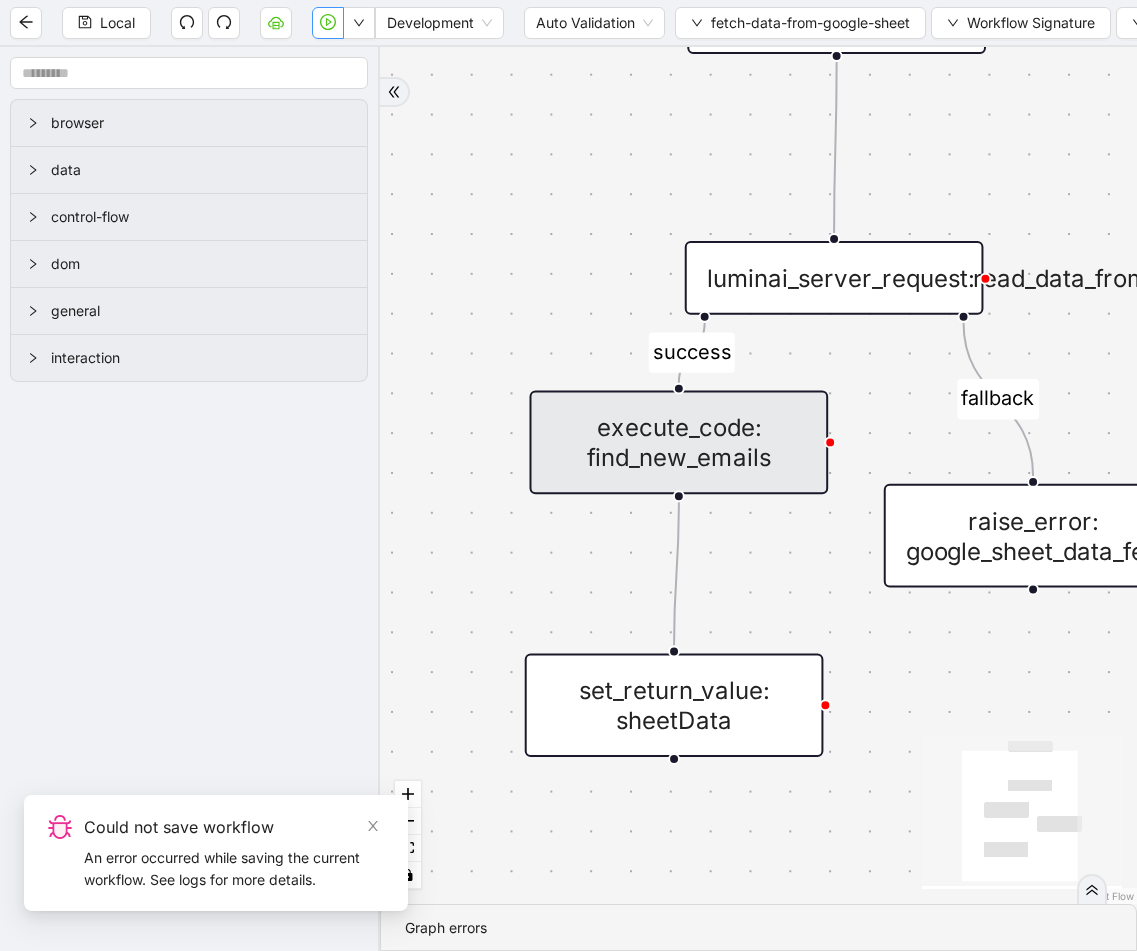 click at bounding box center (328, 23) 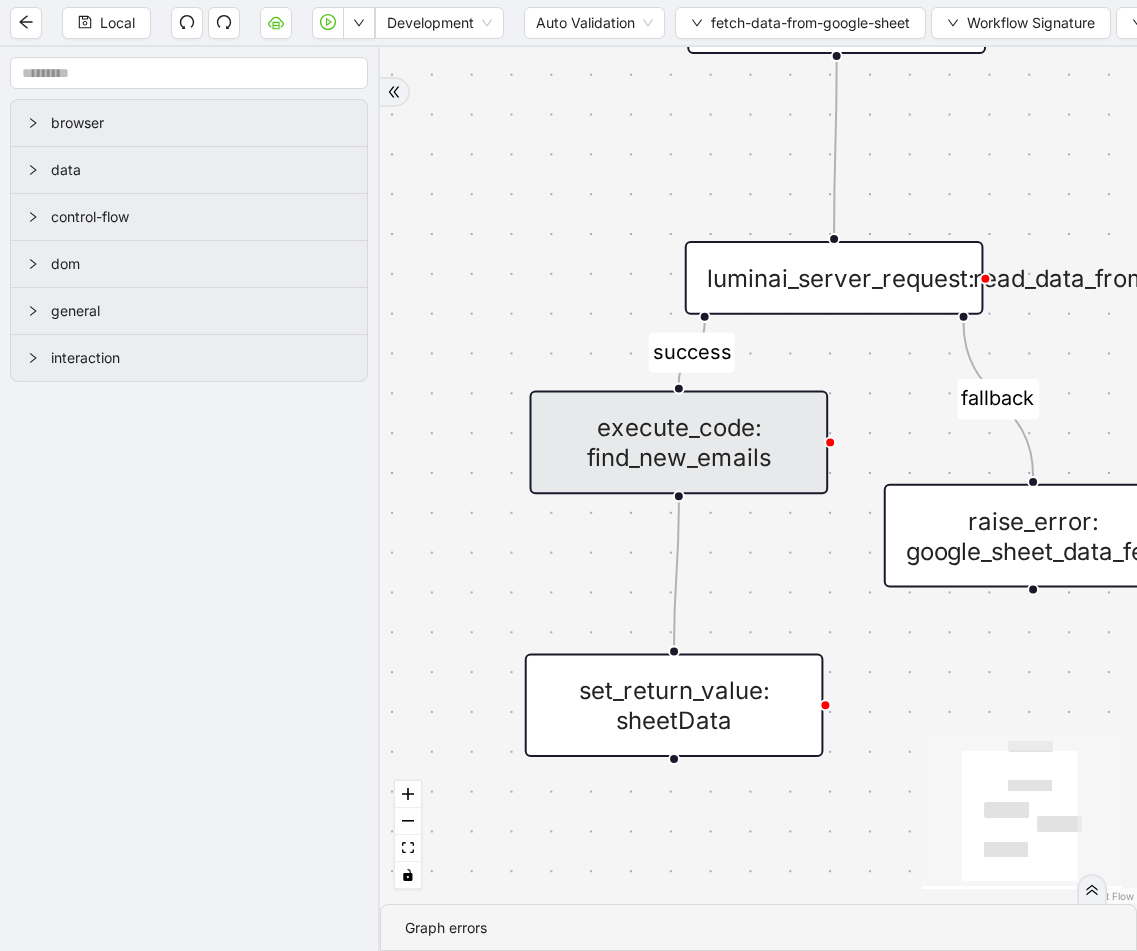 click on "execute_code: find_new_emails" at bounding box center (679, 443) 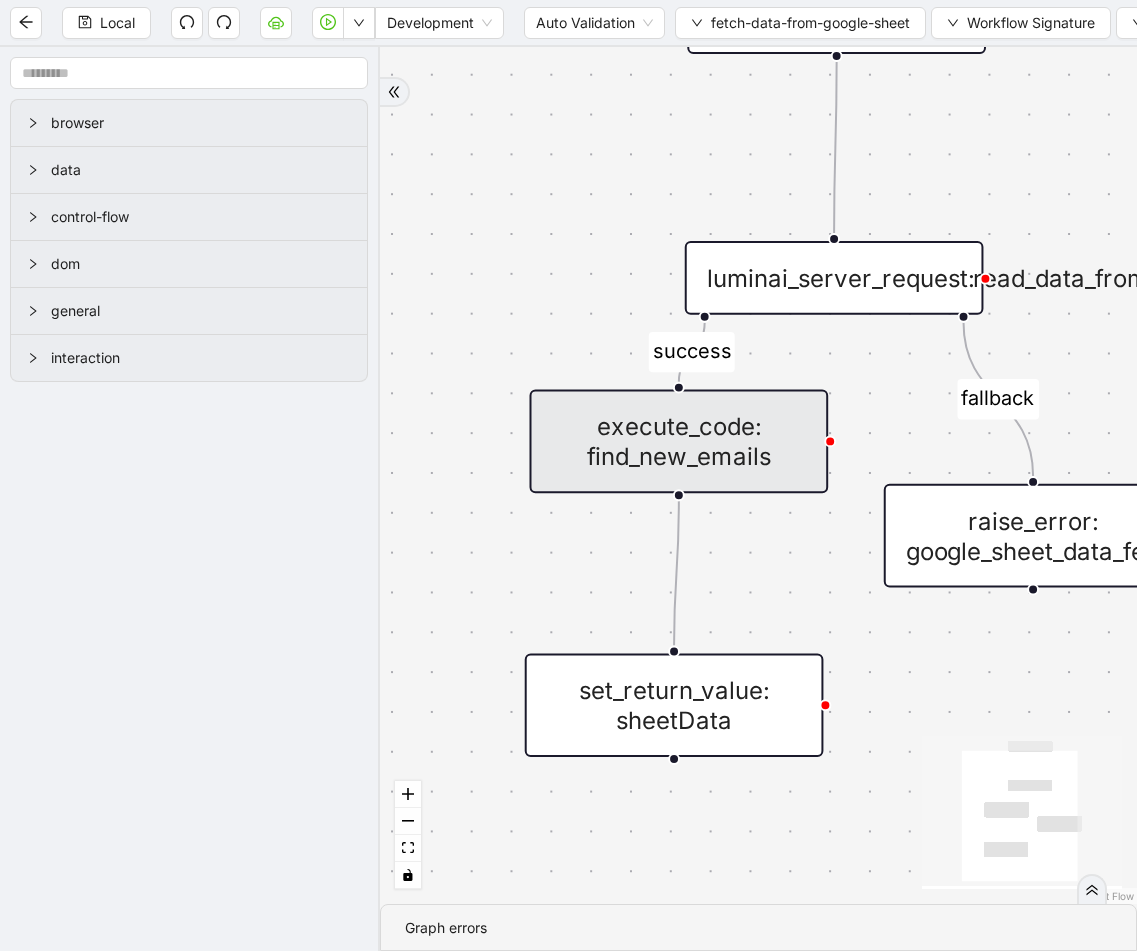 click on "execute_code: find_new_emails" at bounding box center [679, 442] 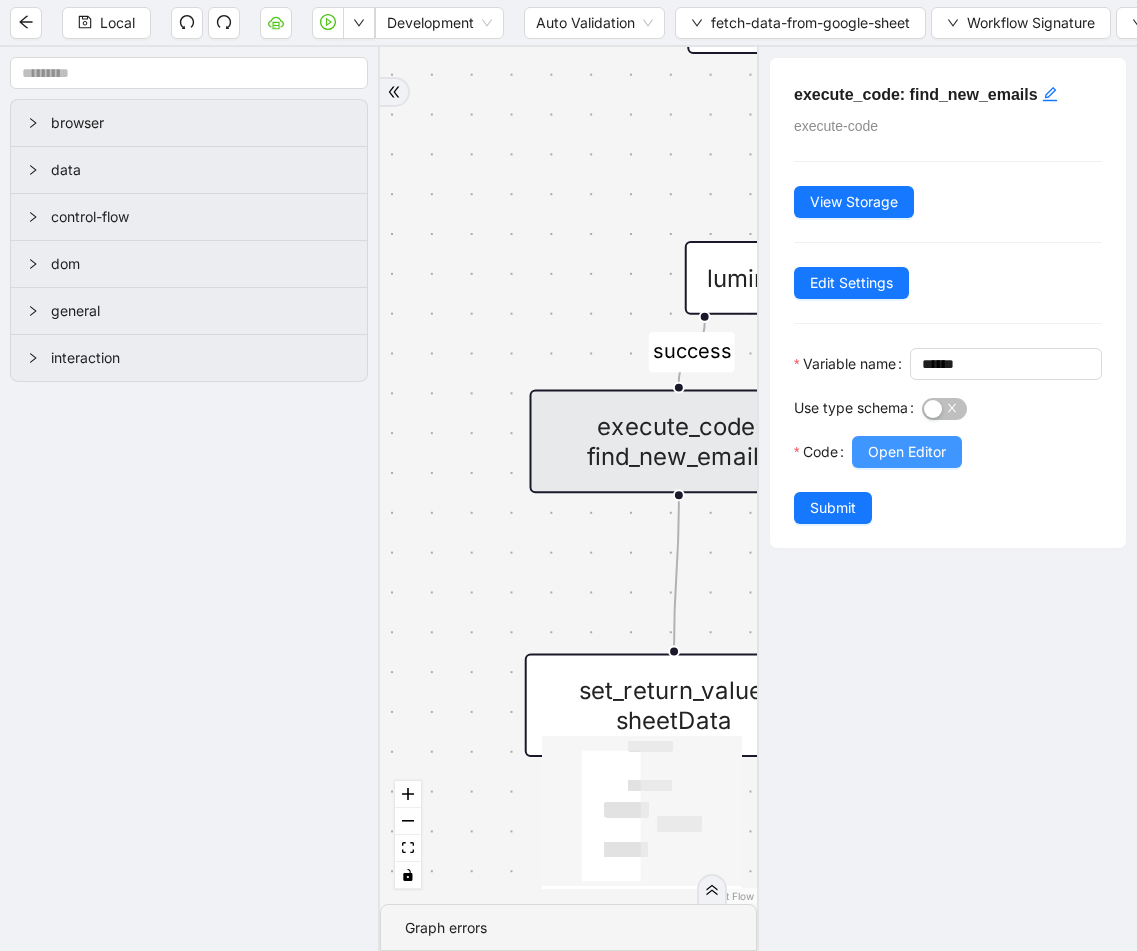click on "Open Editor" at bounding box center [907, 452] 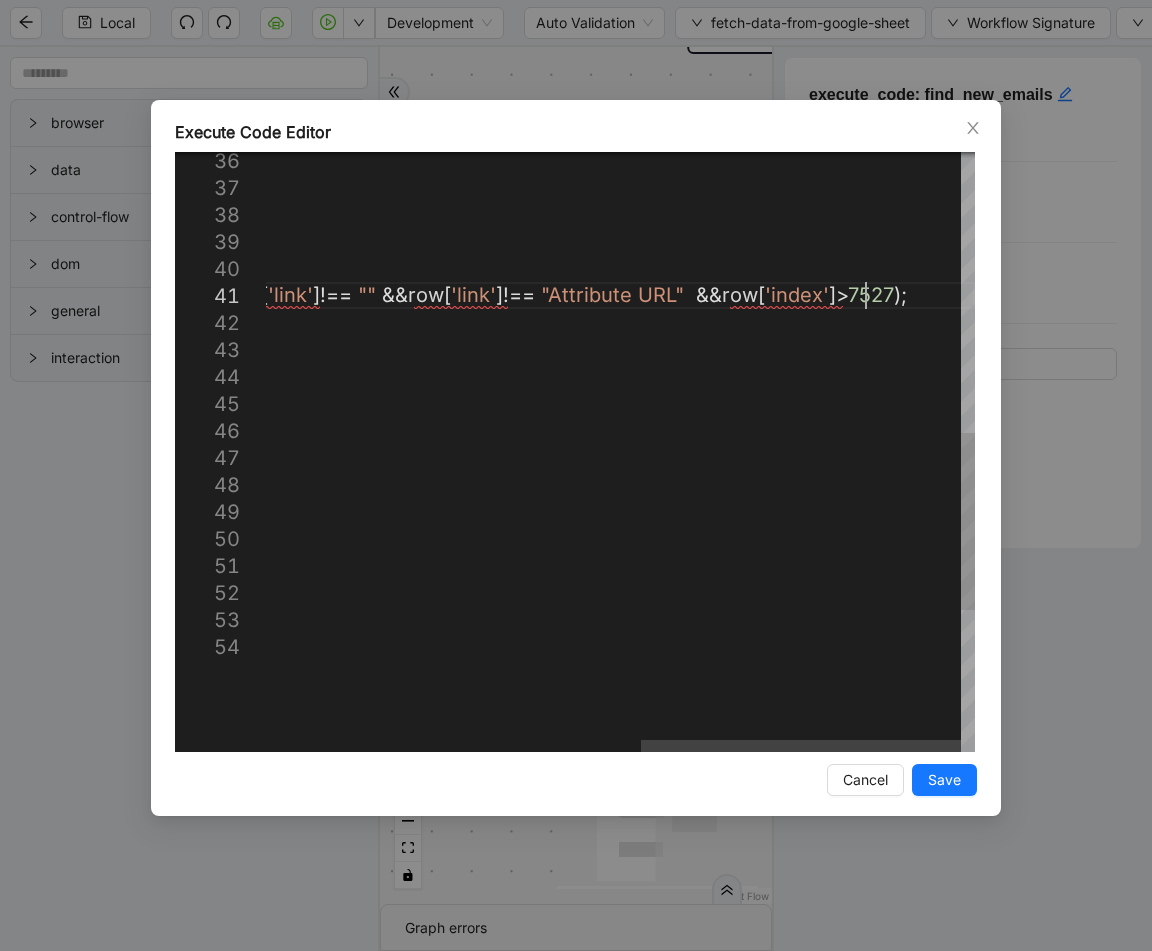 scroll, scrollTop: 0, scrollLeft: 0, axis: both 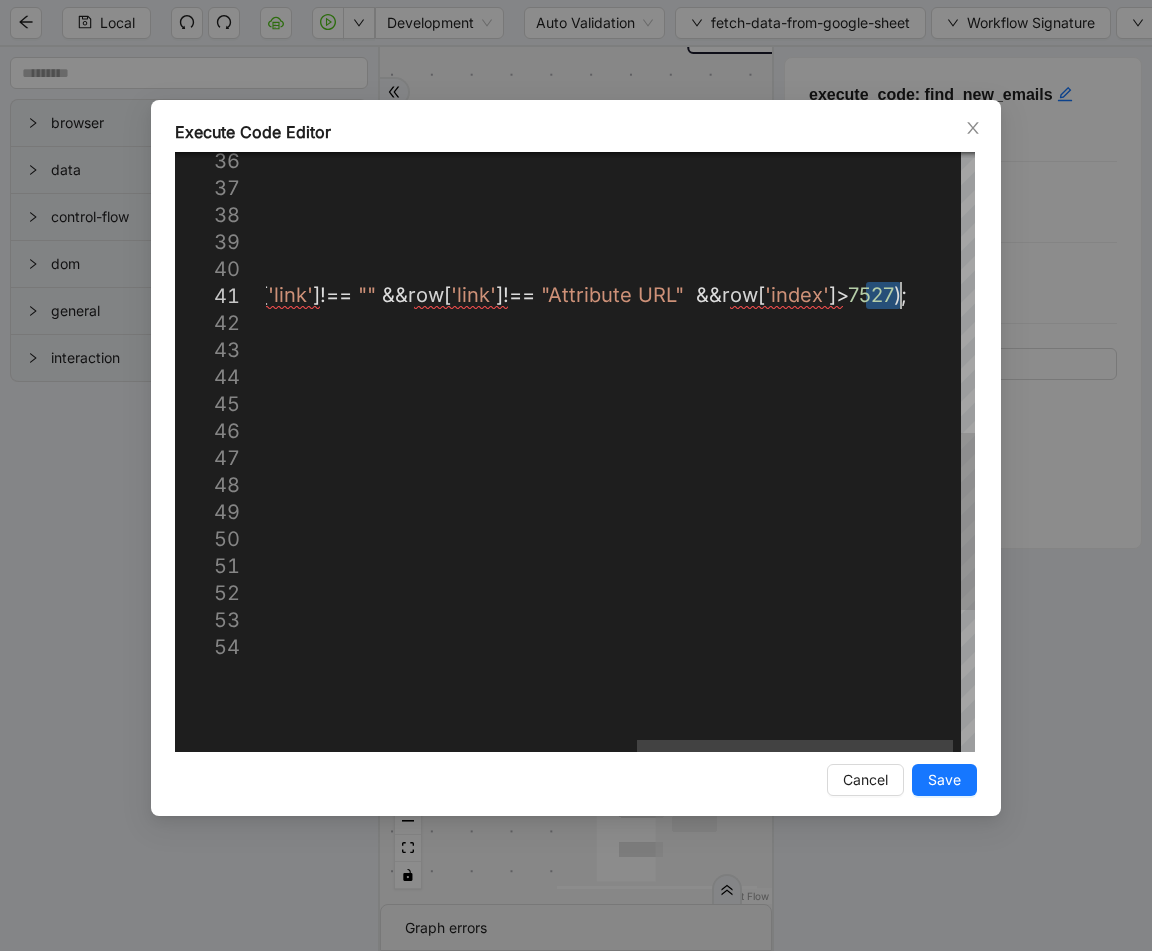 drag, startPoint x: 861, startPoint y: 298, endPoint x: 900, endPoint y: 300, distance: 39.051247 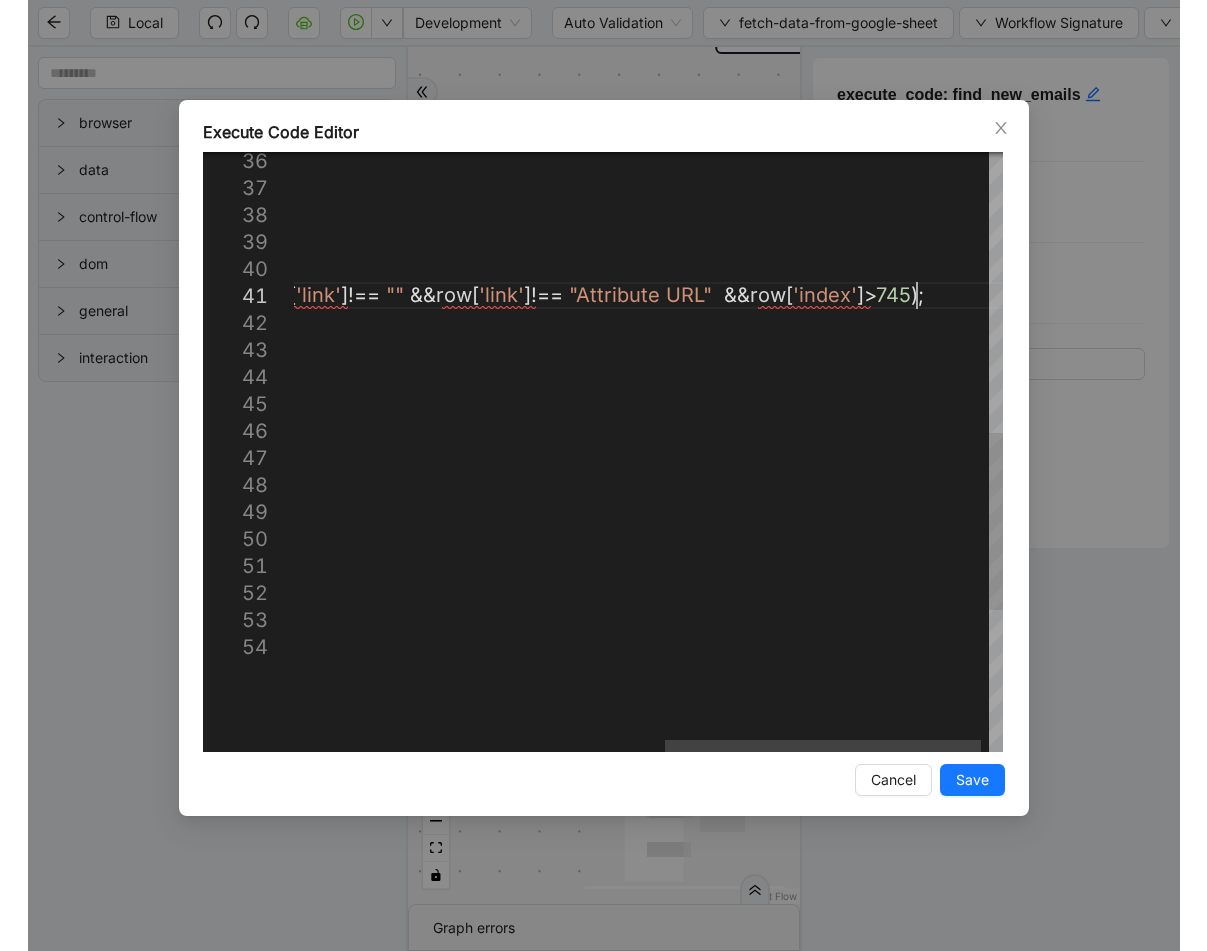 scroll, scrollTop: 1, scrollLeft: 1902, axis: both 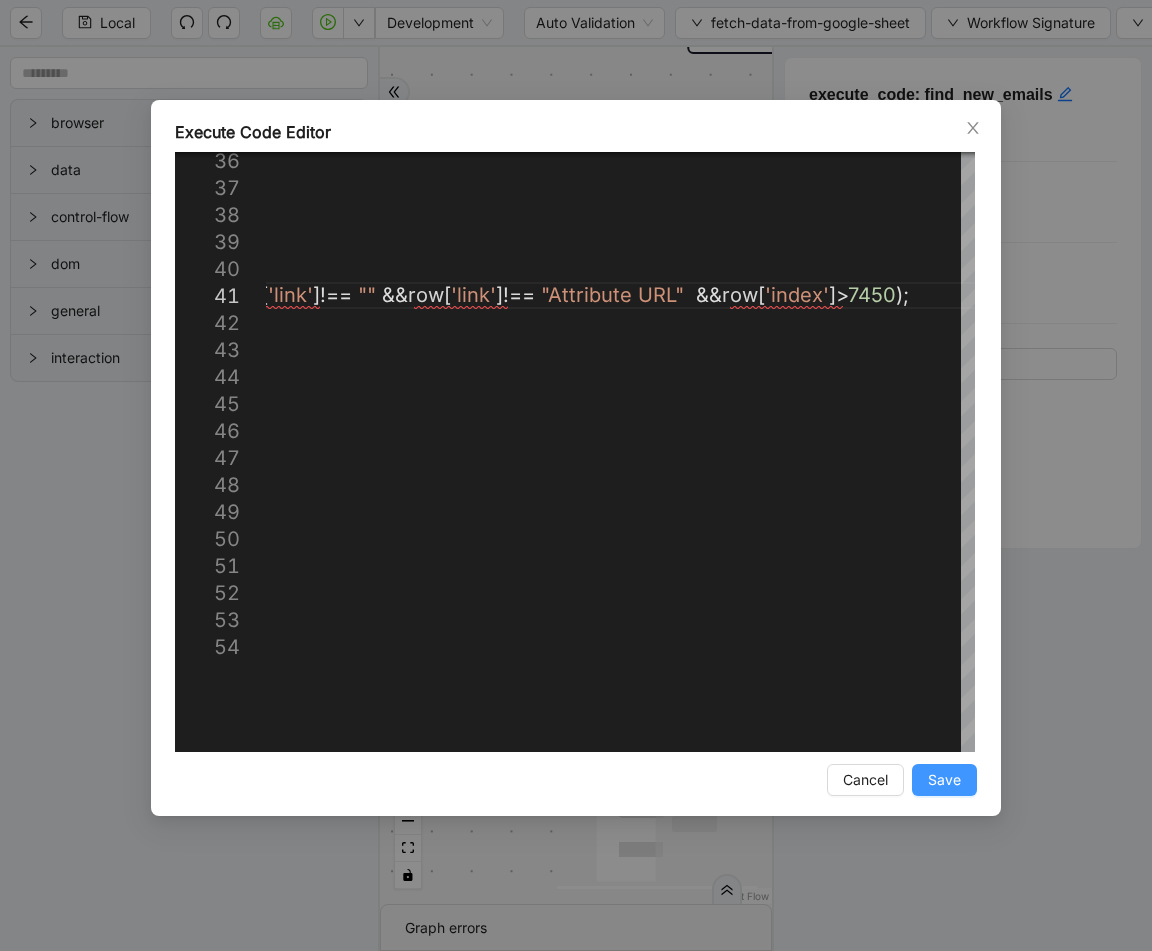 type on "**********" 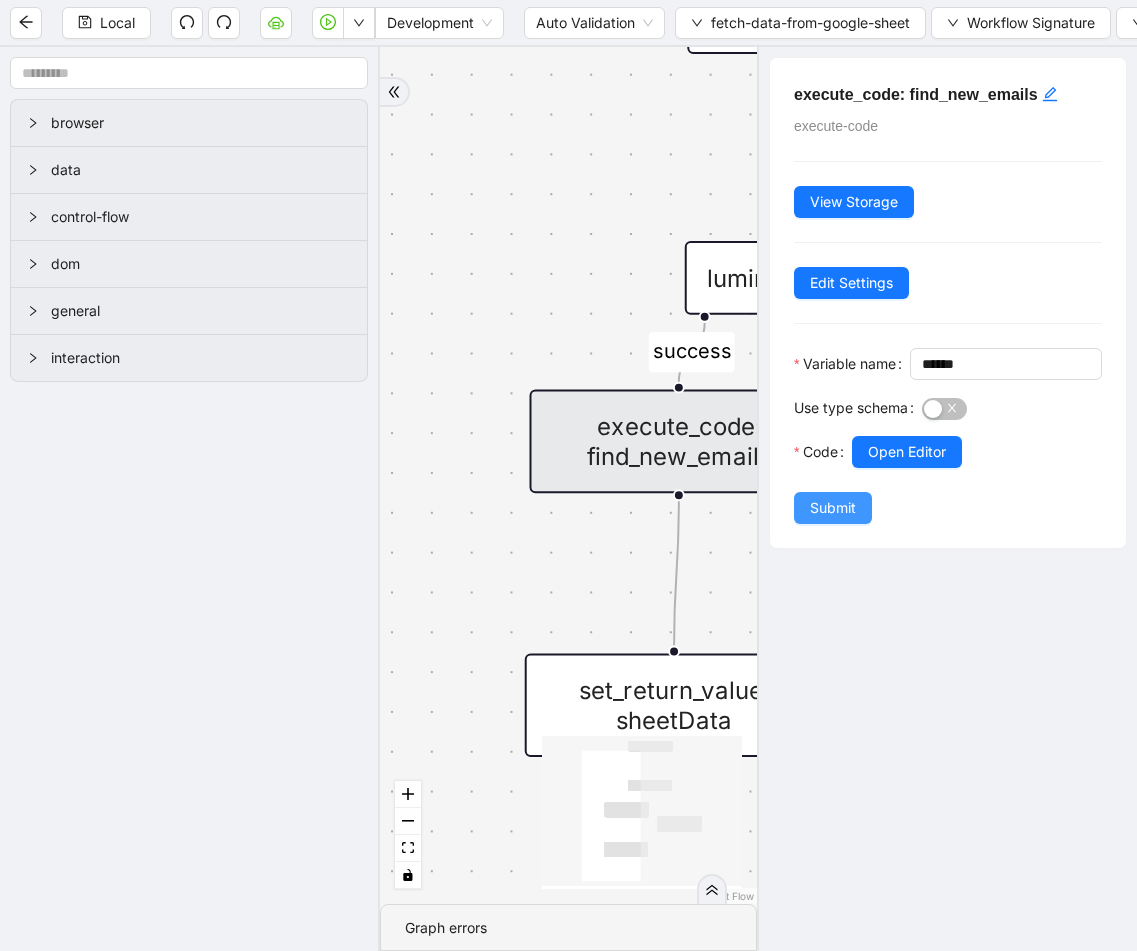 click on "Submit" at bounding box center (833, 508) 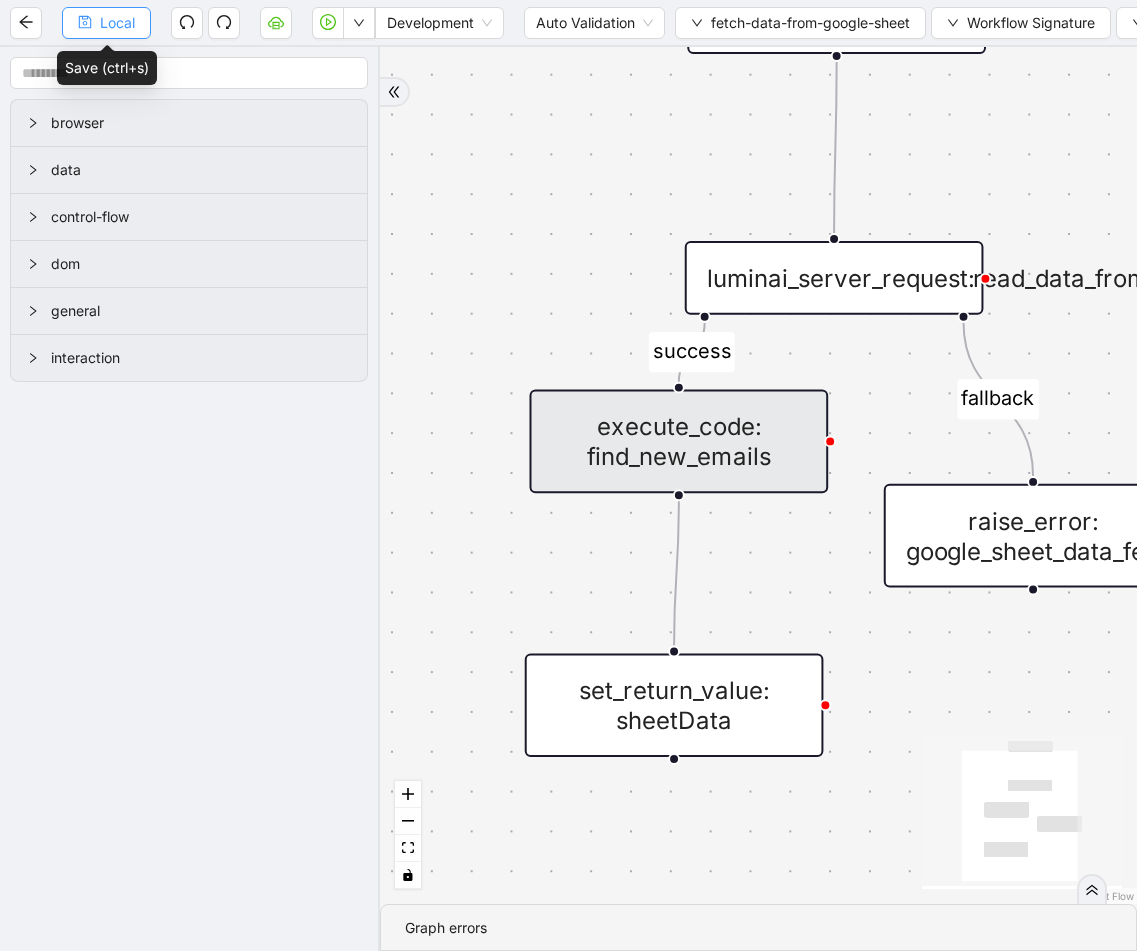 click on "Local" at bounding box center [106, 23] 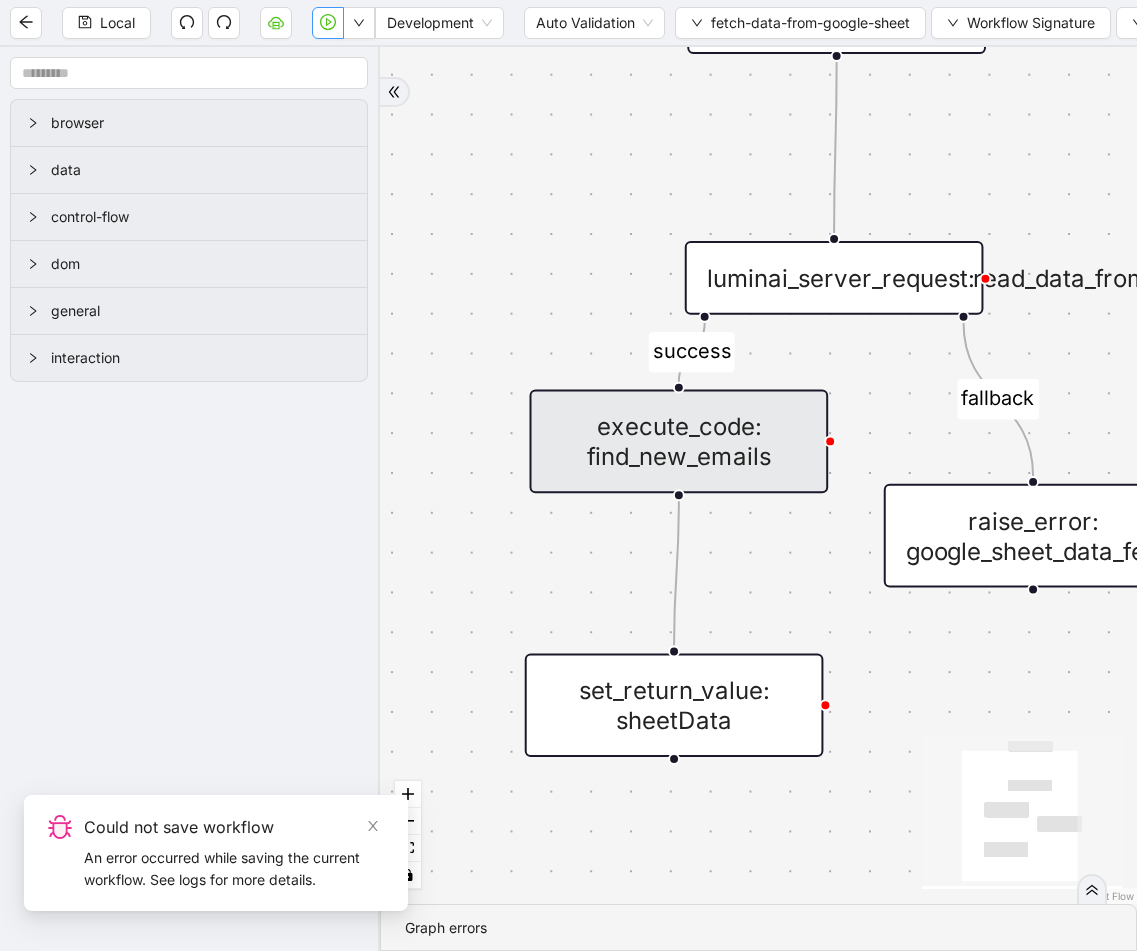 click at bounding box center (328, 22) 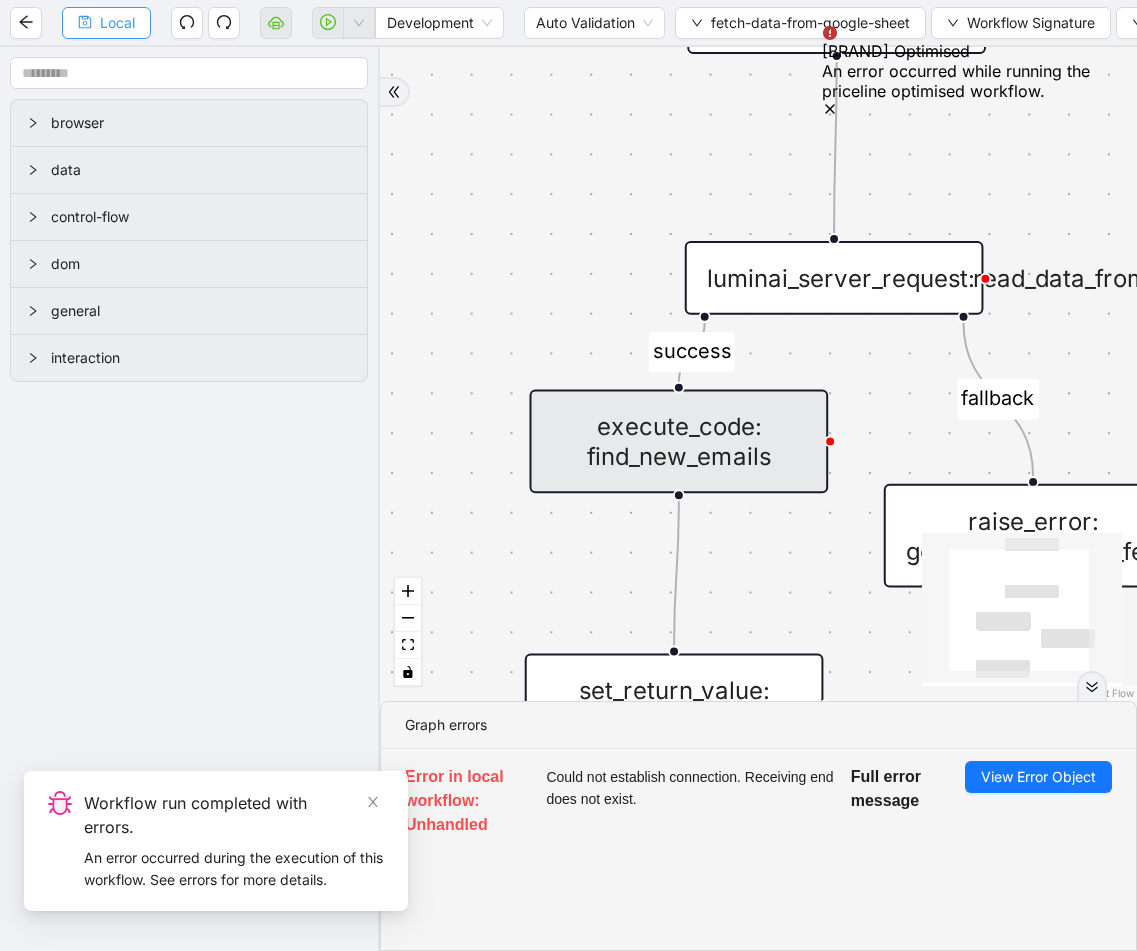click on "Local" at bounding box center [26, 23] 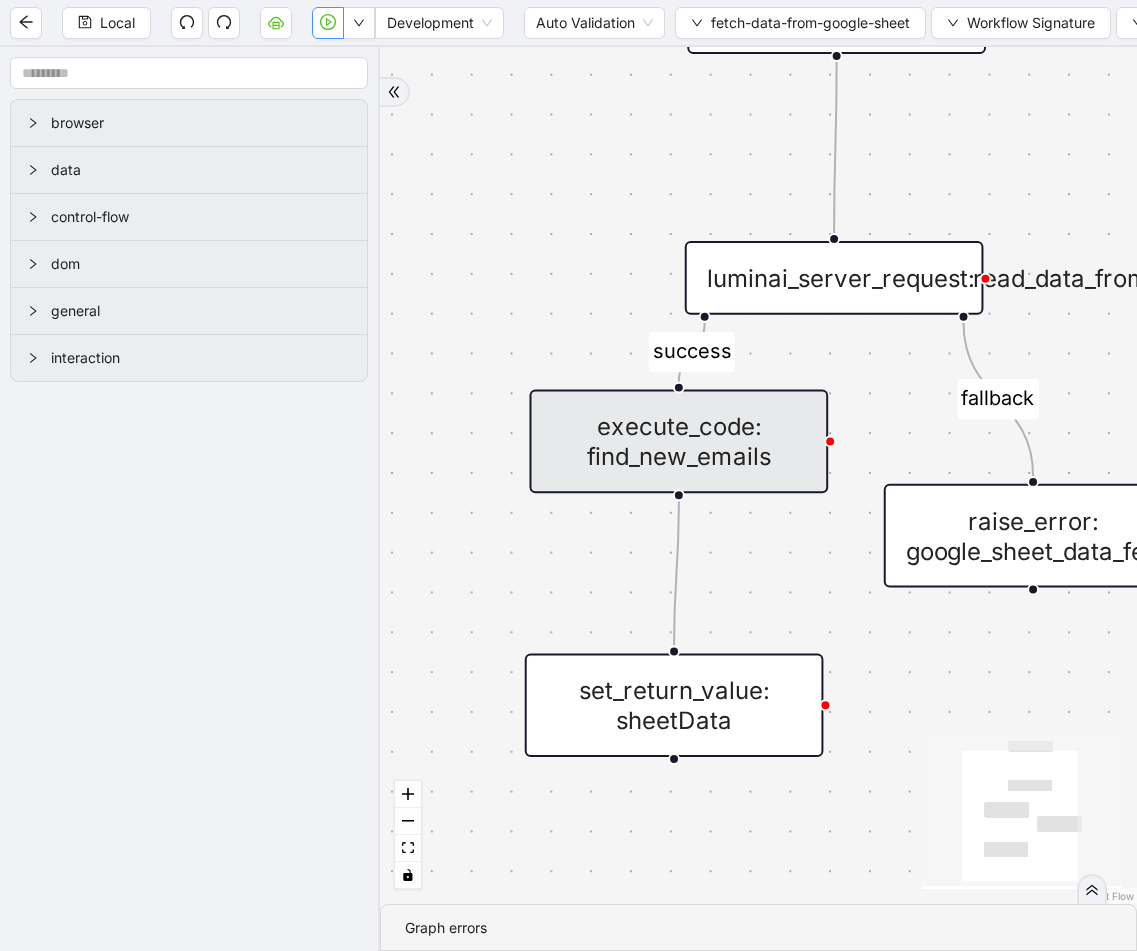 click at bounding box center [328, 23] 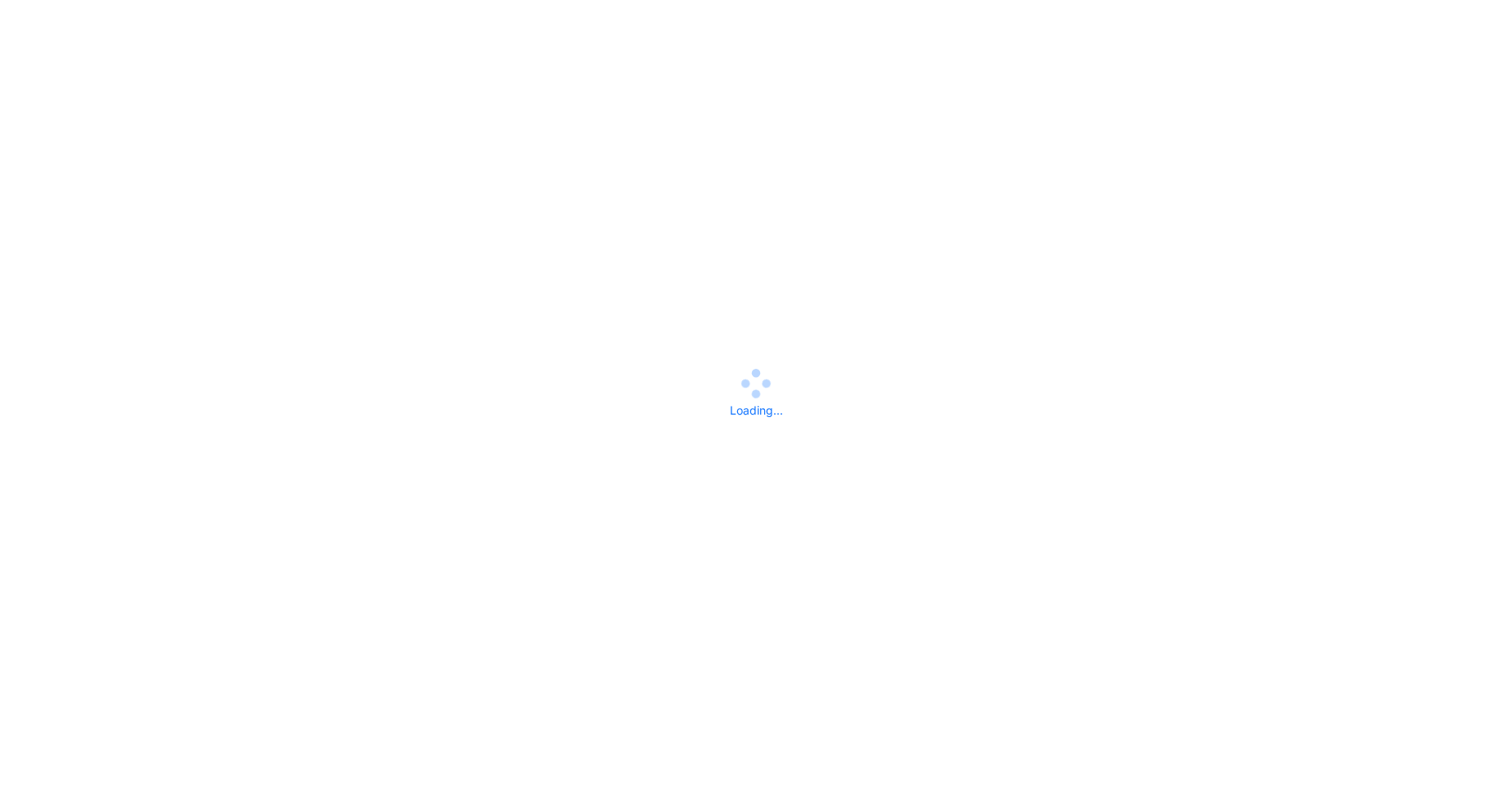 scroll, scrollTop: 0, scrollLeft: 0, axis: both 